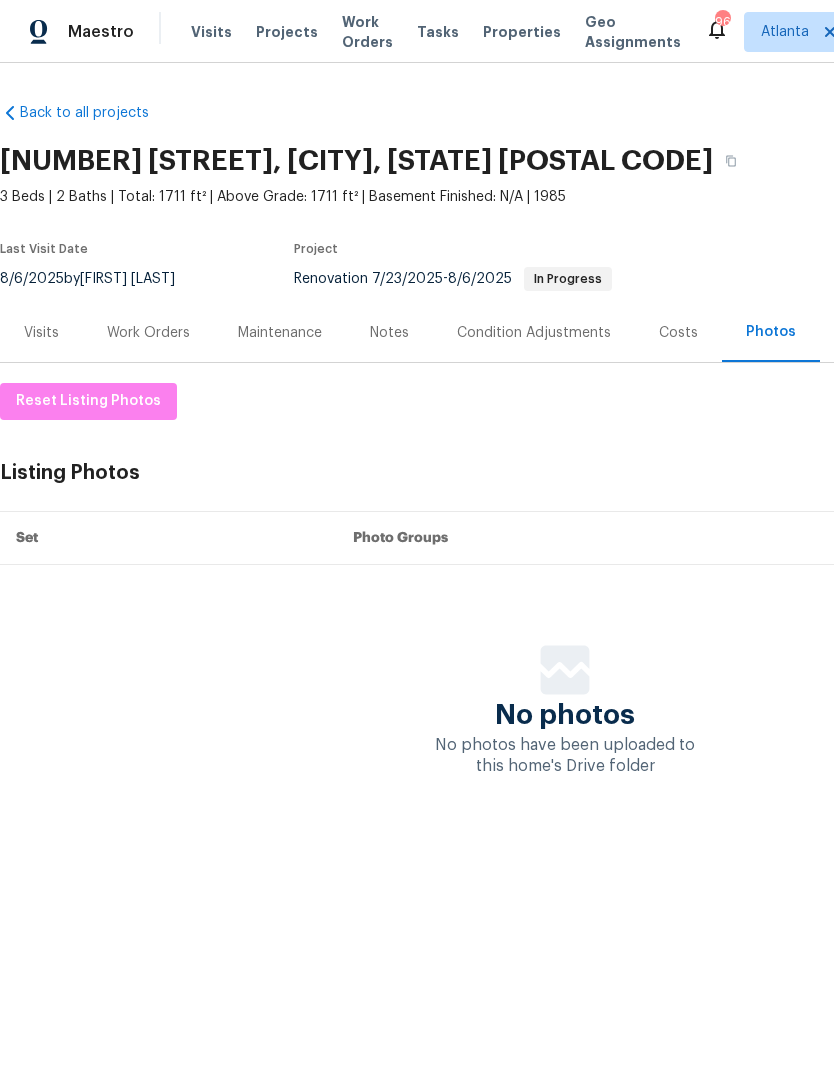 scroll, scrollTop: 0, scrollLeft: 0, axis: both 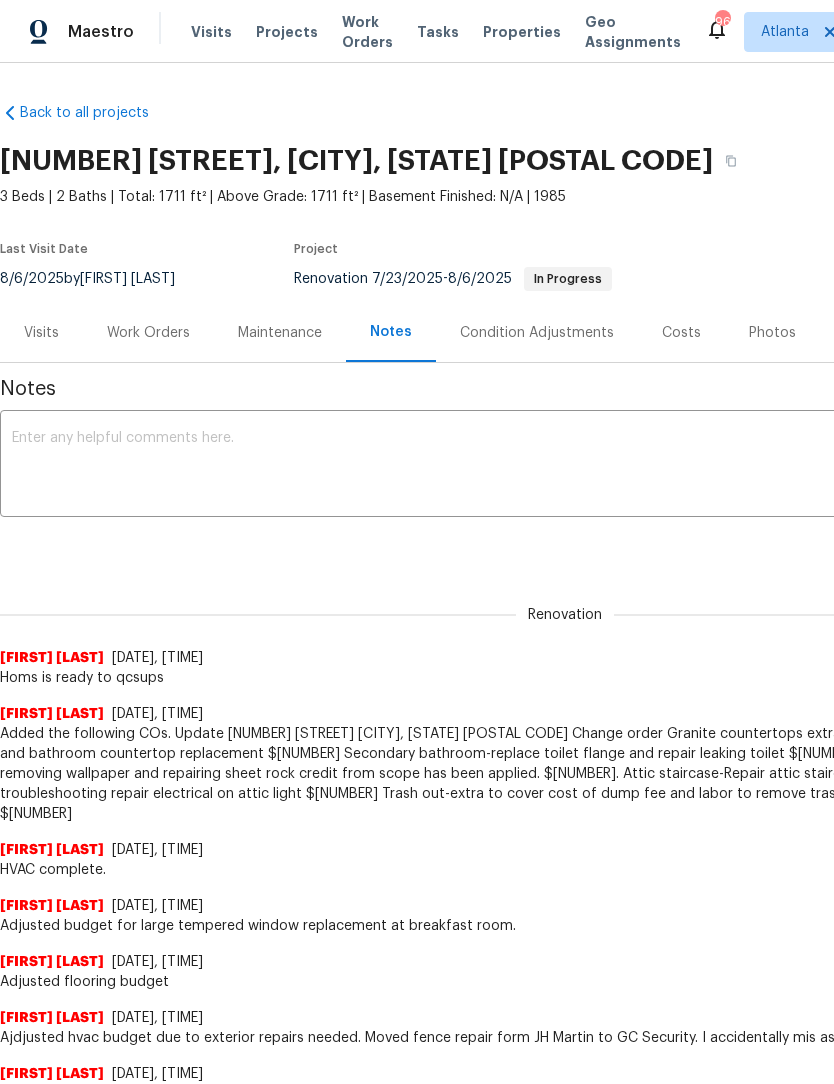 click at bounding box center (565, 466) 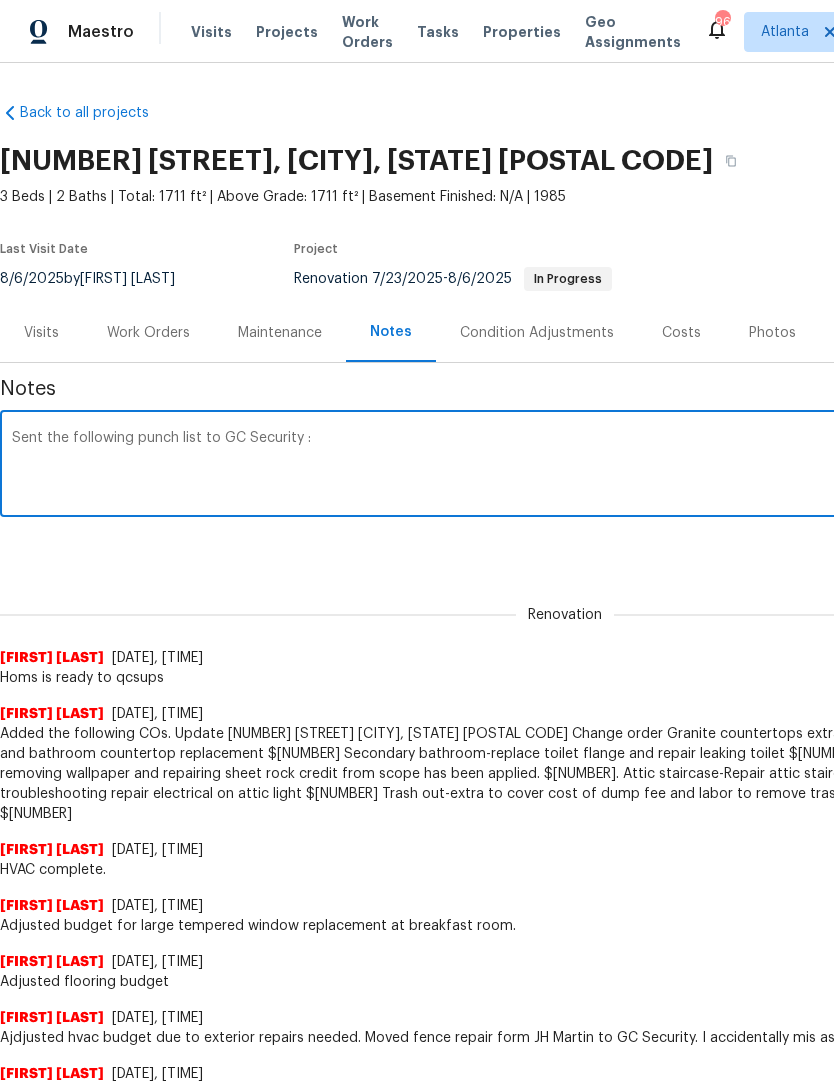 click on "Sent the following punch list to GC Security :" at bounding box center [565, 466] 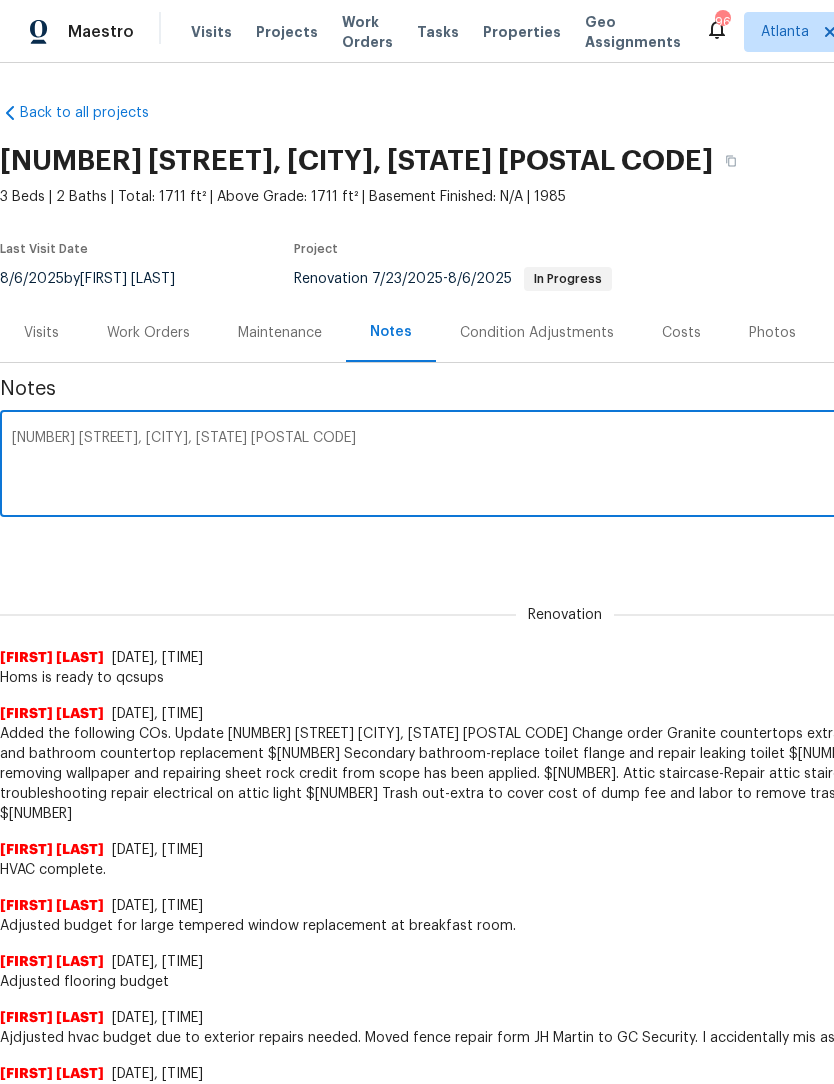 click on "Sent the following punch list to GC Security :
670 Spring Forest Dr, Lawrenceville, GA 30043" at bounding box center (565, 466) 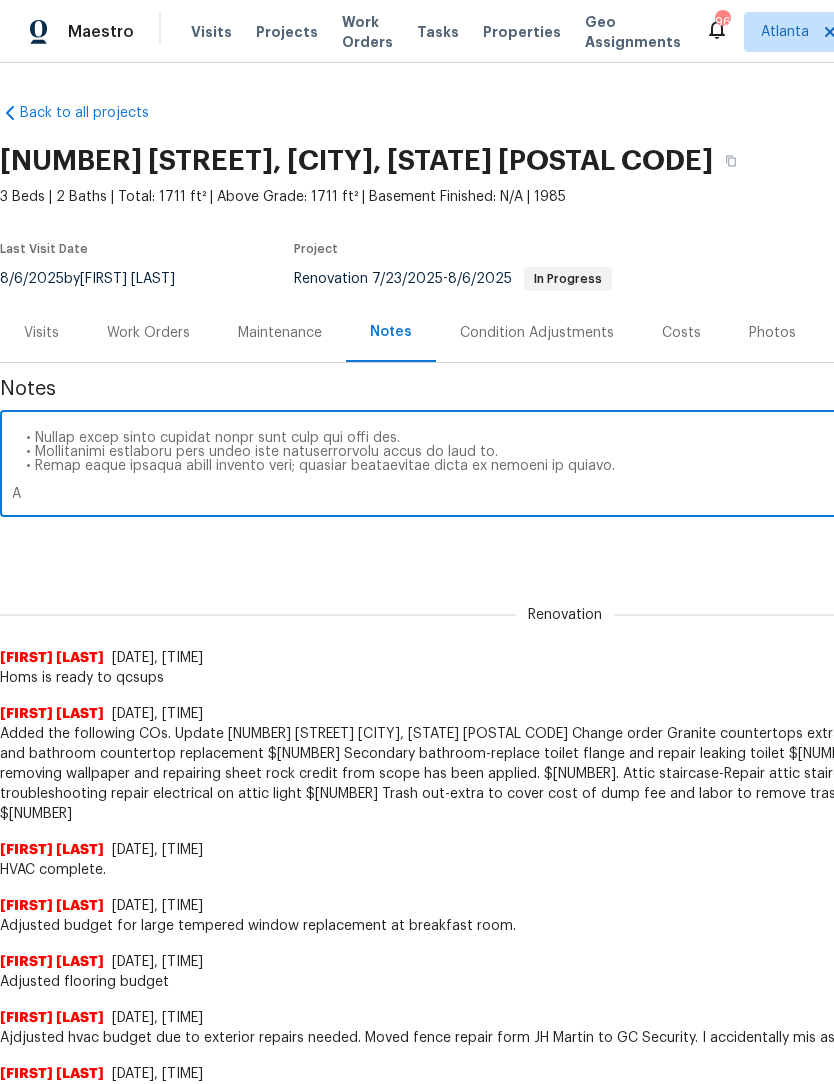 scroll, scrollTop: 490, scrollLeft: 0, axis: vertical 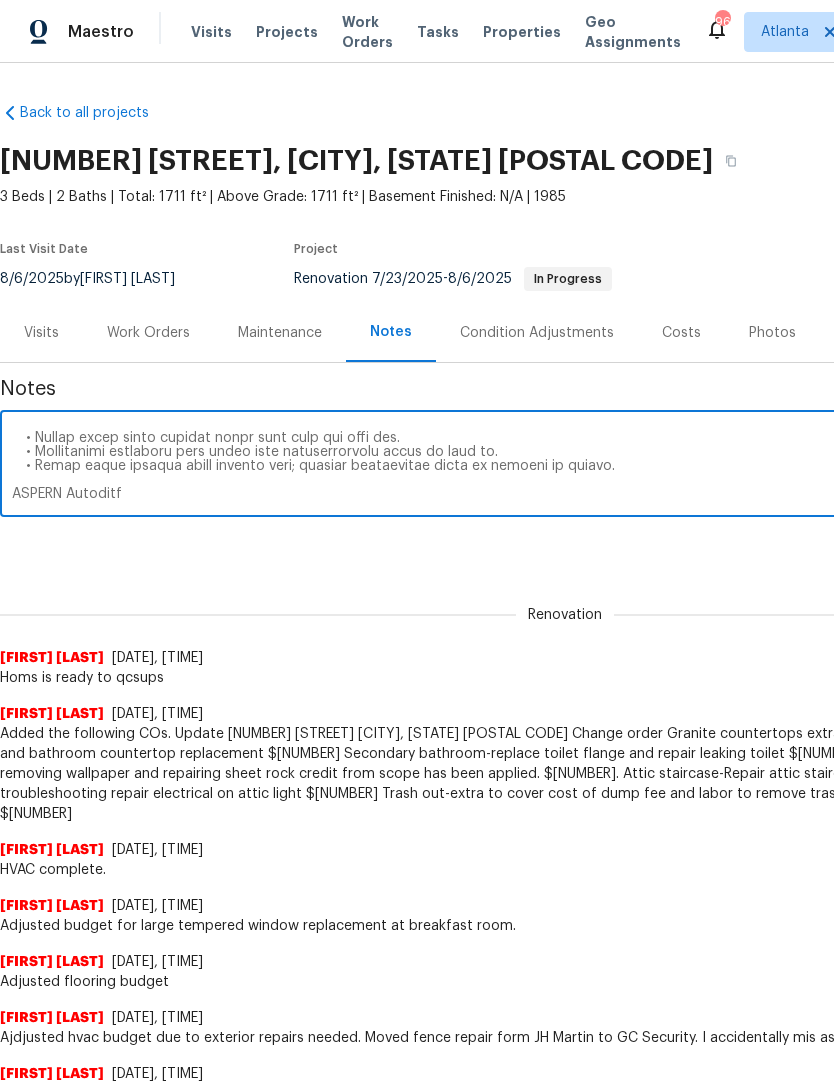type on "Sent the following punch list to GC Security :
670 Spring Forest Dr, Lawrenceville, GA 30043
Exterior Repairs
1.	Rear Deck Repair
• Replace deteriorating deck board and riser at the step coming off the rear deck.
• Paint replacement components to match existing deck finish.
Doors & Hardware
2. Garage Entry Door
• Adjust door for proper fit.
• Recess deadbolt striker into frame.
• Tighten door to ensure secure closure.
3.	Rear Deck Door (Living Room)
• Adjust door to fit securely within frame.
• Correct alignment at top-left corner of door.
4.	Front Right Secondary Bedroom Entry Door
• Adjust door for proper operation.
• Touch up paint on louvered closet door.
Interior Painting
5. Living Room / Hall Bath Wall
• Paint below chair rail along the wall between the living room and hall bath.
• Ensure finish matches surrounding surfaces to correct sheen difference.
Plumbing
6. Icemaker Supply Line
• Investigate and correct leak at icemaker supply line.
• If needed, decommission the supply li..." 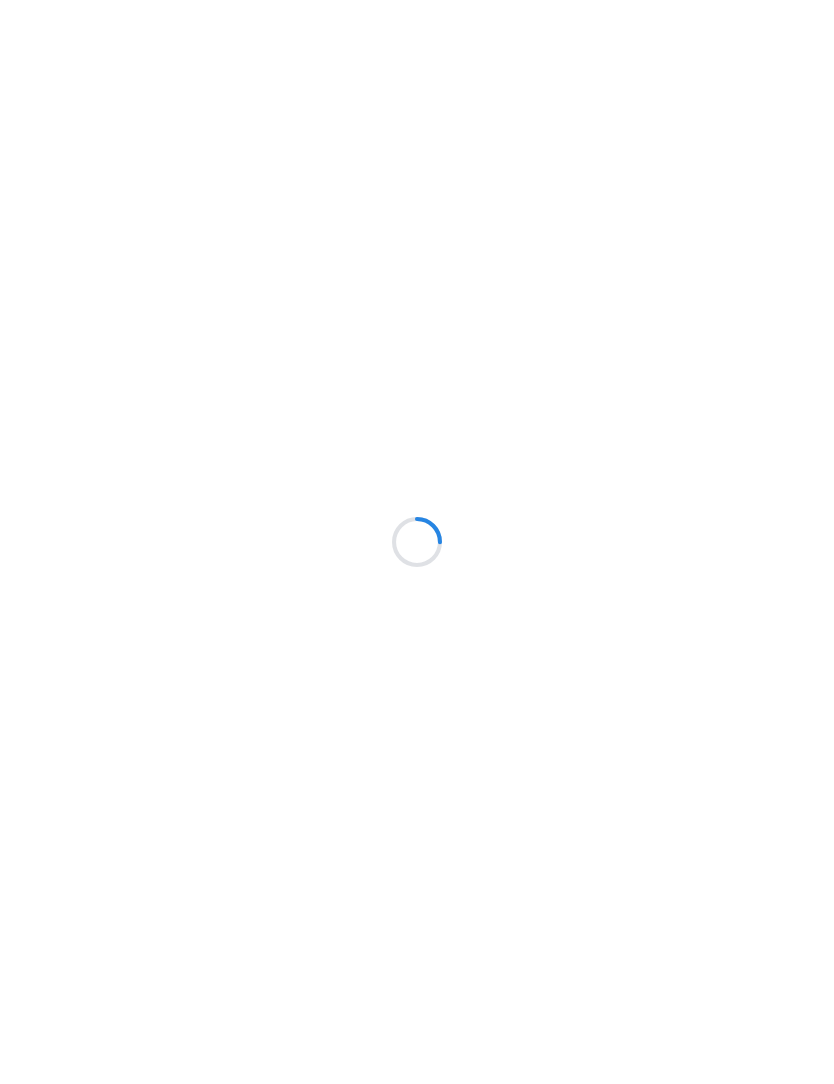 scroll, scrollTop: 1, scrollLeft: 0, axis: vertical 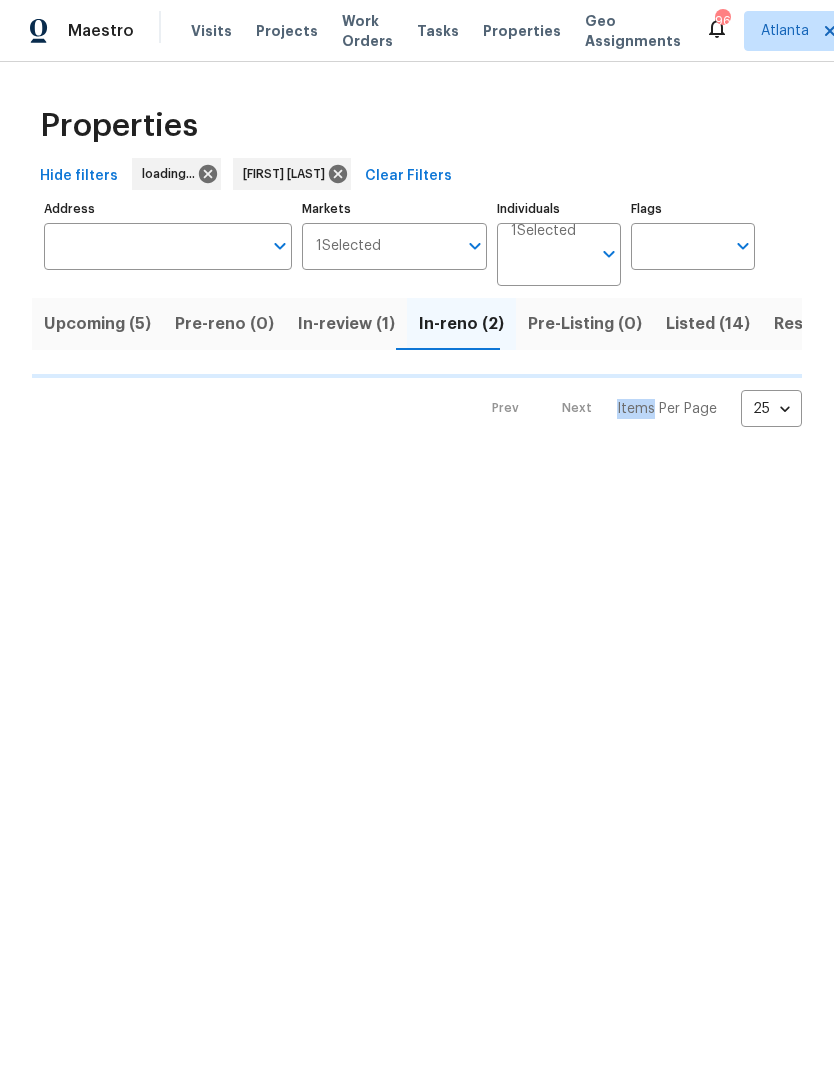 click on "Properties Hide filters loading... Scott Smathers Clear Filters Address Address Markets 1  Selected Markets Individuals 1  Selected Individuals Flags Flags Upcoming (5) Pre-reno (0) In-review (1) In-reno (2) Pre-Listing (0) Listed (14) Resale (5) Done (288) Unknown (0) Prev Next Items Per Page 25 25 ​" at bounding box center [417, 261] 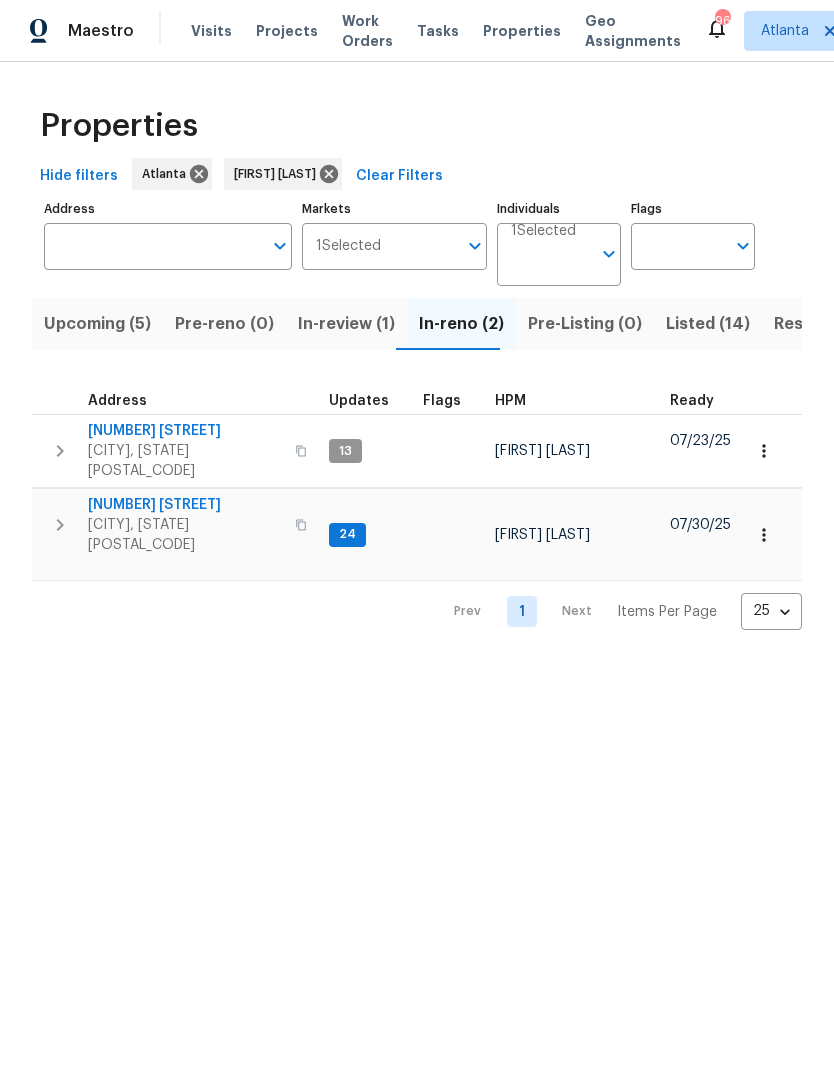 click on "670 Spring Forest Dr" at bounding box center [185, 432] 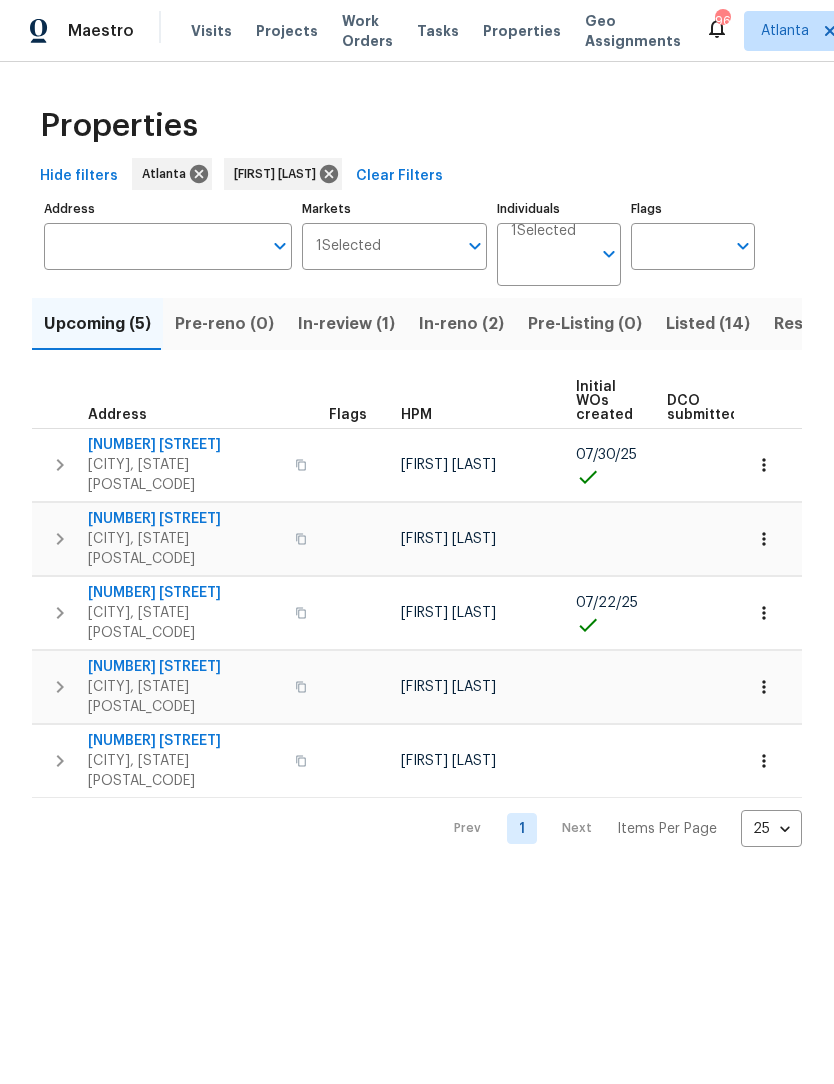 scroll, scrollTop: 0, scrollLeft: 0, axis: both 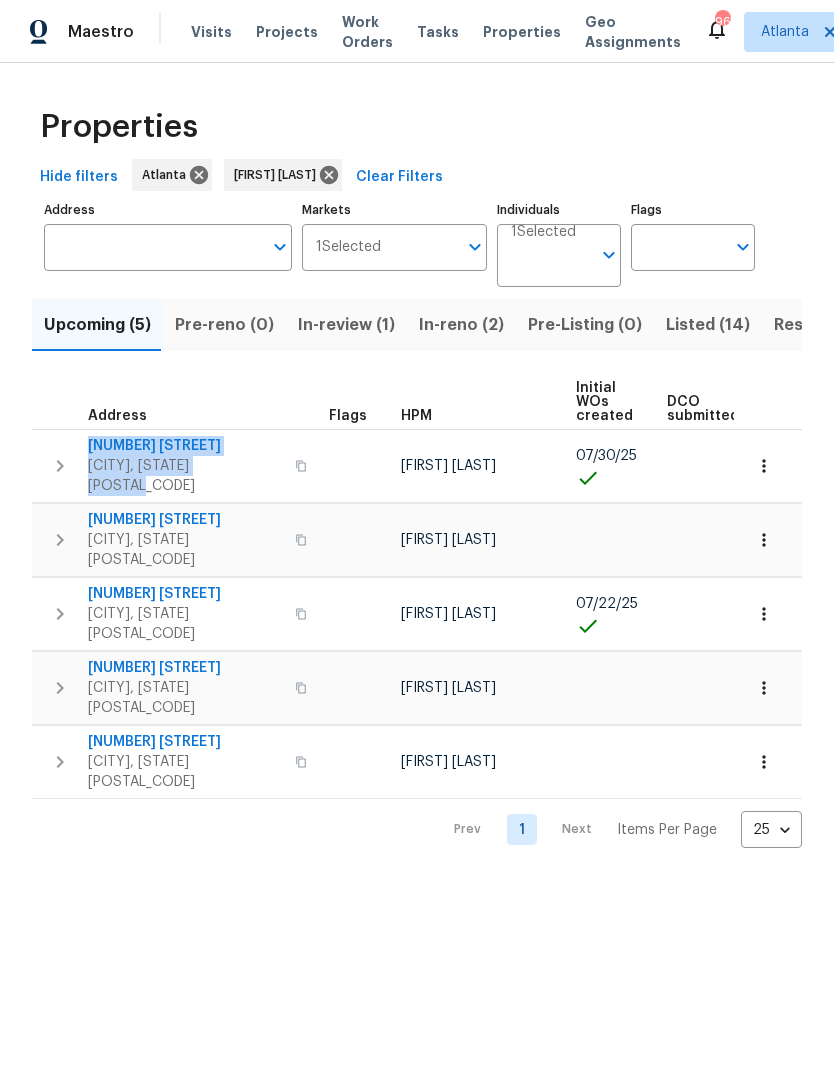 click on "In-reno (2)" at bounding box center [461, 325] 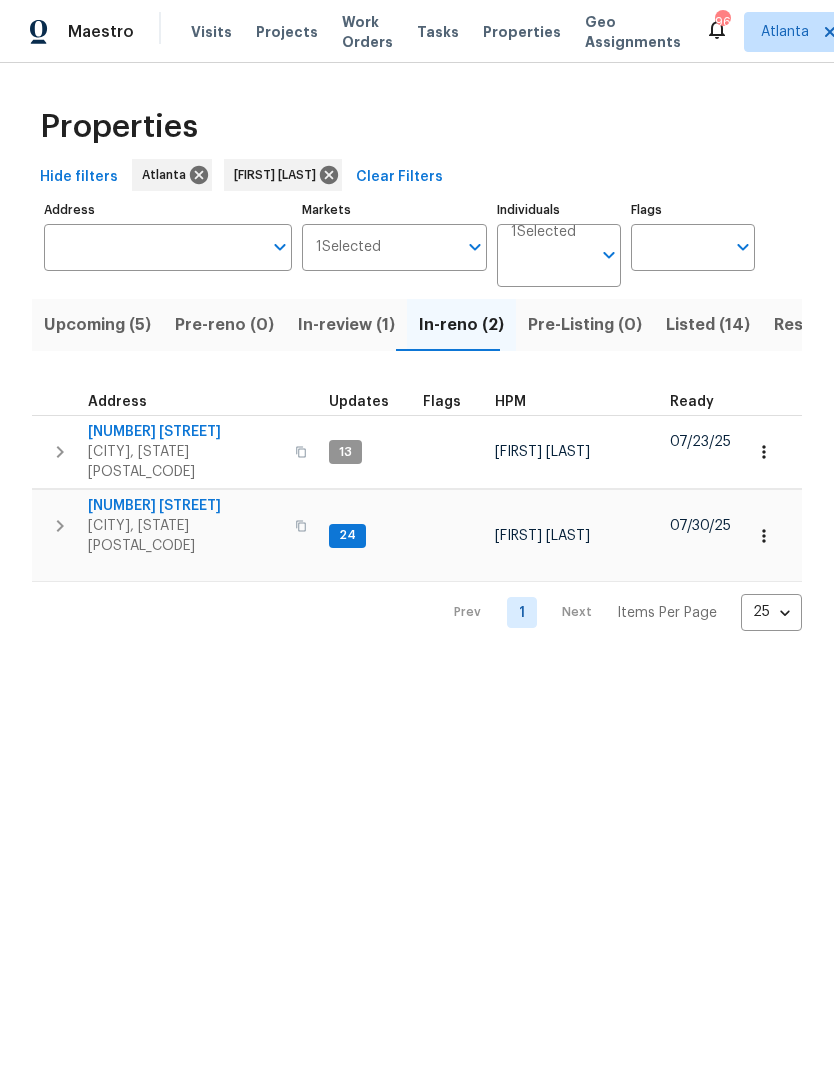 click on "670 Spring Forest Dr" at bounding box center [185, 432] 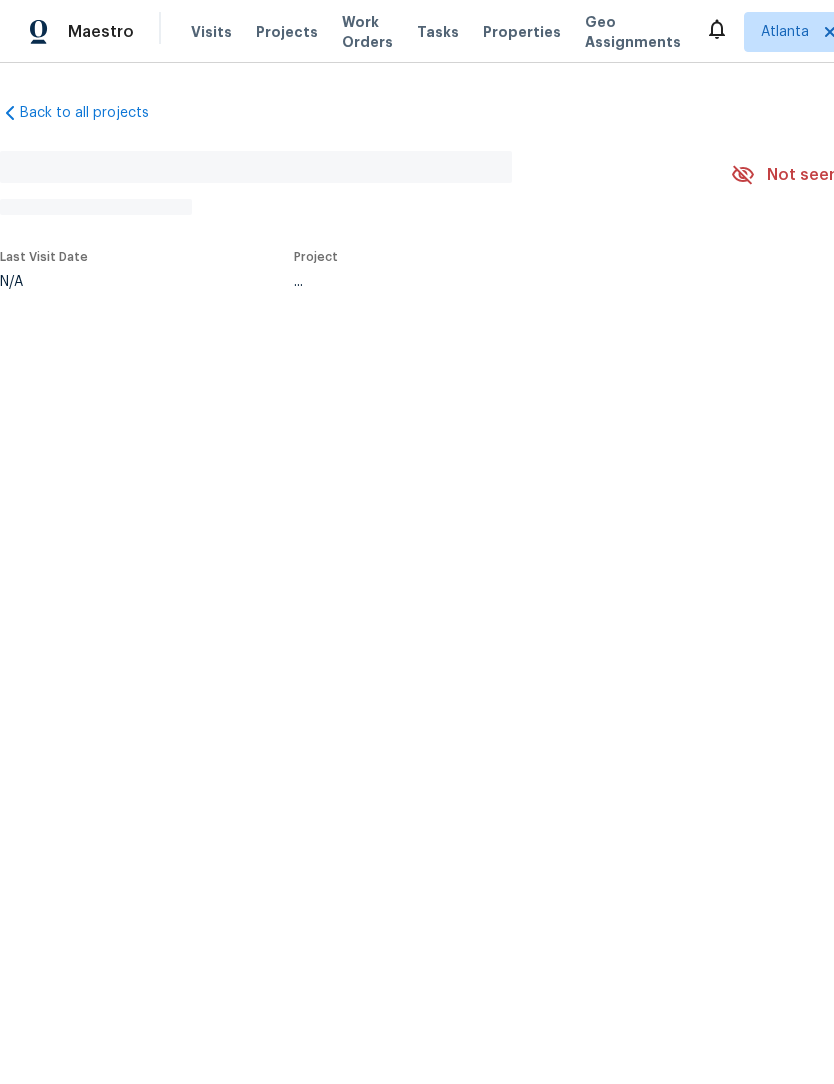 scroll, scrollTop: 0, scrollLeft: 0, axis: both 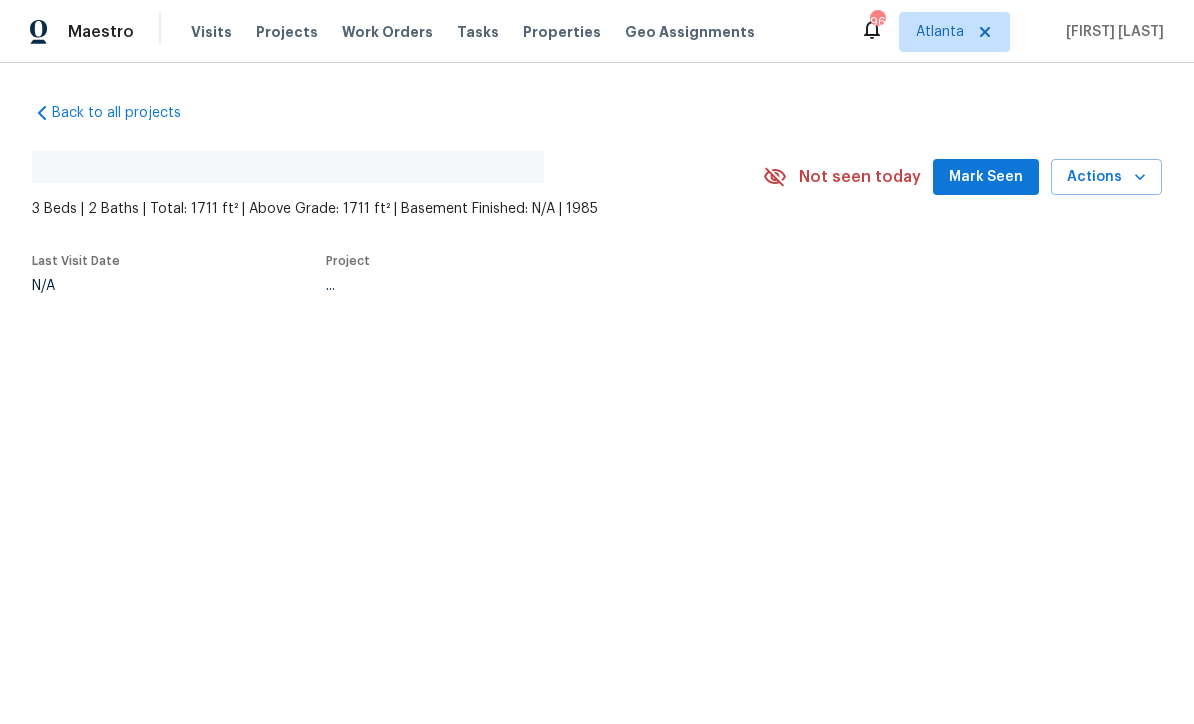 click on "Mark Seen" at bounding box center [986, 177] 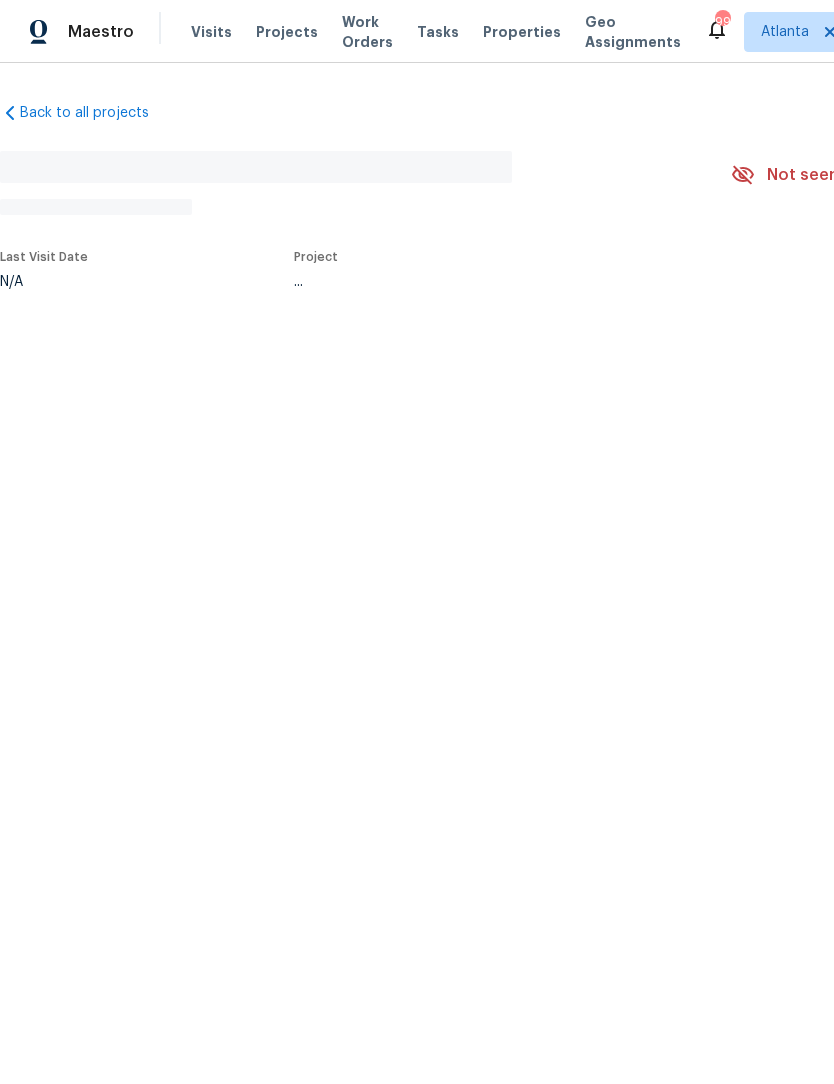 scroll, scrollTop: 0, scrollLeft: 0, axis: both 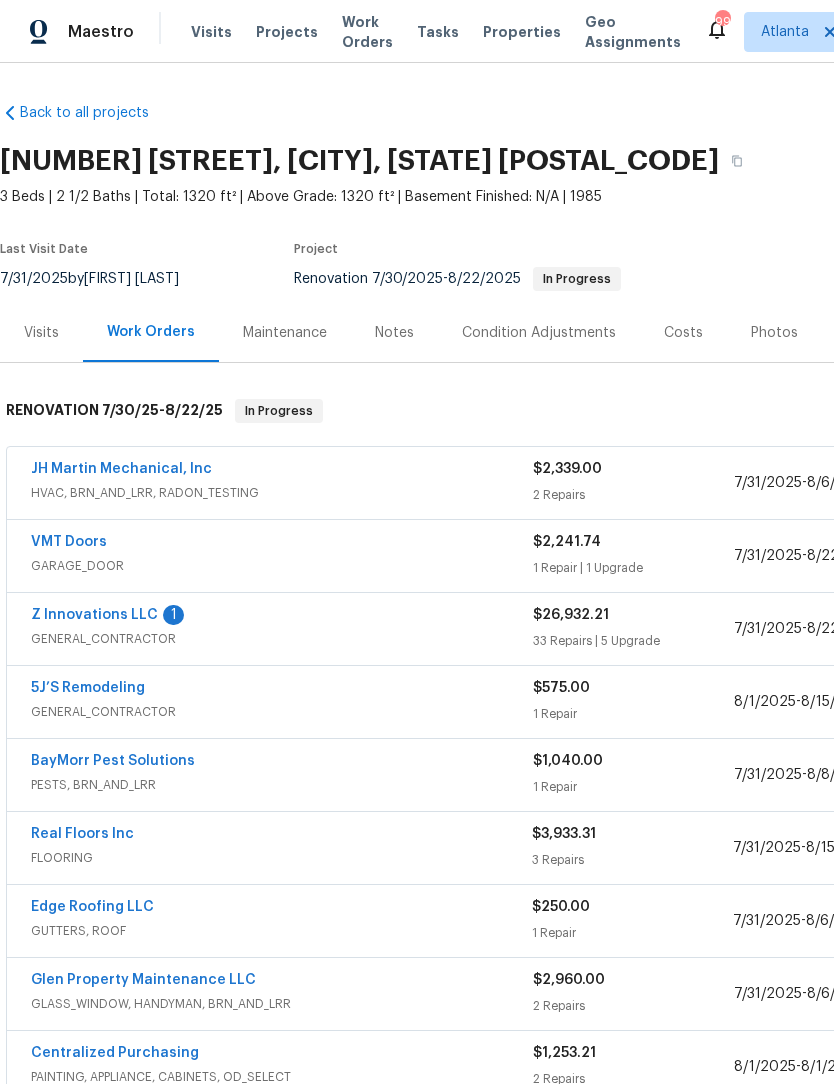 click on "BayMorr Pest Solutions" at bounding box center [113, 761] 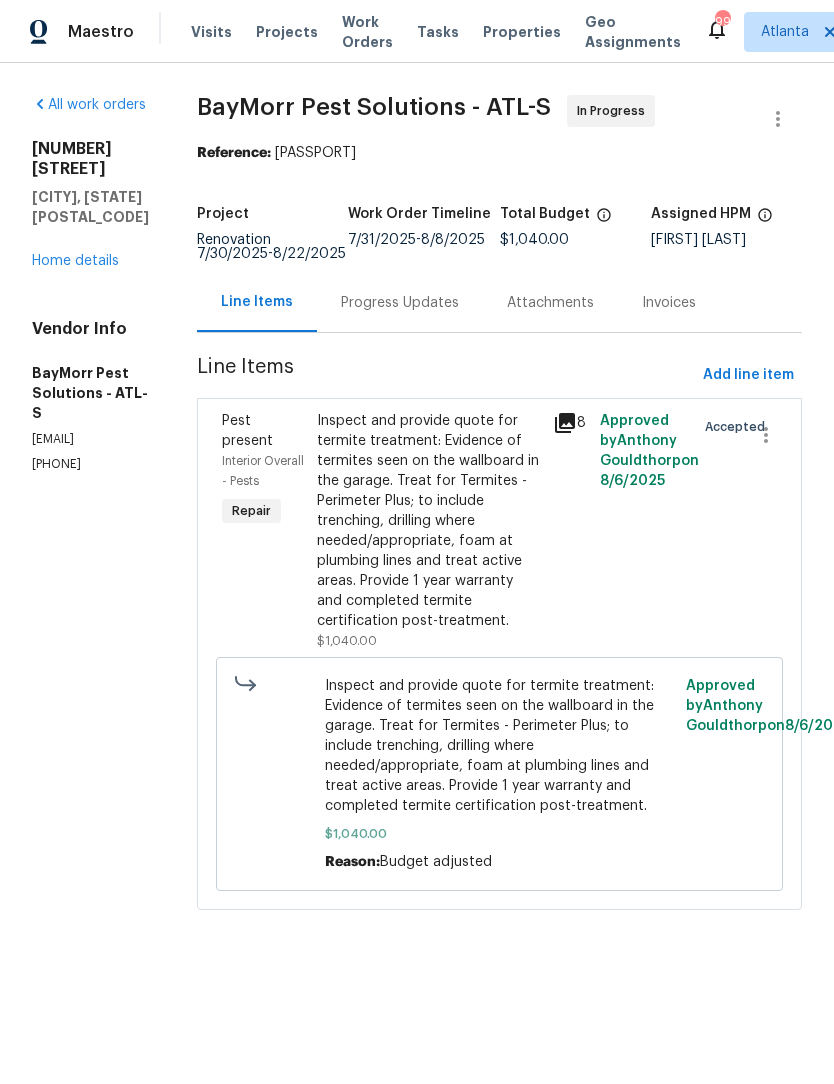 click on "Progress Updates" at bounding box center (400, 303) 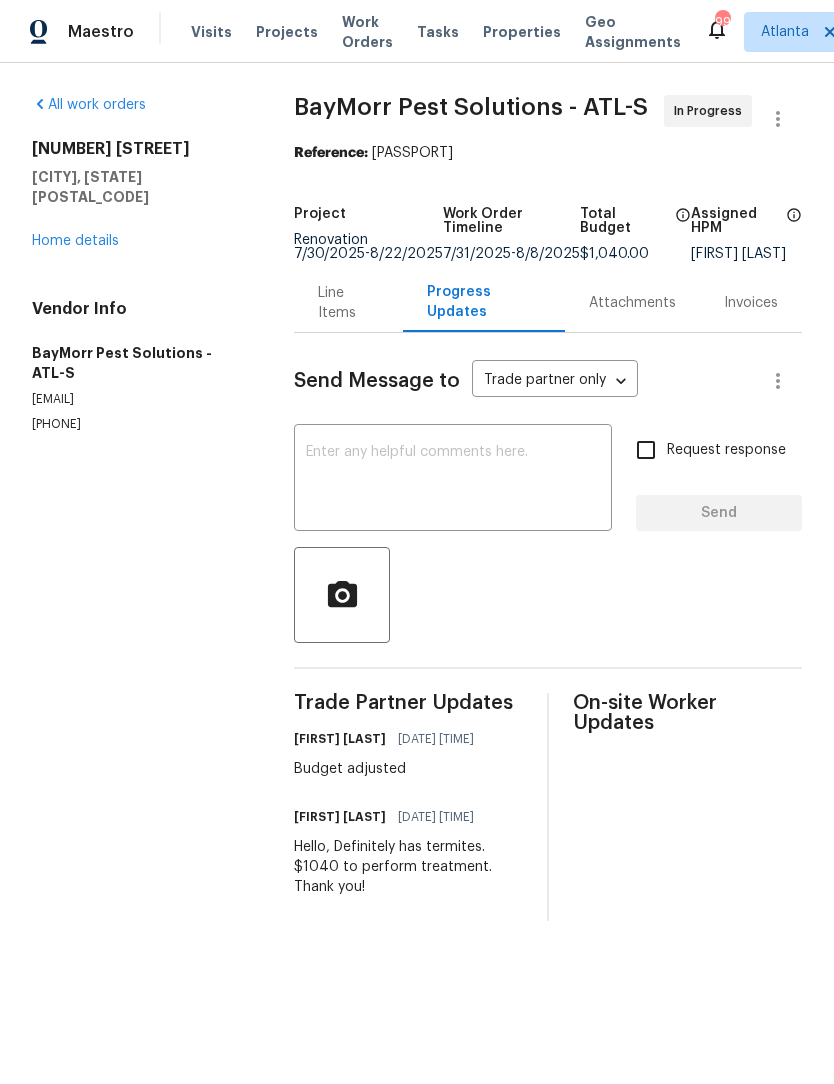 click at bounding box center (453, 480) 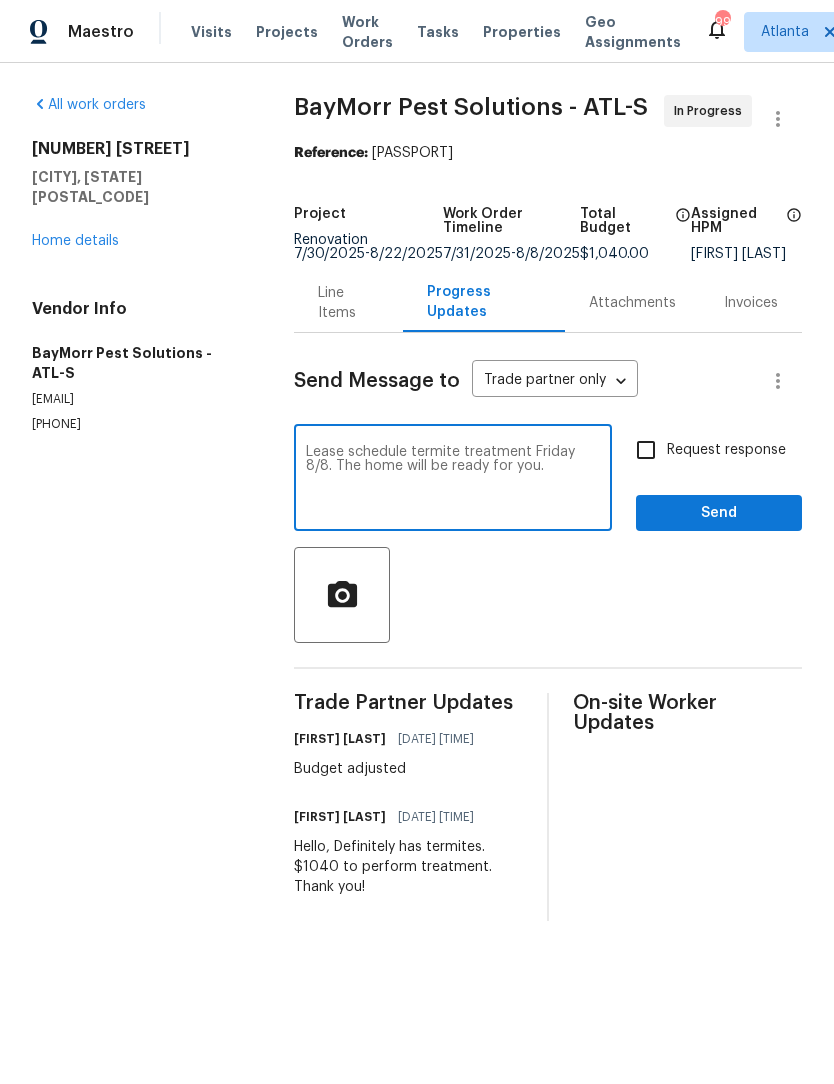 type on "Lease schedule termite treatment Friday 8/8.  The home will be ready for you." 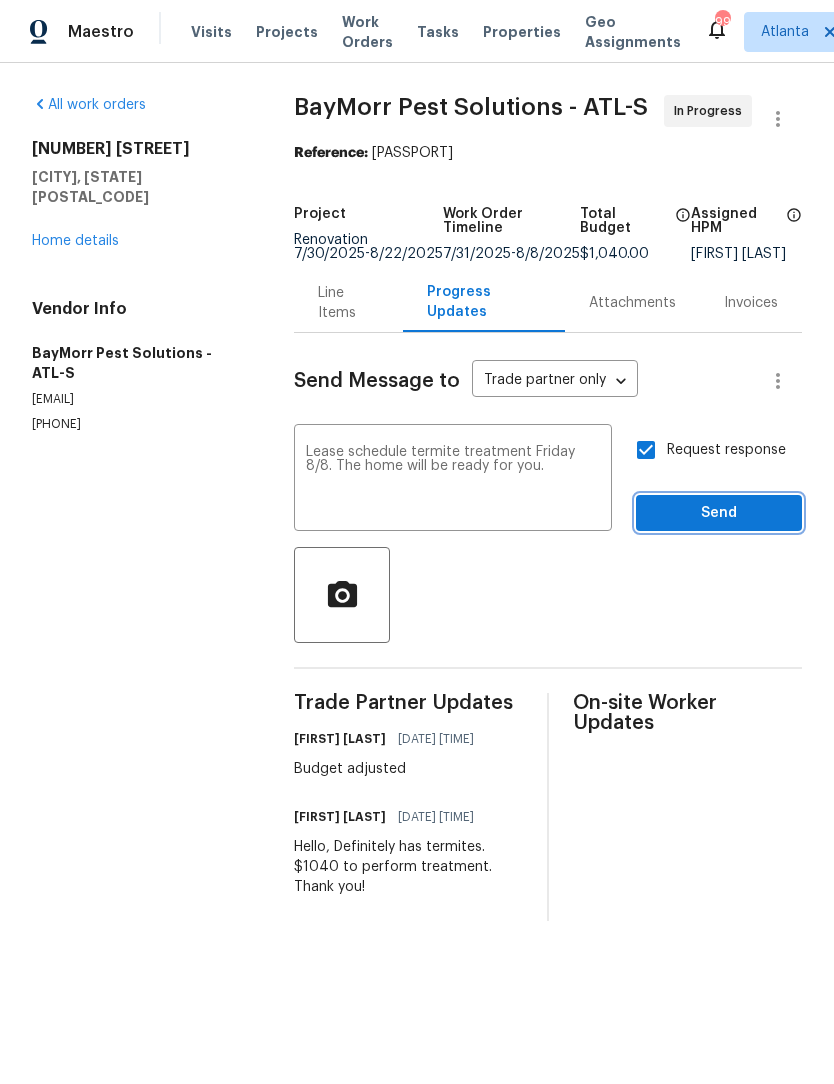 click on "Send" at bounding box center [719, 513] 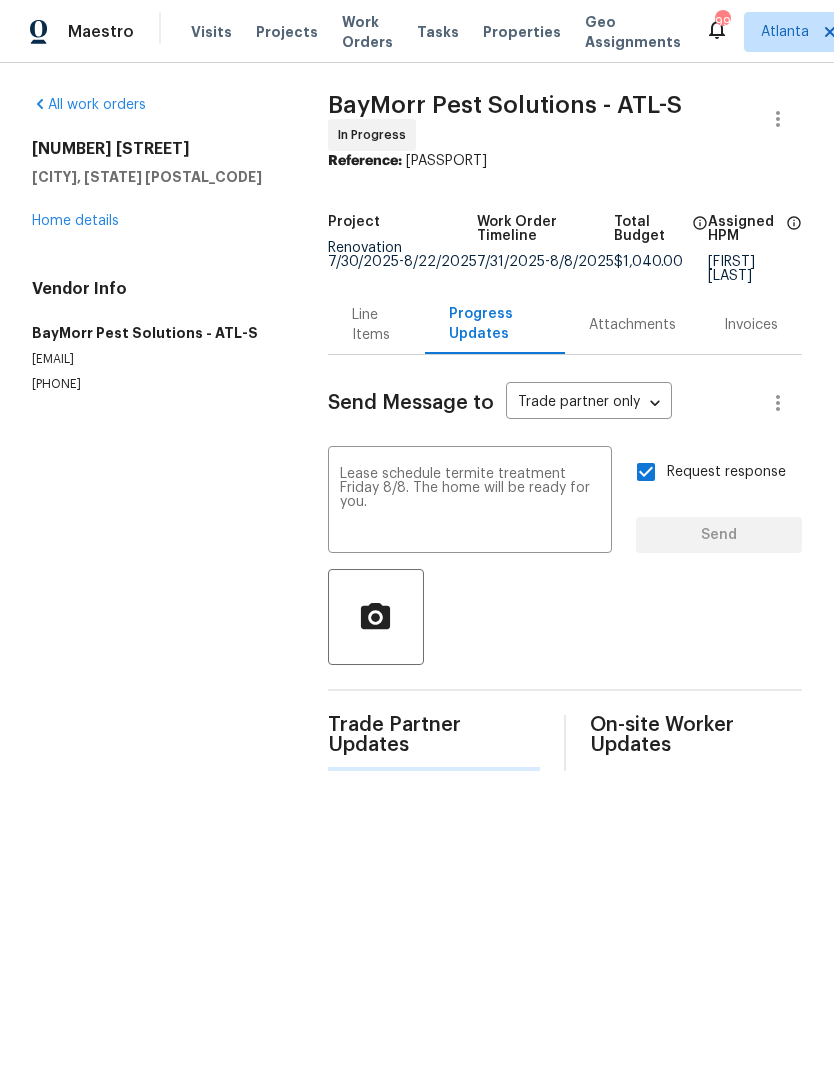 type 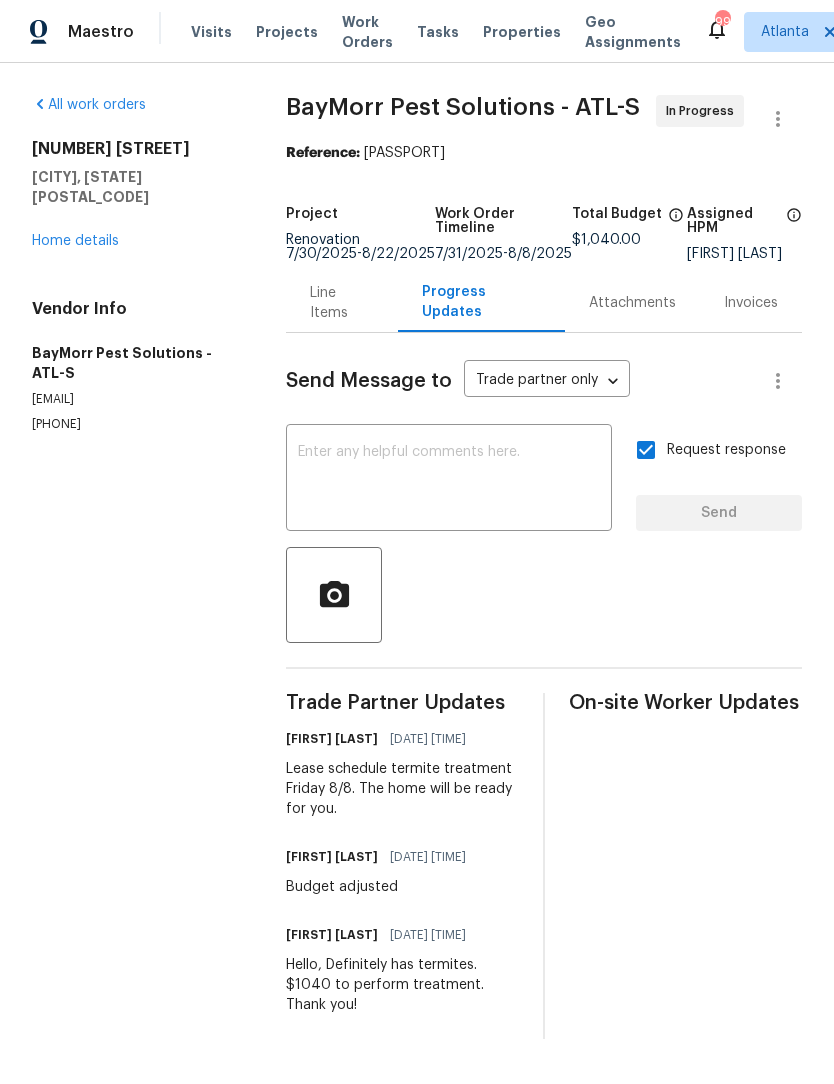 click on "Line Items" at bounding box center (342, 303) 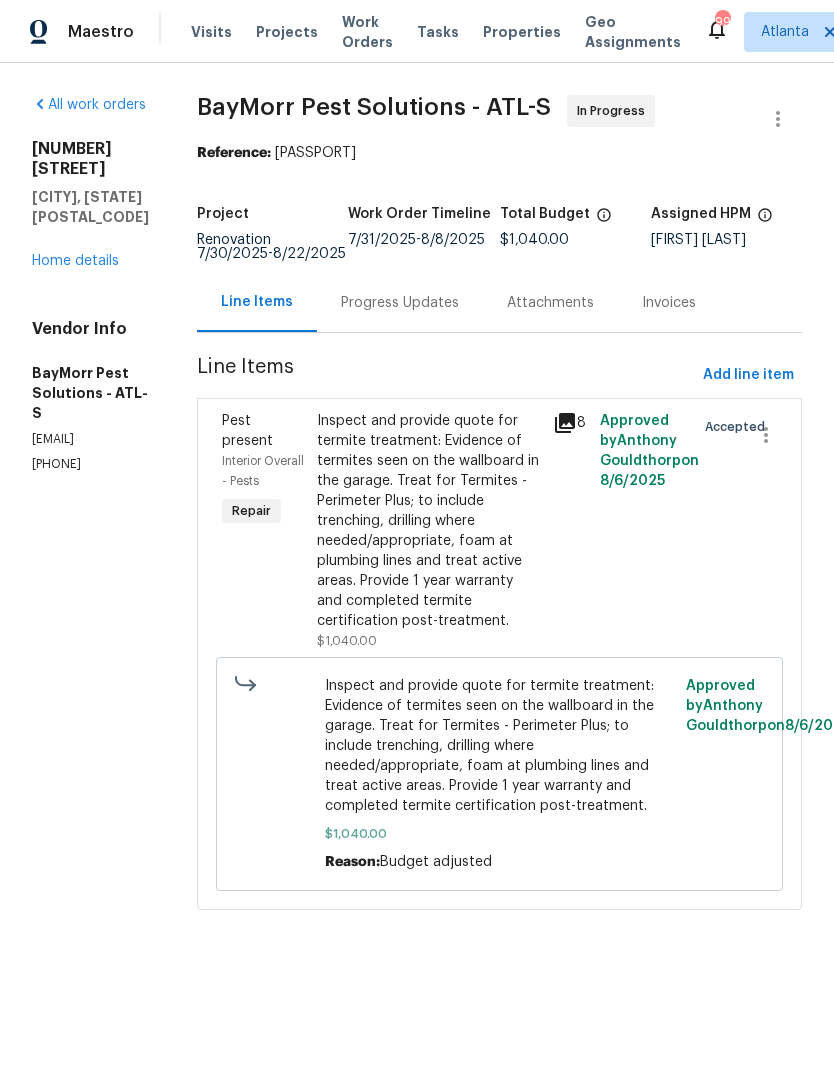 click on "Home details" at bounding box center [75, 261] 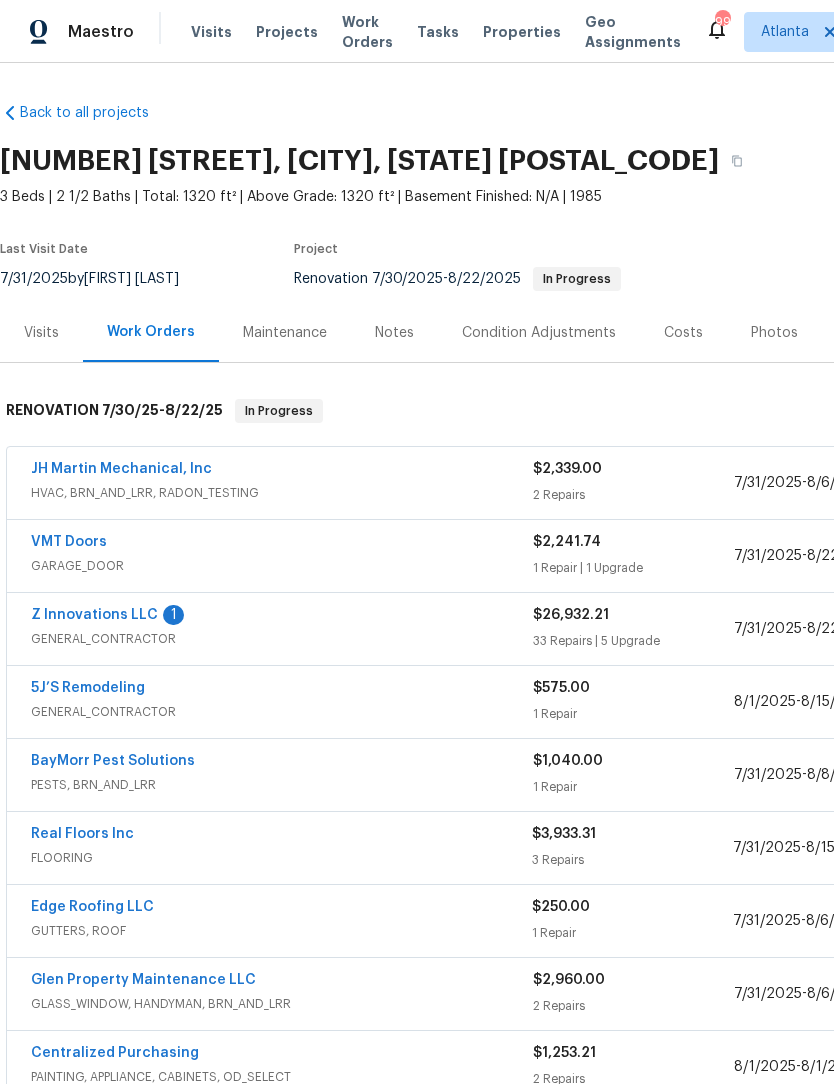 click on "5J’S Remodeling" at bounding box center (88, 688) 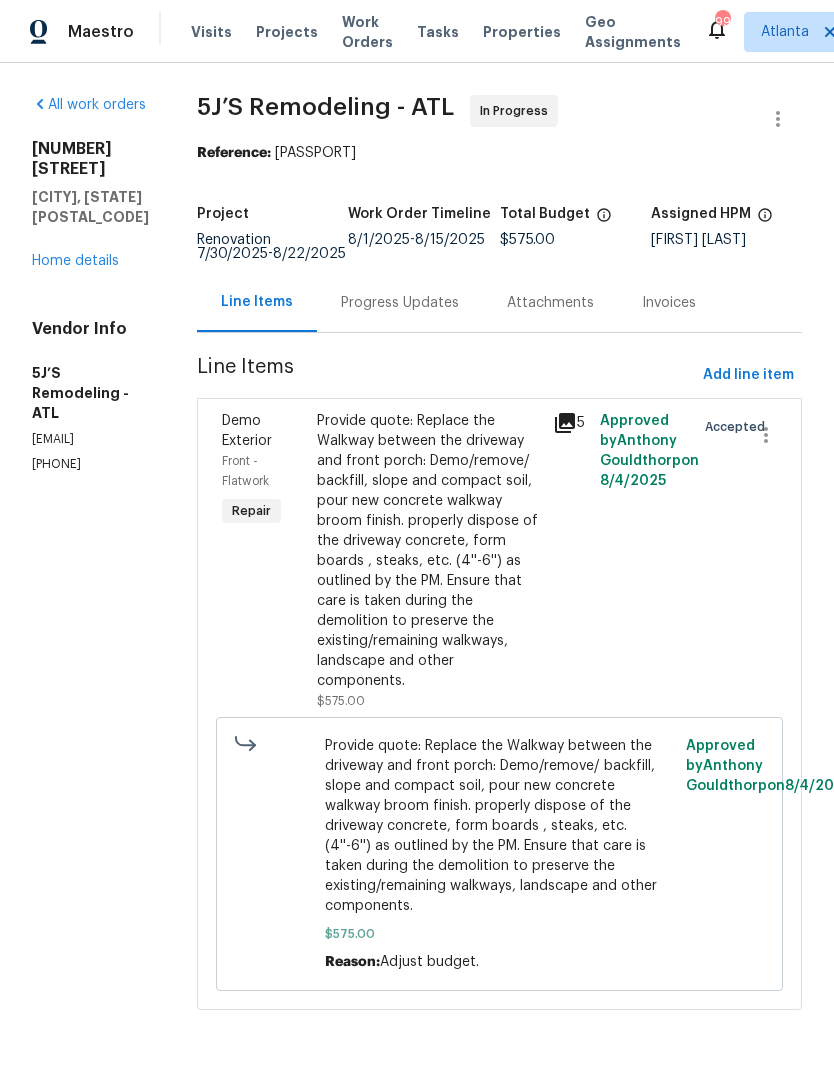 click on "Progress Updates" at bounding box center (400, 303) 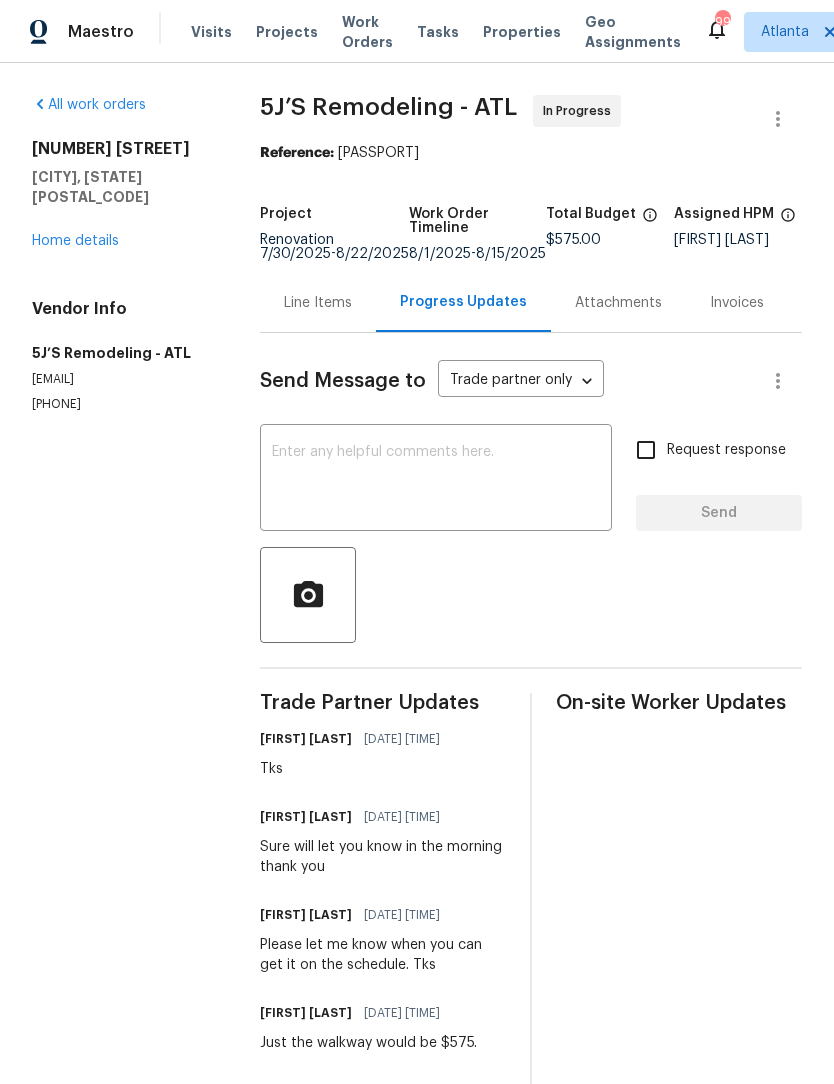 click at bounding box center (436, 480) 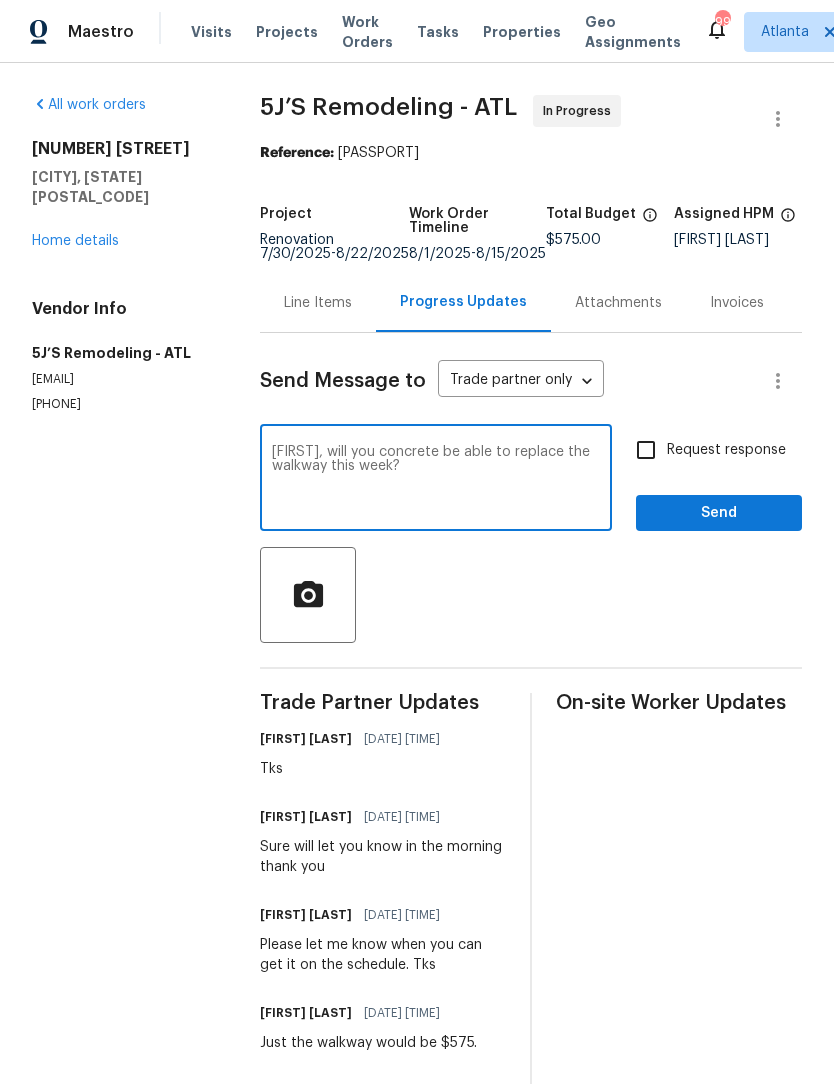 type on "Ray,  will you concrete be able to replace the walkway this week?" 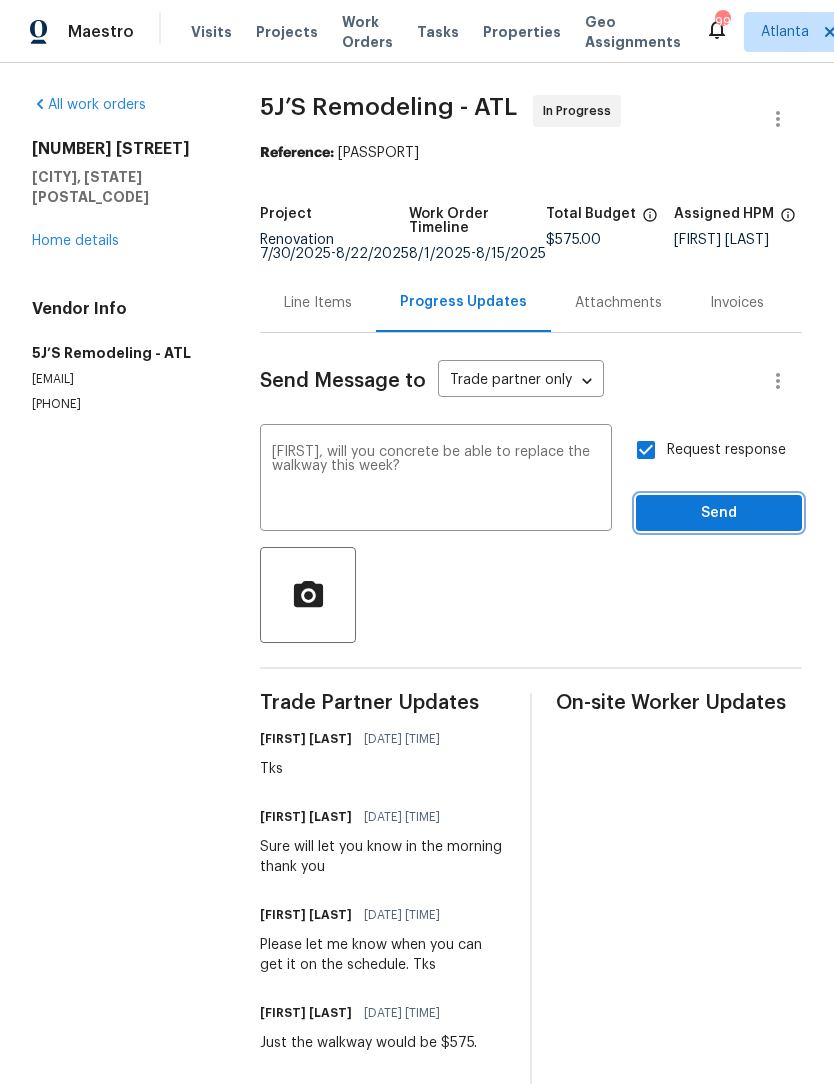 click on "Send" at bounding box center (719, 513) 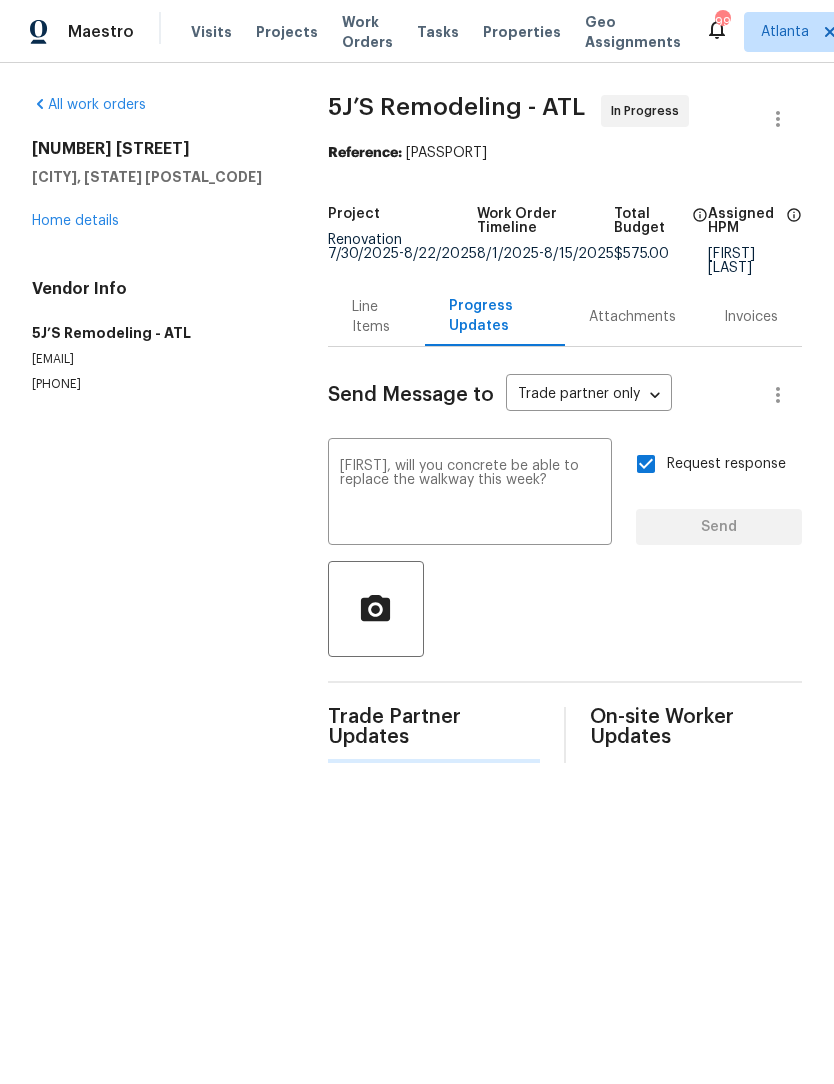 type 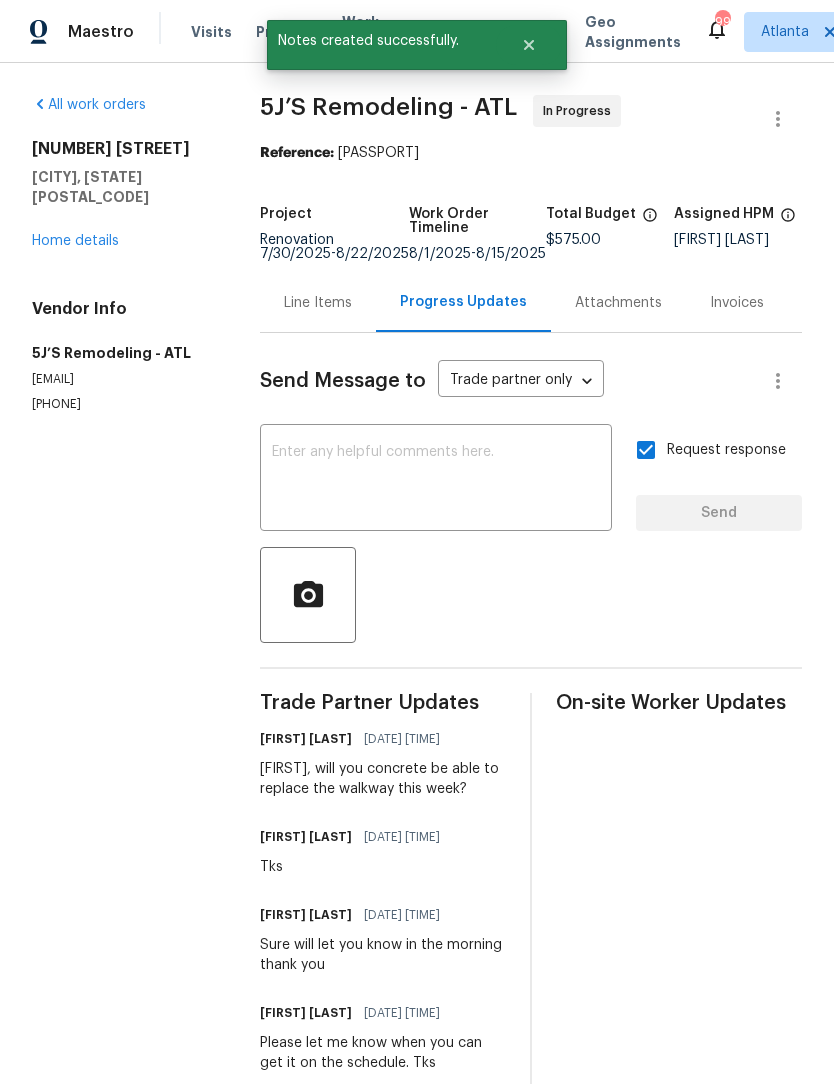 click on "Home details" at bounding box center [75, 241] 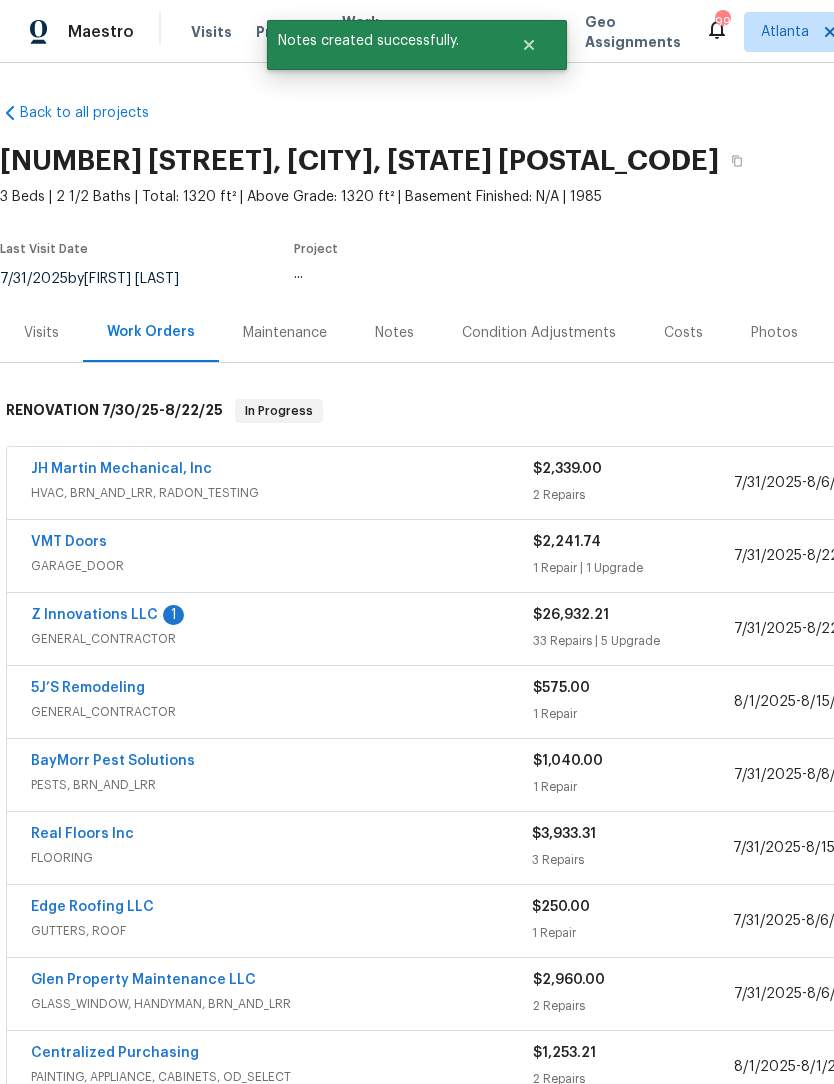 click on "Z Innovations LLC" at bounding box center (94, 615) 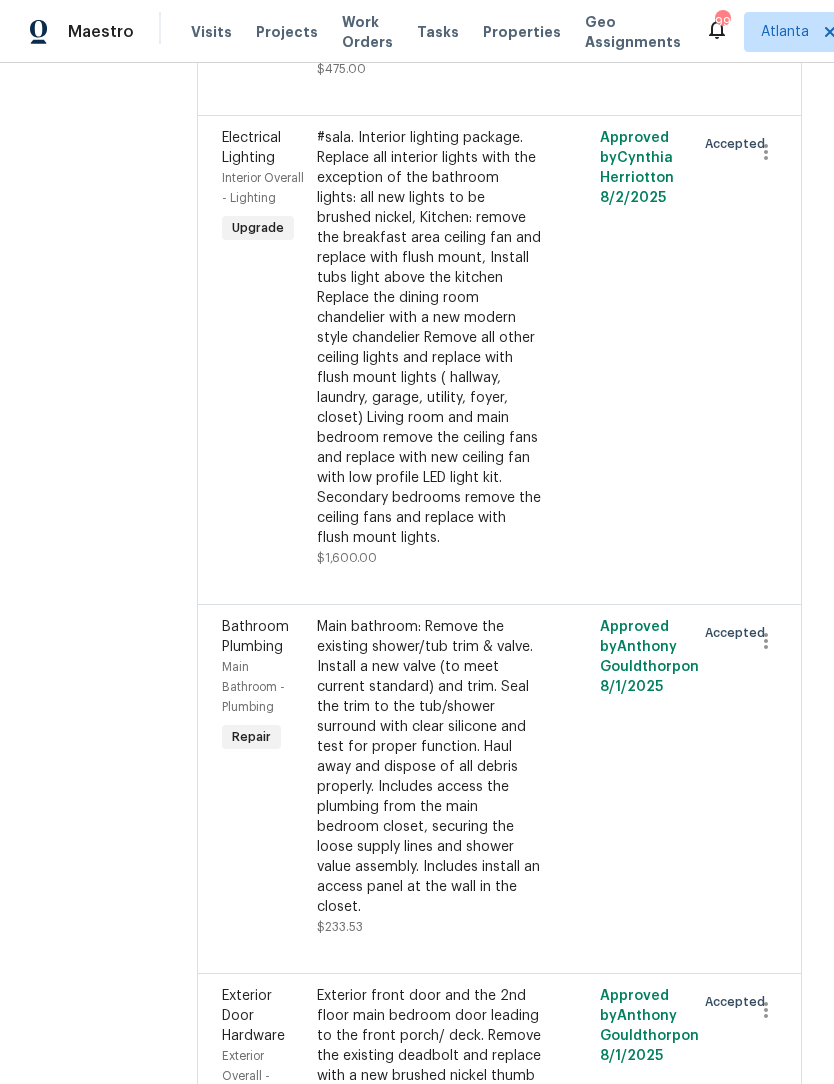 scroll, scrollTop: 1473, scrollLeft: 0, axis: vertical 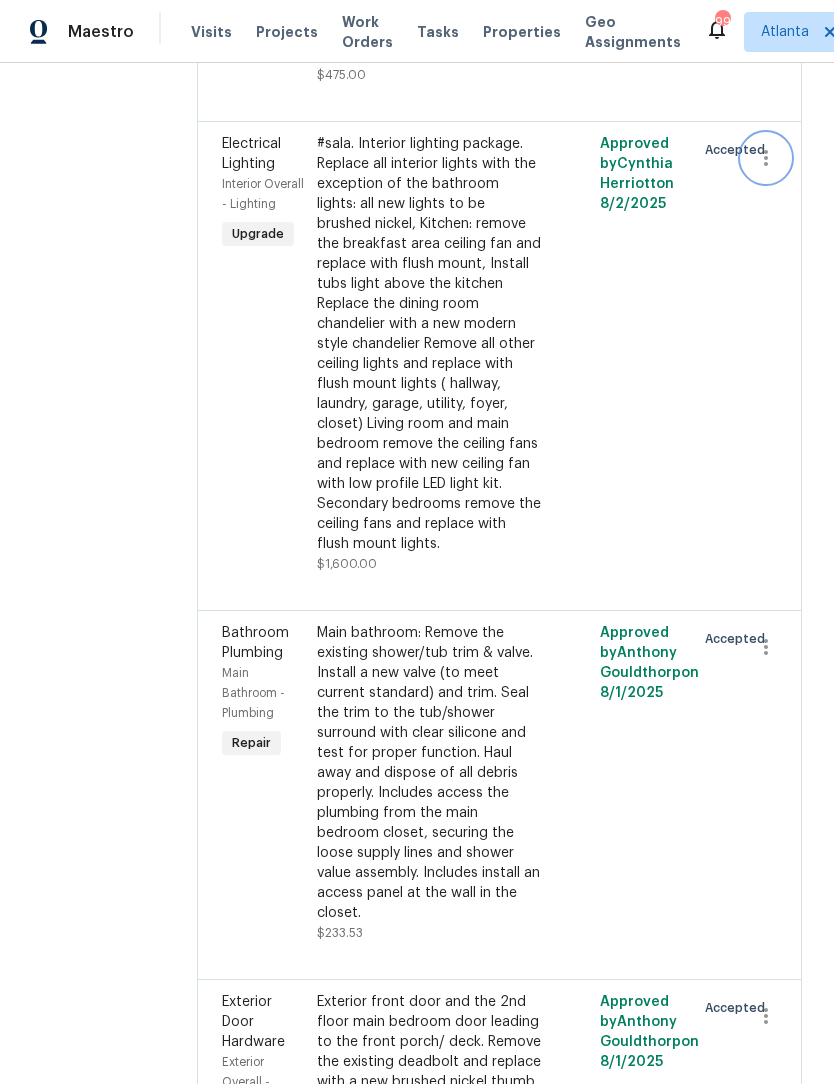 click 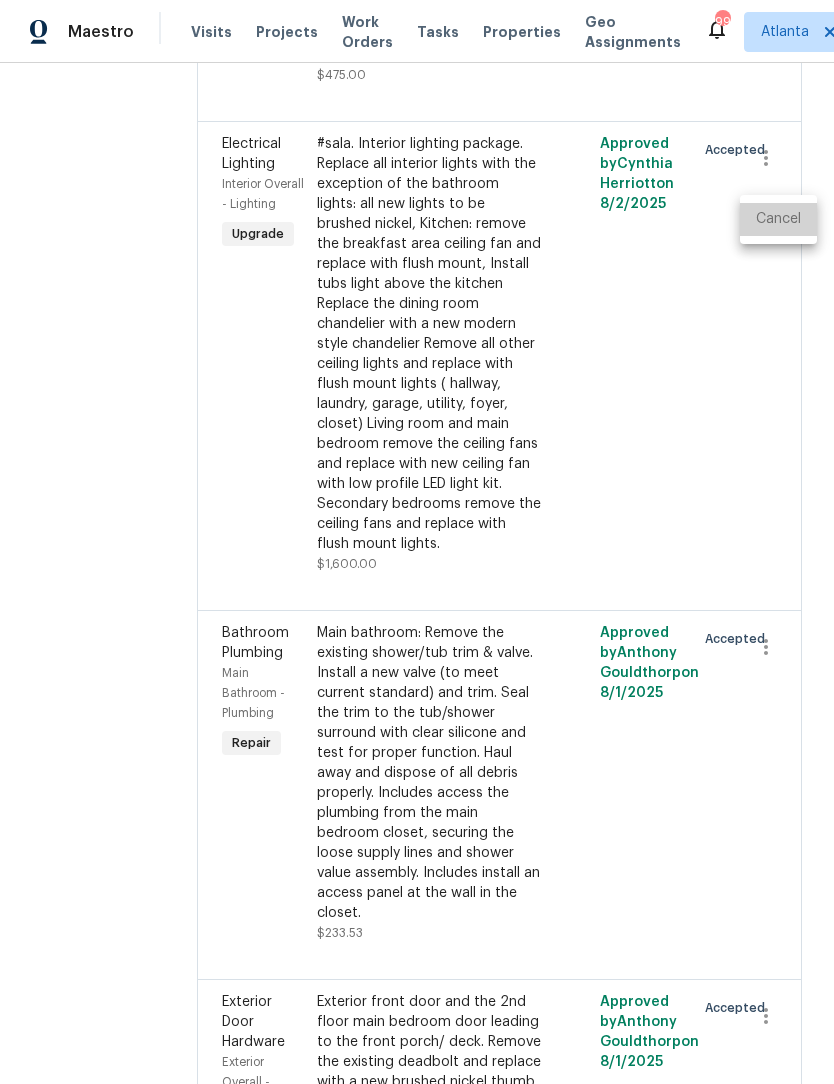 click on "Cancel" at bounding box center [778, 219] 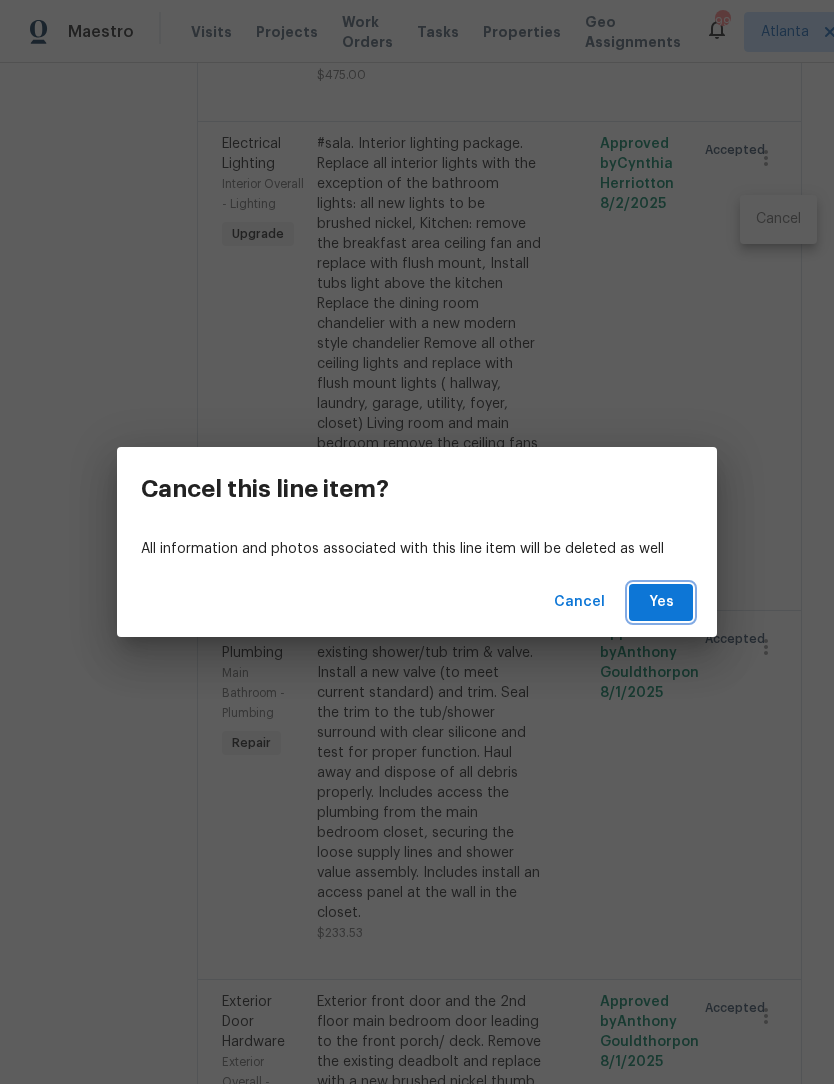 click on "Yes" at bounding box center (661, 602) 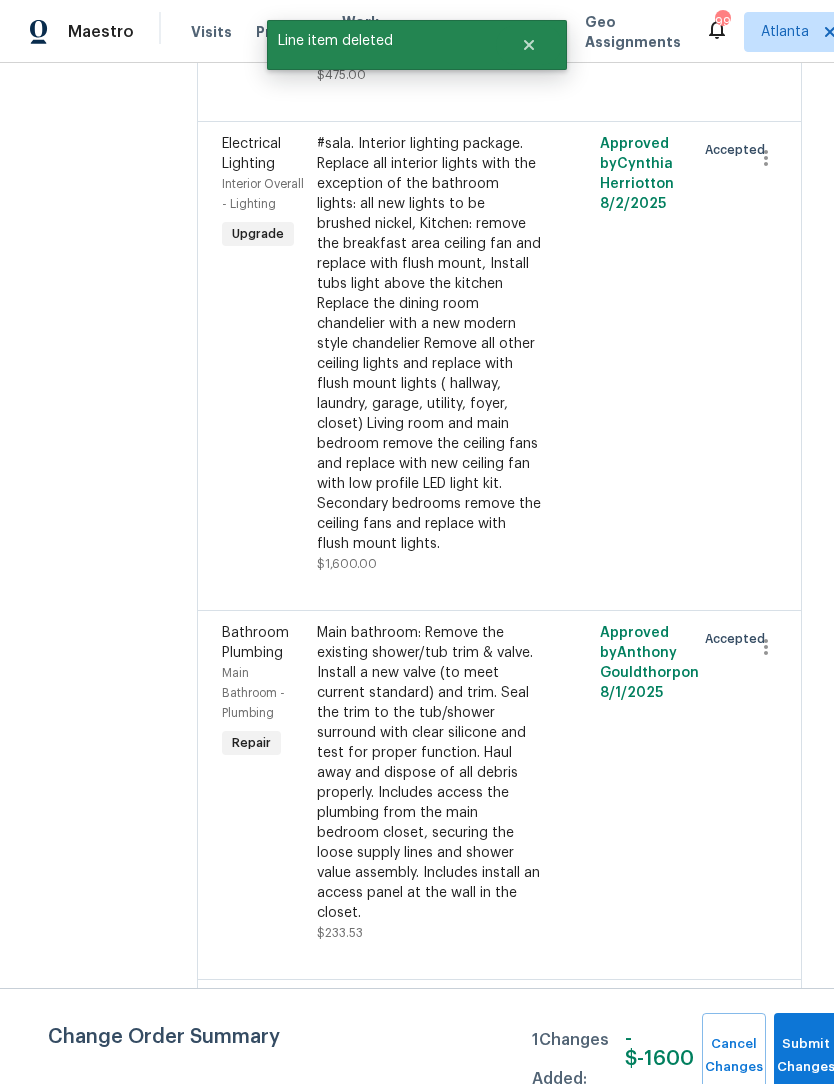 scroll, scrollTop: 0, scrollLeft: 0, axis: both 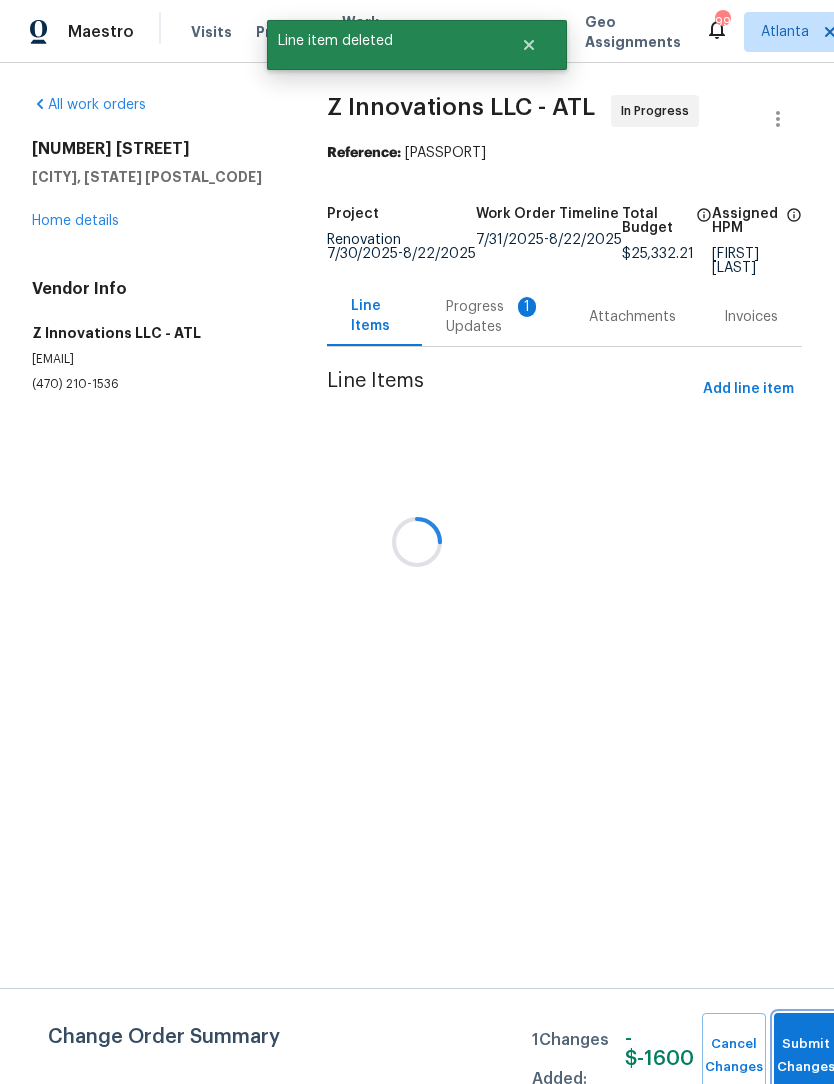 click on "Submit Changes" at bounding box center (806, 1056) 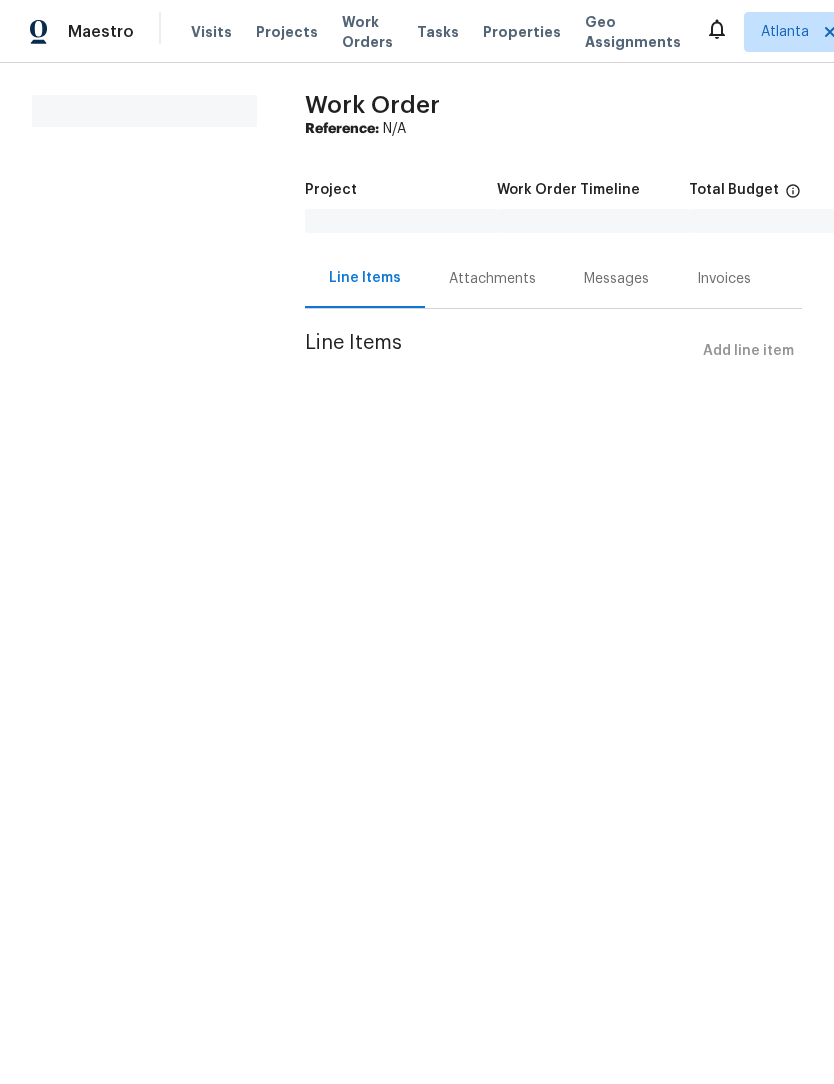 scroll, scrollTop: 0, scrollLeft: 0, axis: both 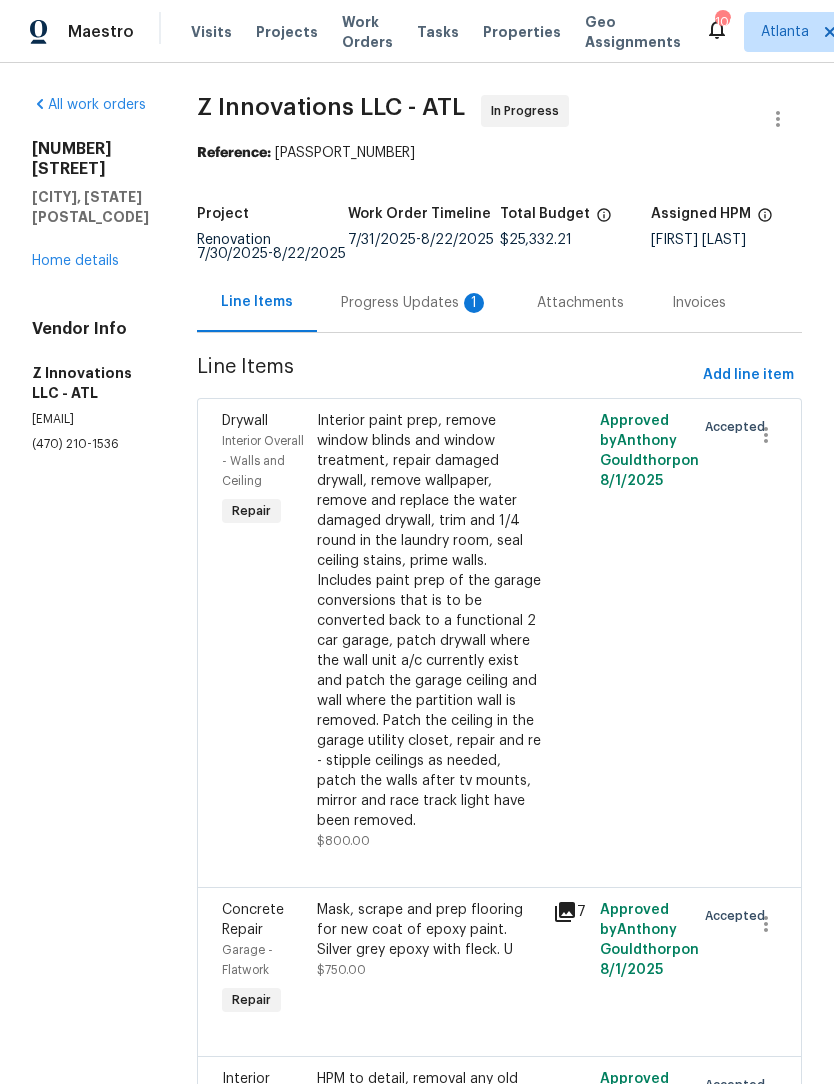 click on "Interior paint prep, remove window blinds and window treatment, repair damaged drywall, remove wallpaper, remove and replace the water damaged drywall, trim and 1/4 round in the laundry room, seal ceiling stains, prime walls.   Includes paint prep of the garage conversions that is to be converted back to a functional 2 car garage,  patch drywall where the wall unit a/c currently exist and patch the garage ceiling and wall where the partition wall is removed.  Patch the ceiling in the garage utility closet,  repair and re - stipple ceilings as needed,  patch the walls after tv mounts, mirror and race track light have been removed." at bounding box center (429, 621) 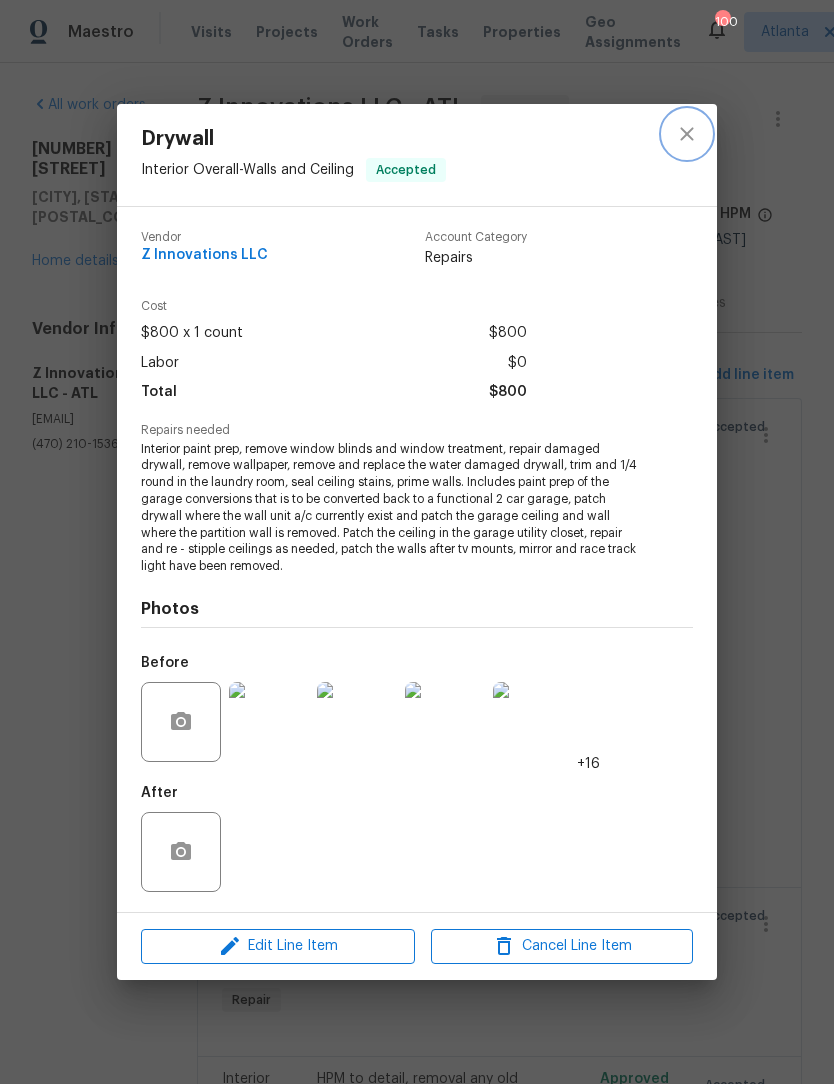 click 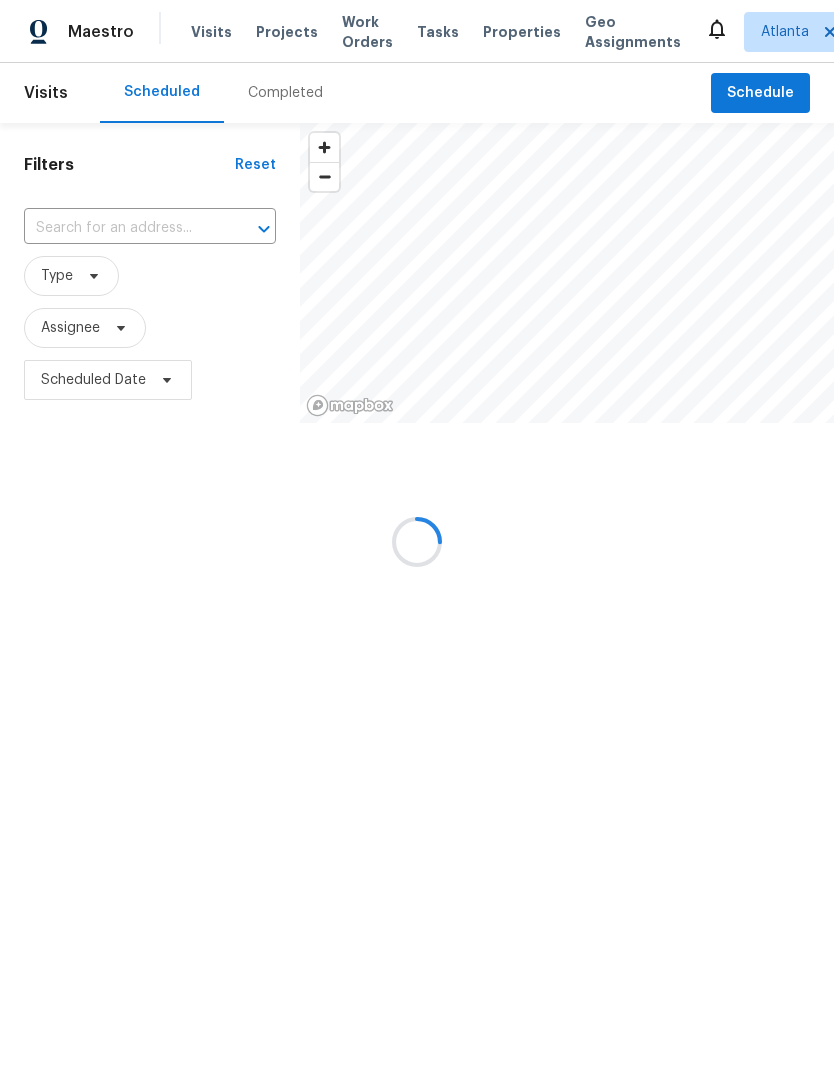 scroll, scrollTop: 0, scrollLeft: 0, axis: both 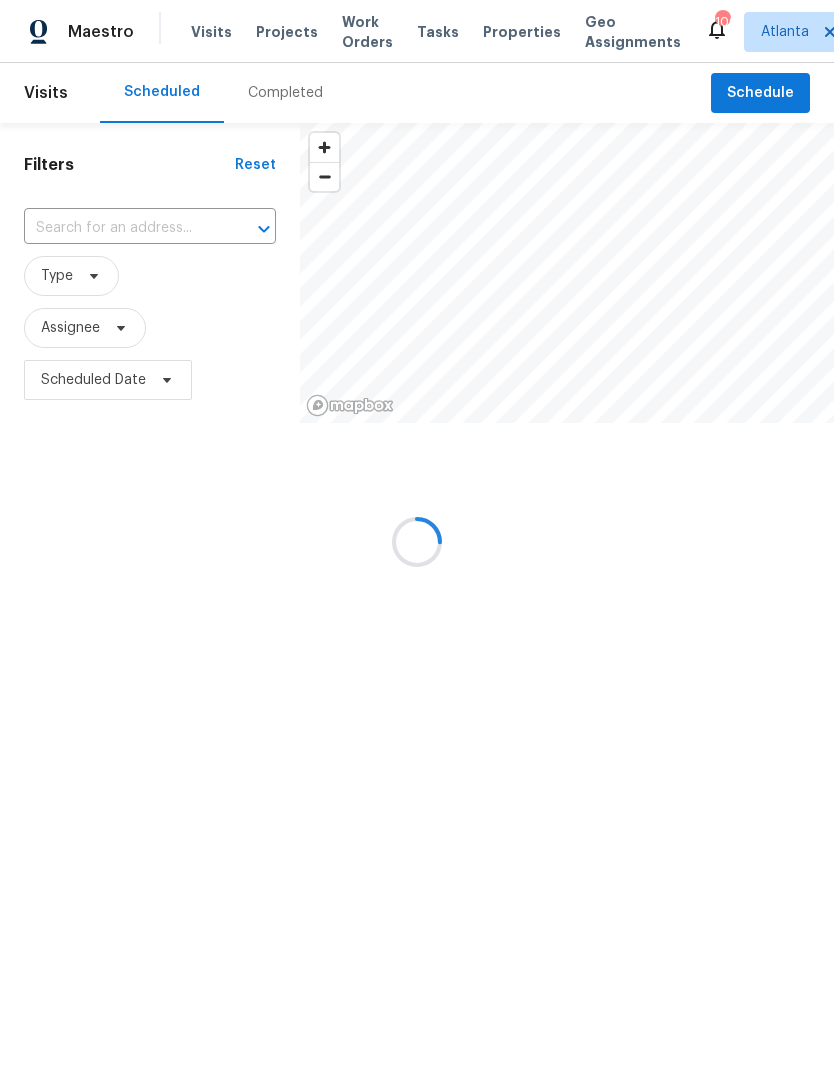 click at bounding box center (417, 542) 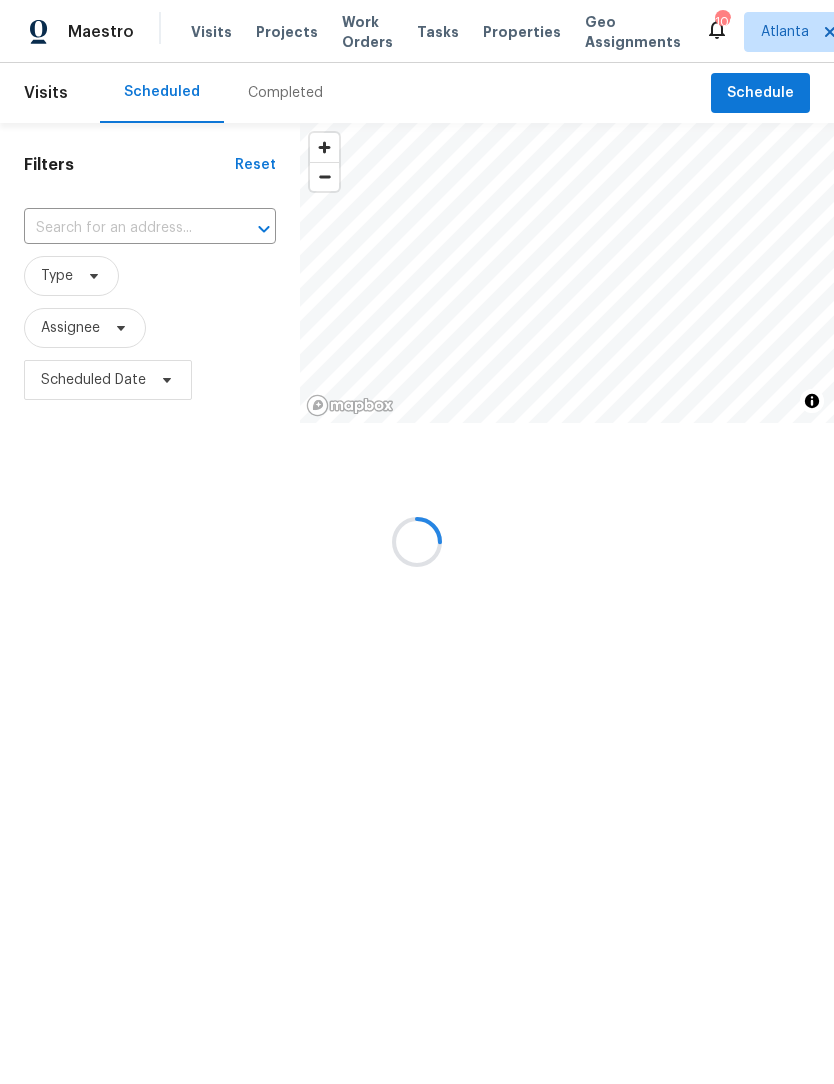 click at bounding box center (417, 542) 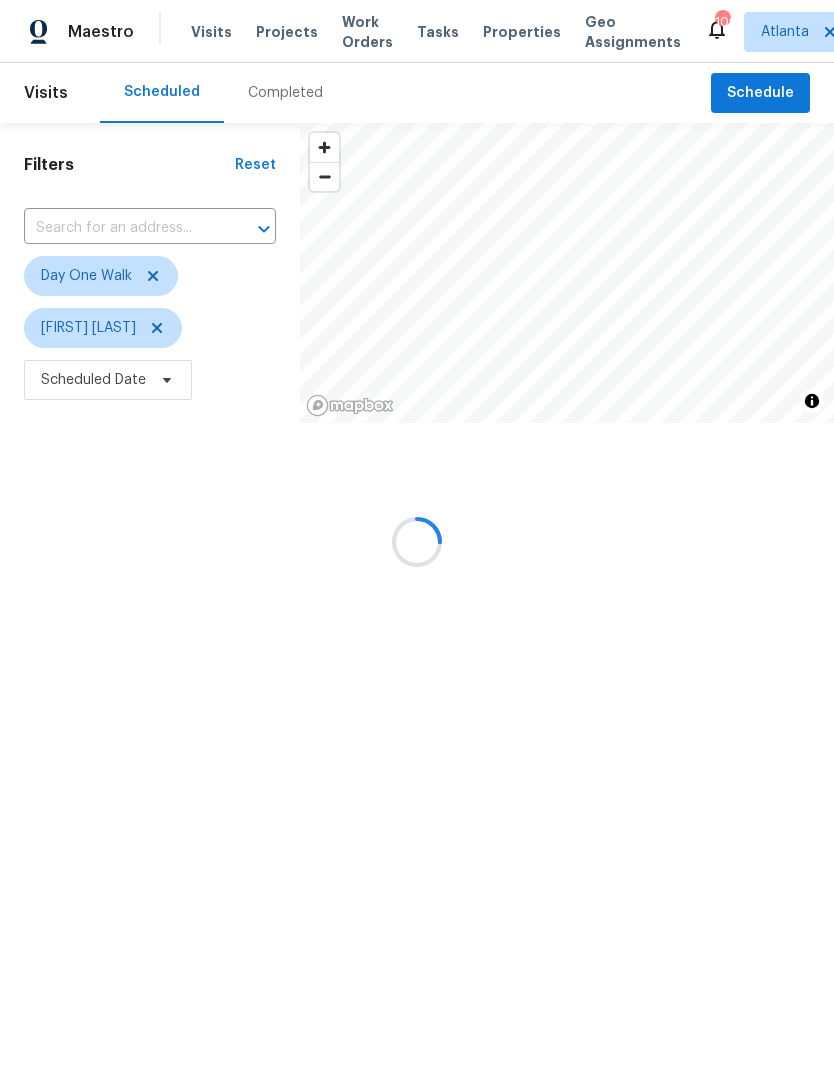 click at bounding box center (417, 542) 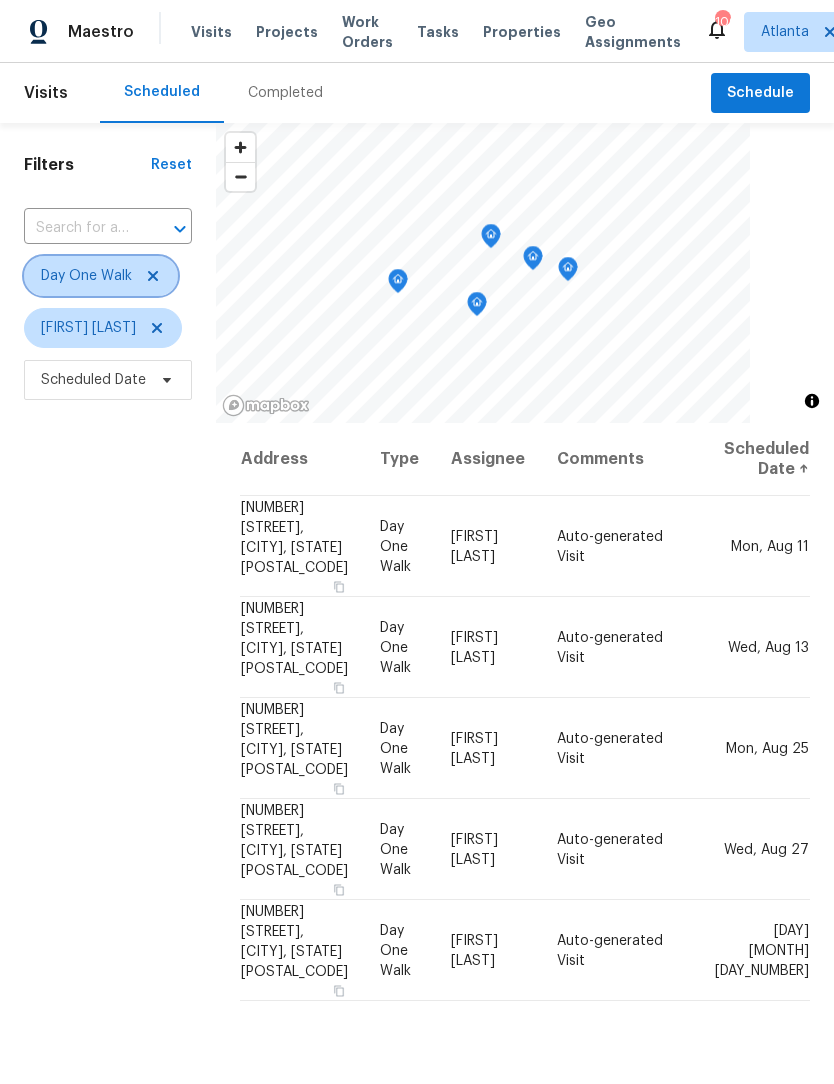 click 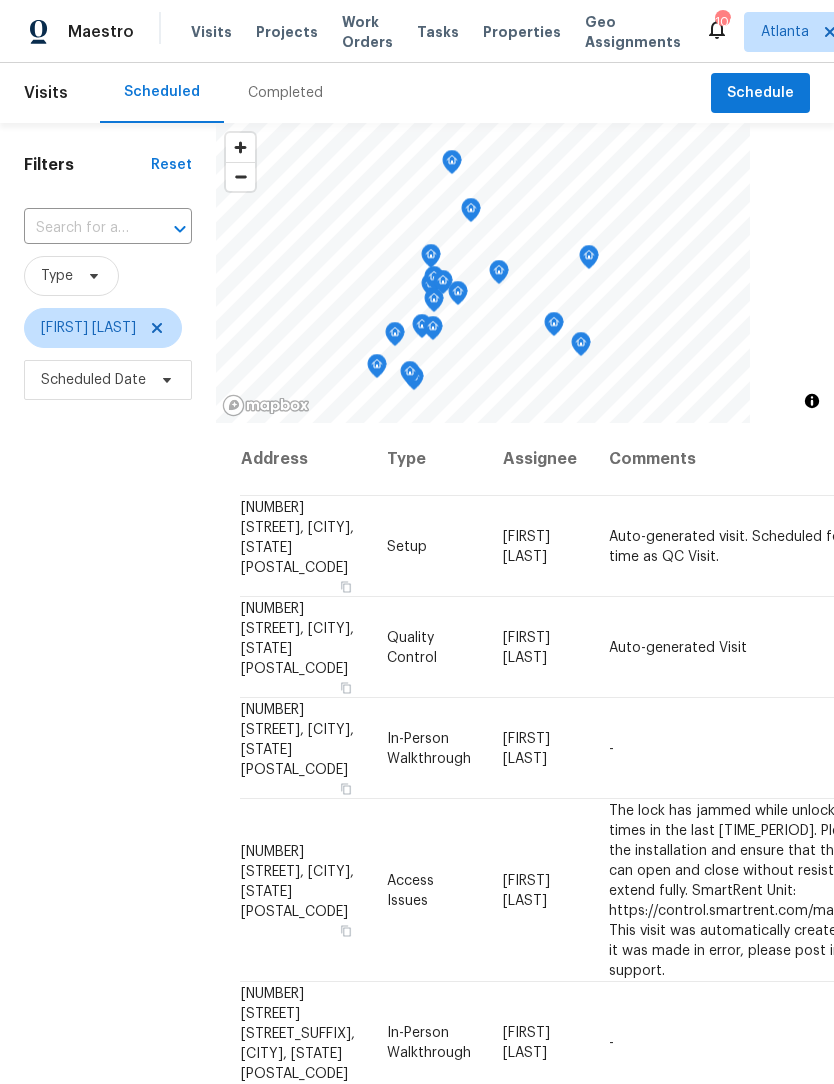 click at bounding box center (80, 228) 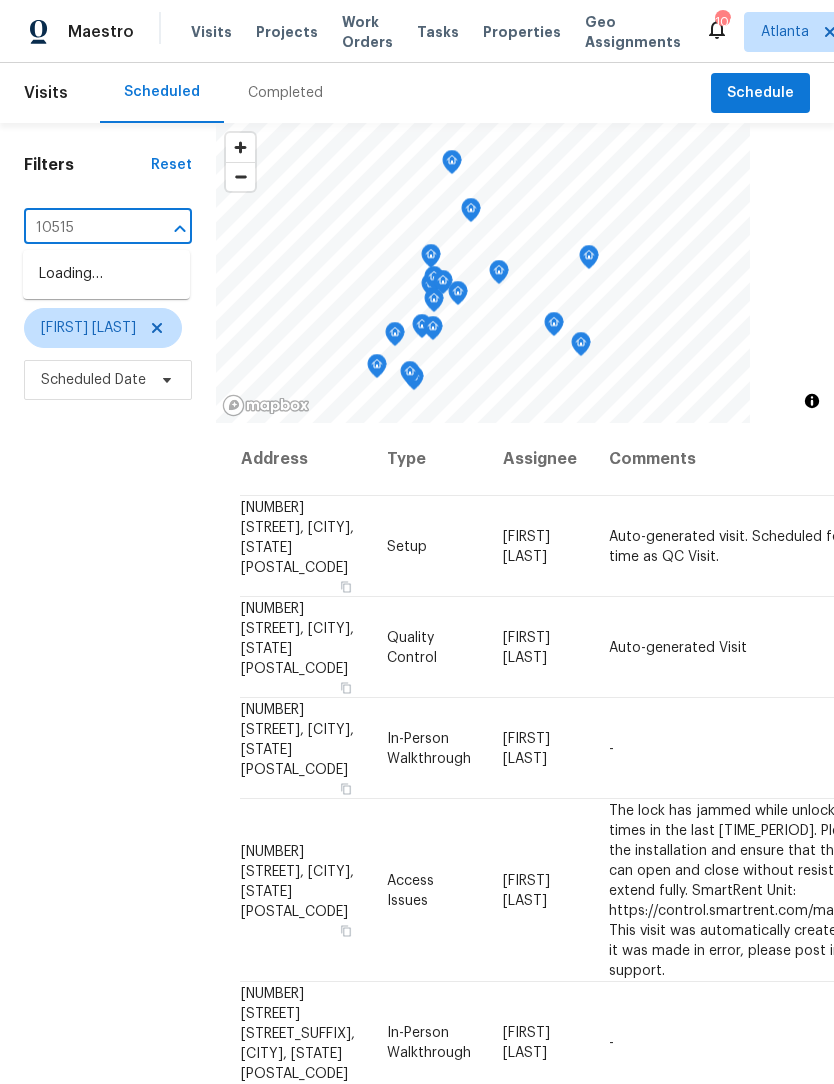 type on "10515" 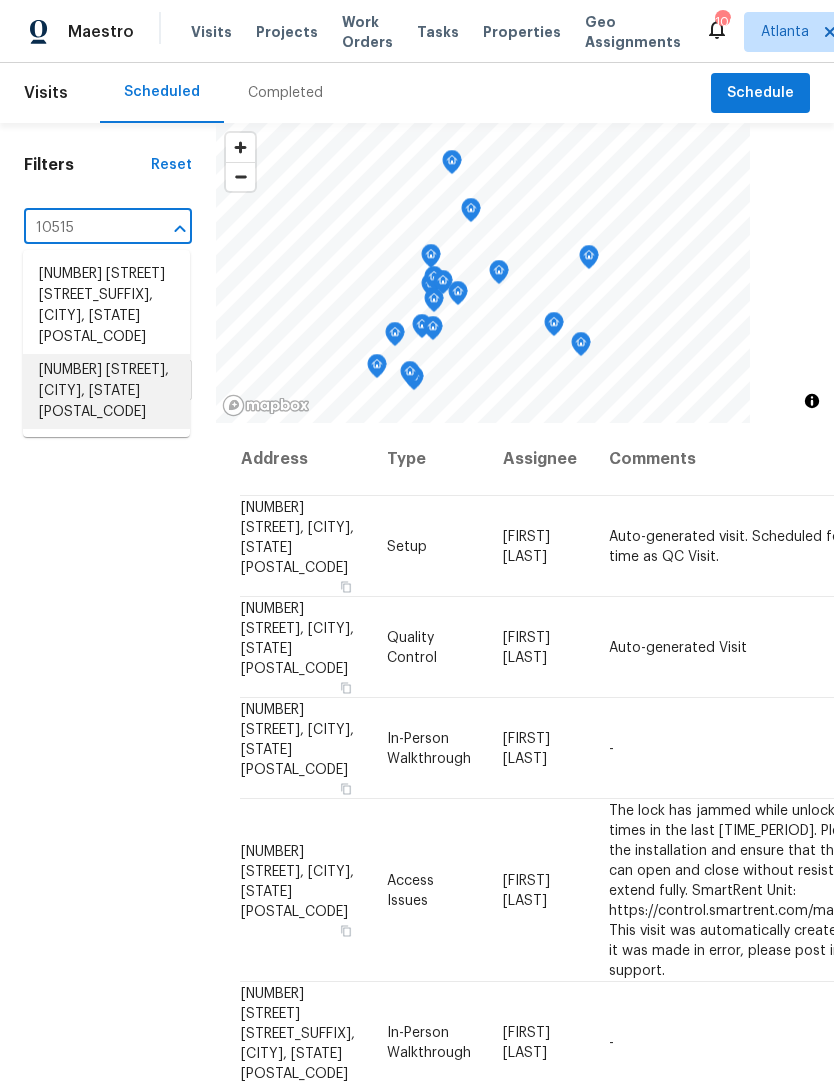 click on "10515 Colony Glen Dr, Alpharetta, GA 30022" at bounding box center (106, 391) 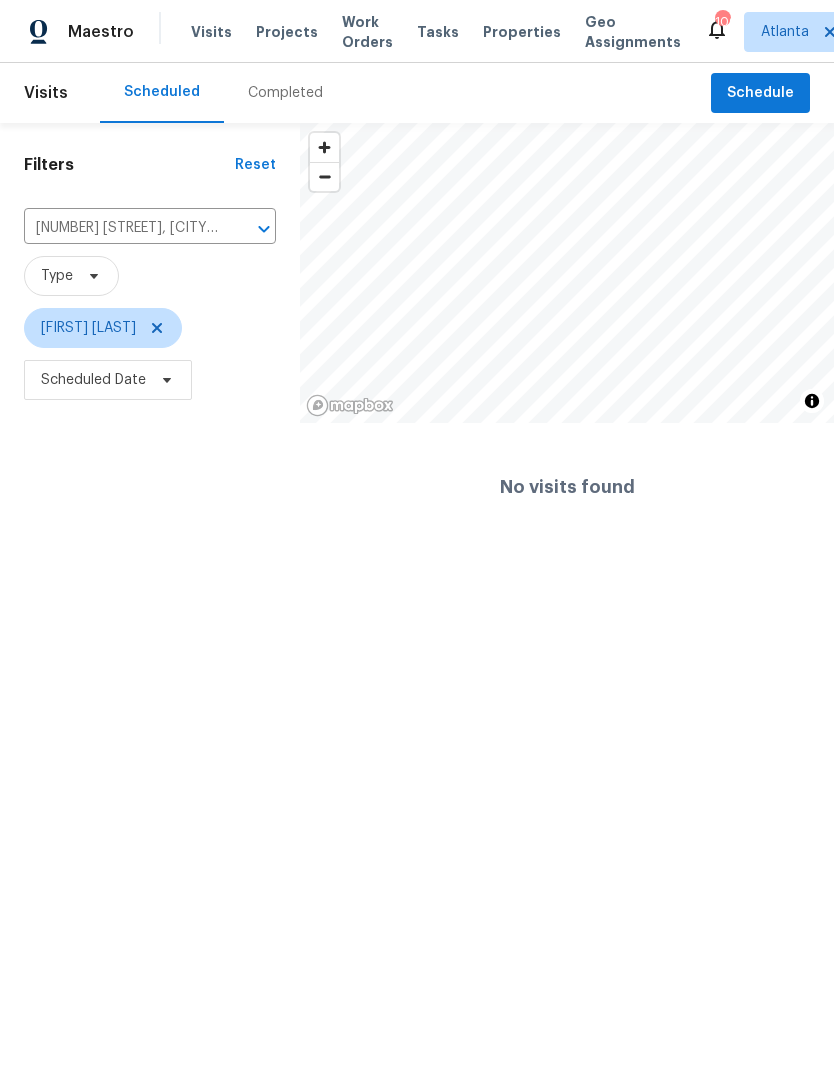 click on "Completed" at bounding box center (285, 93) 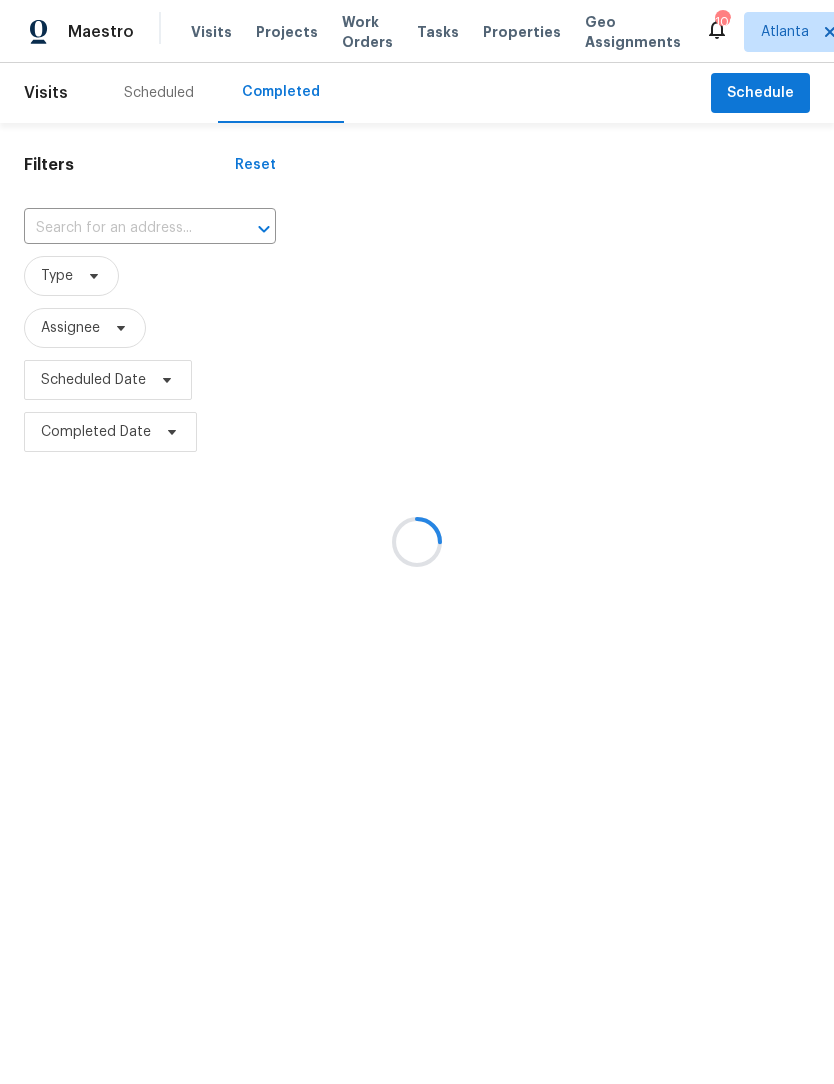 click at bounding box center [417, 542] 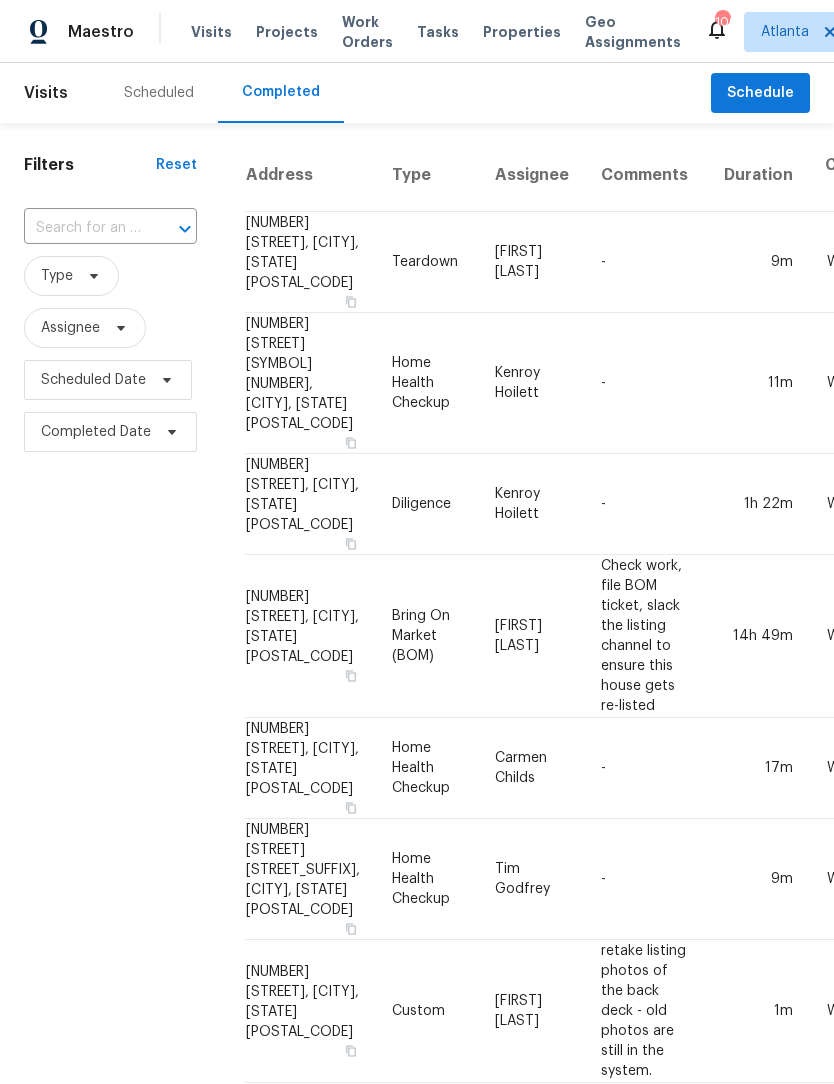 click at bounding box center (82, 228) 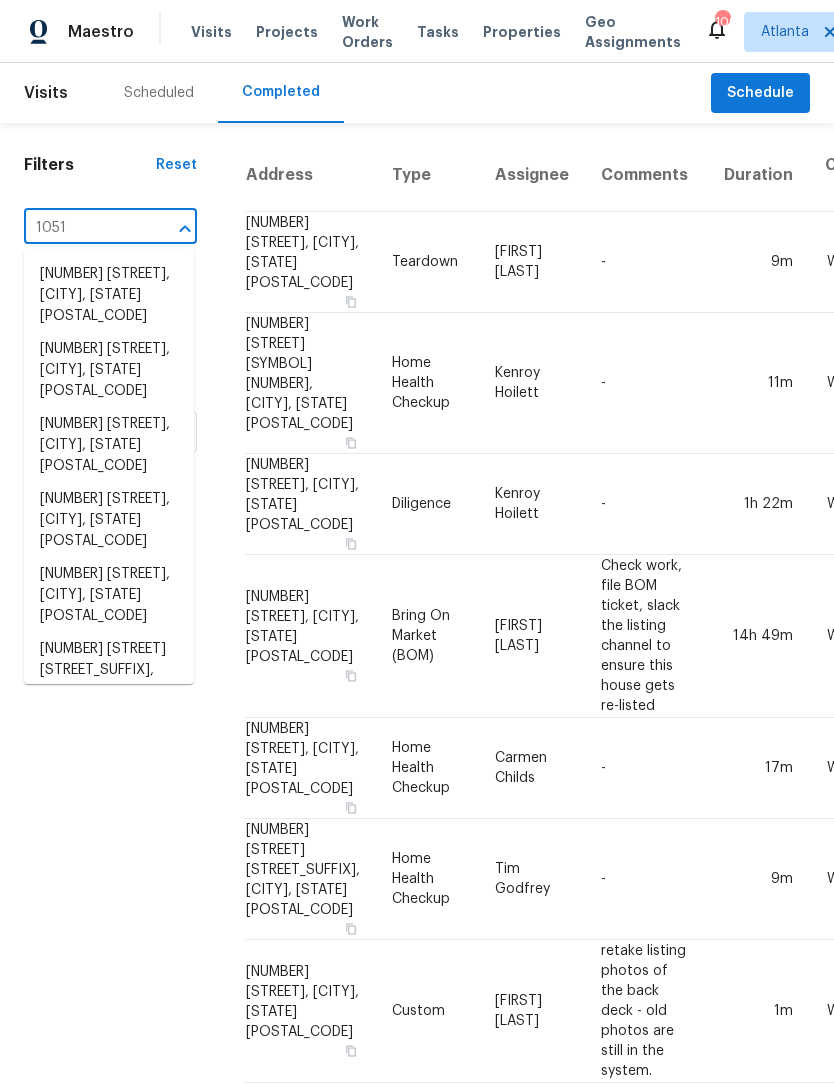type on "10515" 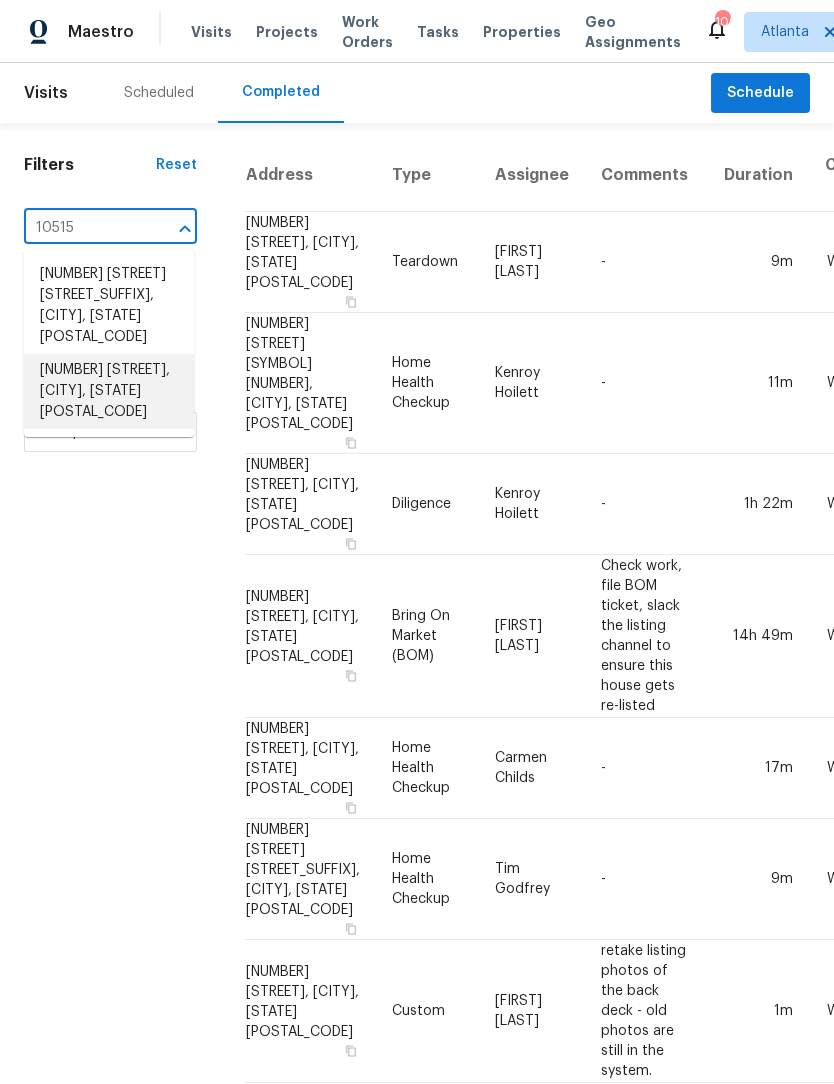 click on "10515 Colony Glen Dr, Alpharetta, GA 30022" at bounding box center [109, 391] 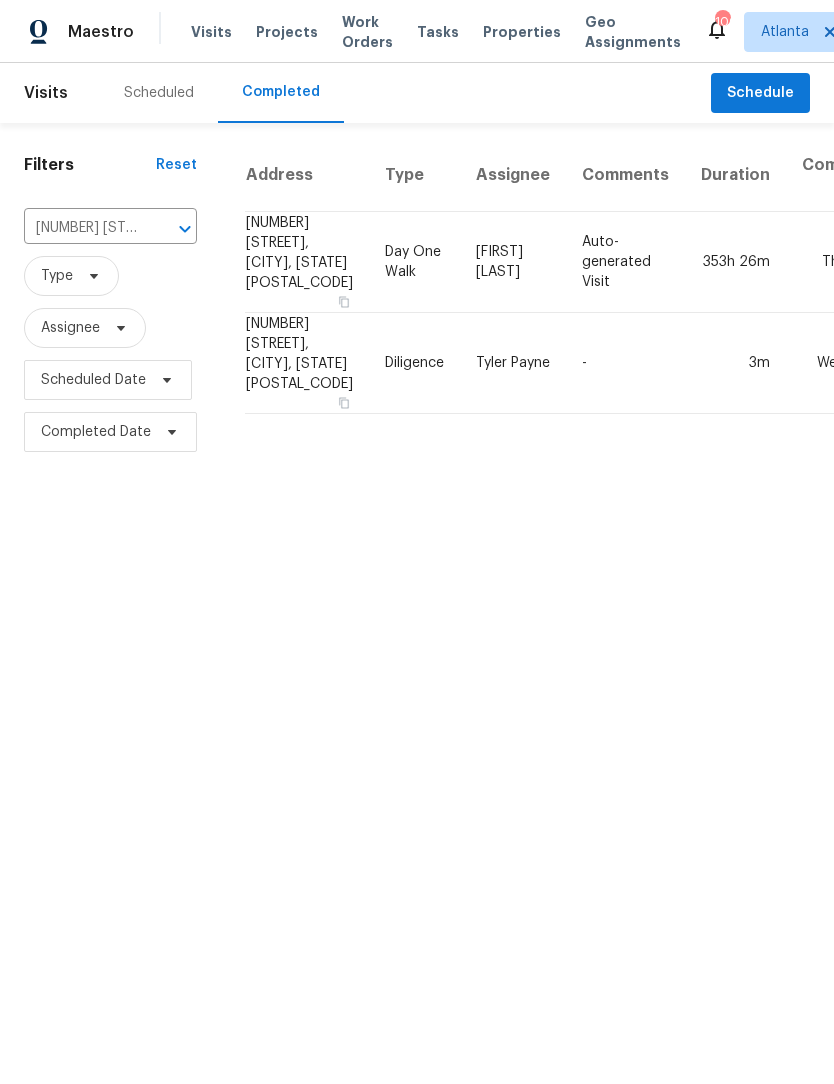 click on "Day One Walk" at bounding box center [414, 262] 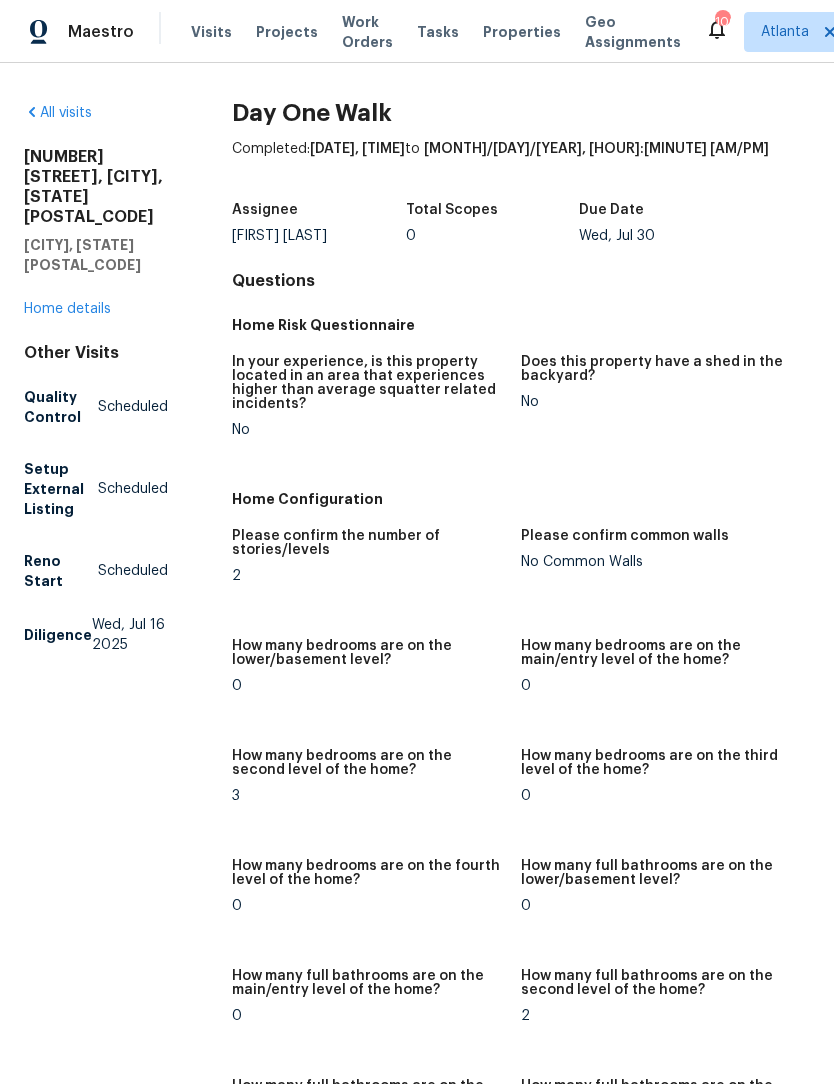 scroll, scrollTop: 0, scrollLeft: 0, axis: both 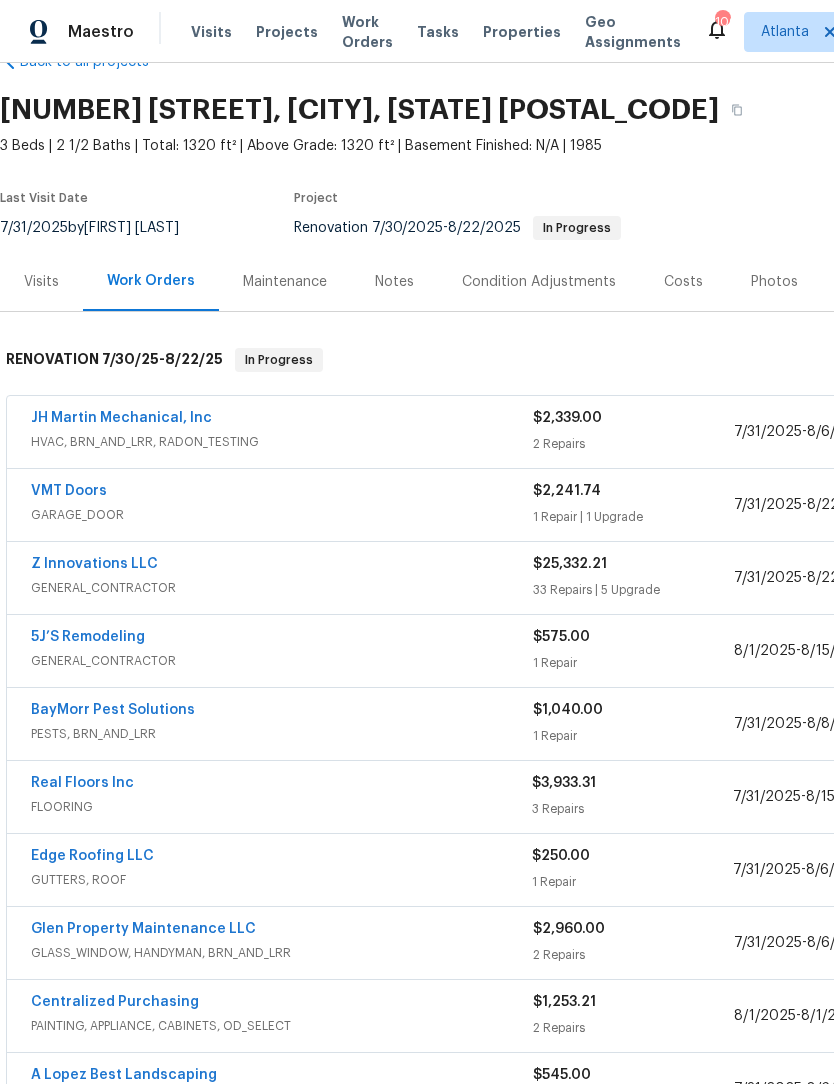 click on "VMT Doors" at bounding box center [69, 491] 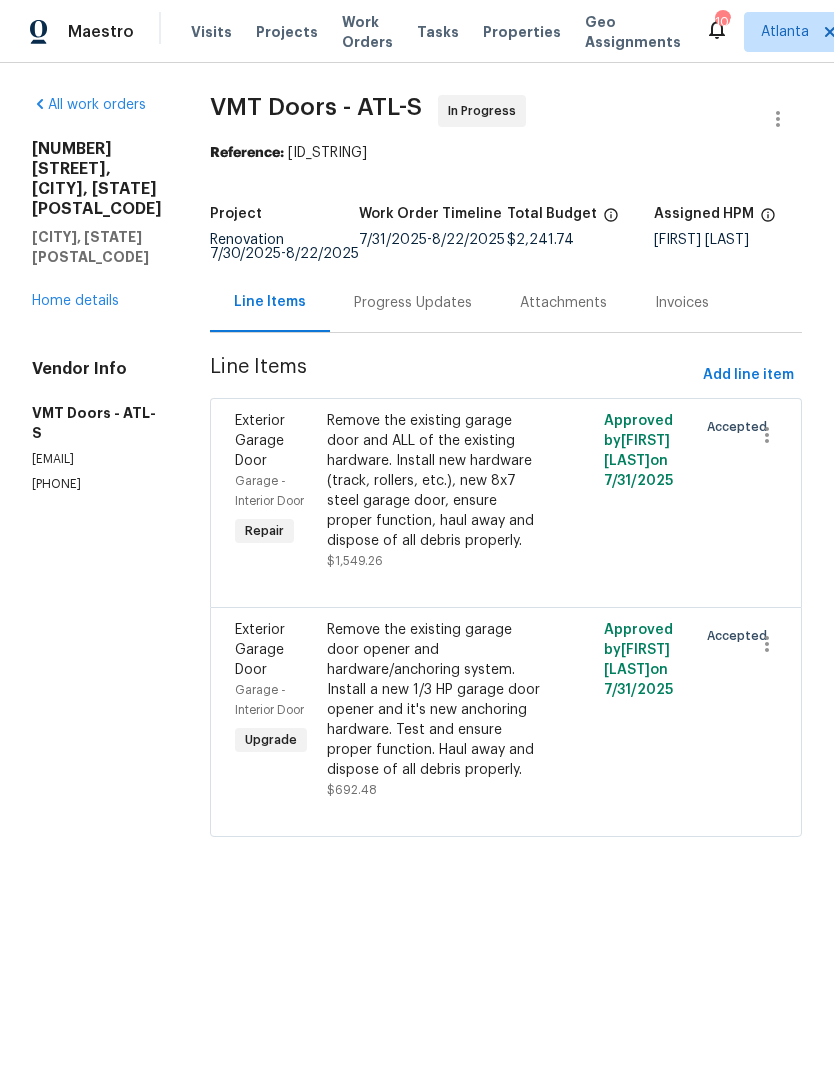 click on "Remove the existing garage door and ALL of the existing hardware. Install new hardware (track, rollers, etc.), new 8x7 steel garage door, ensure proper function, haul away and dispose of all debris properly." at bounding box center (436, 481) 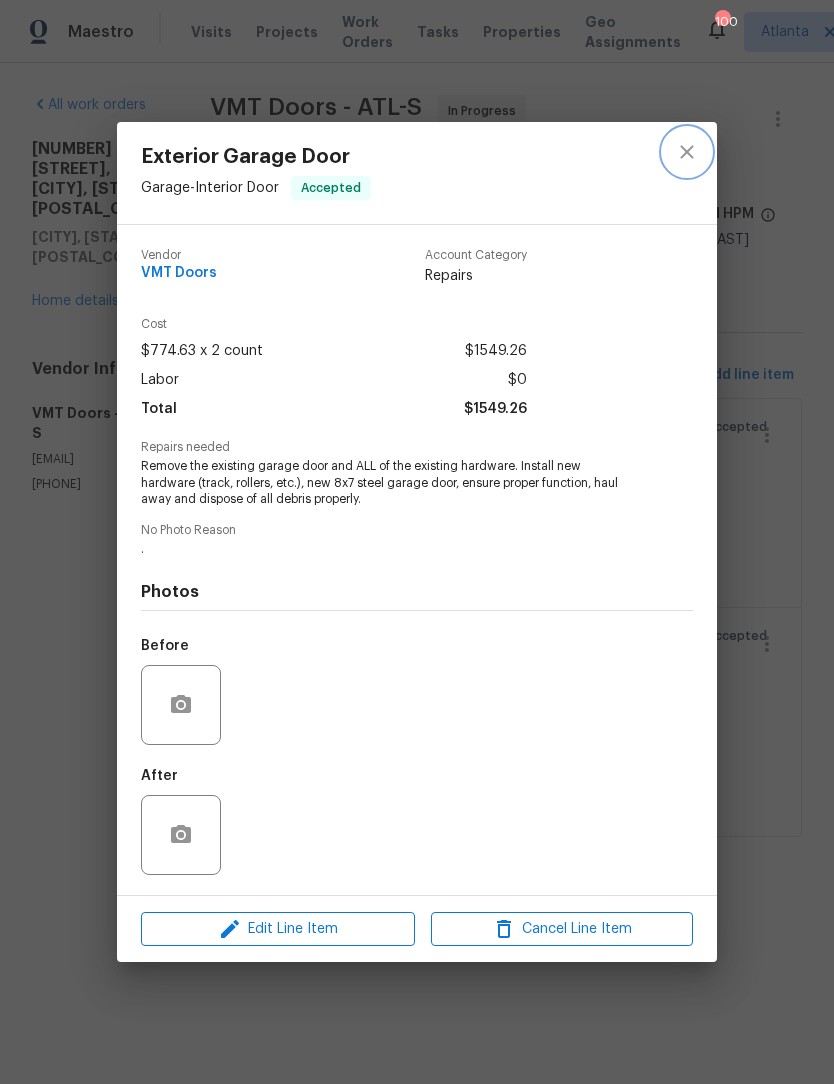 click 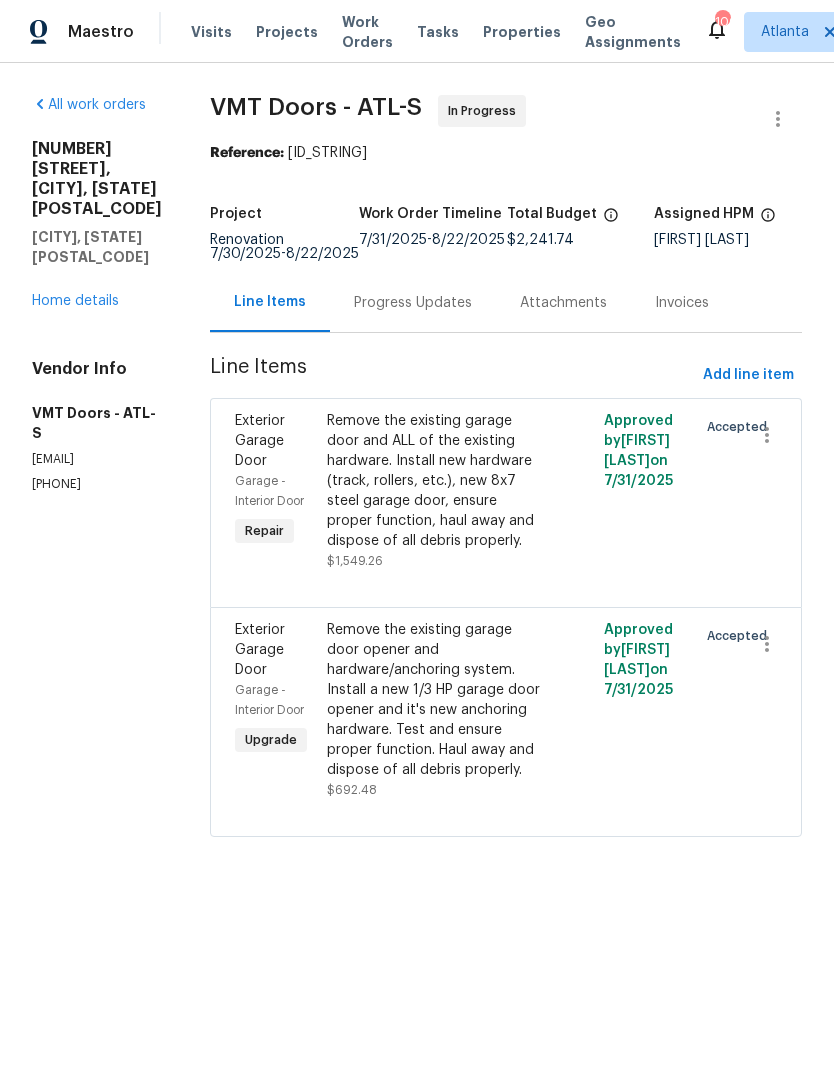 click on "Remove the existing garage door opener and hardware/anchoring system. Install a new 1/3 HP garage door opener and it's new anchoring hardware. Test and ensure proper function. Haul away and dispose of all debris properly." at bounding box center [436, 700] 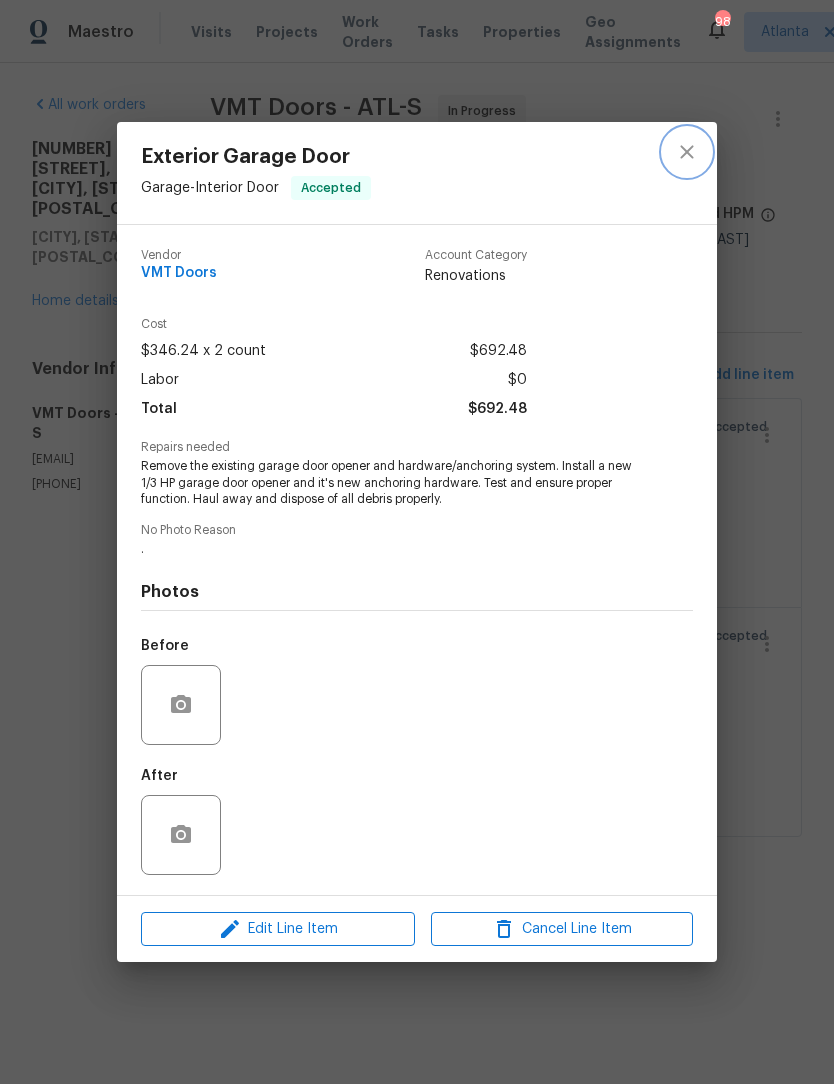 click 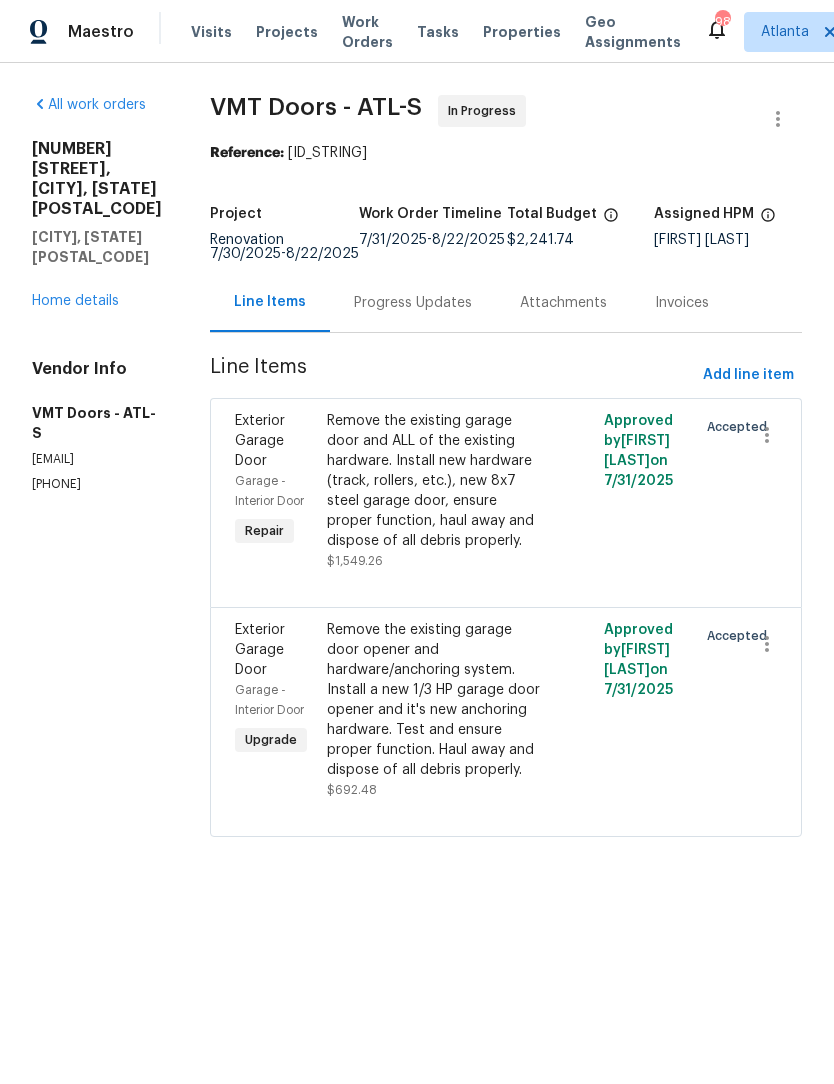 click on "10515 Colony Glen Dr Alpharetta, GA 30022 Home details" at bounding box center [97, 225] 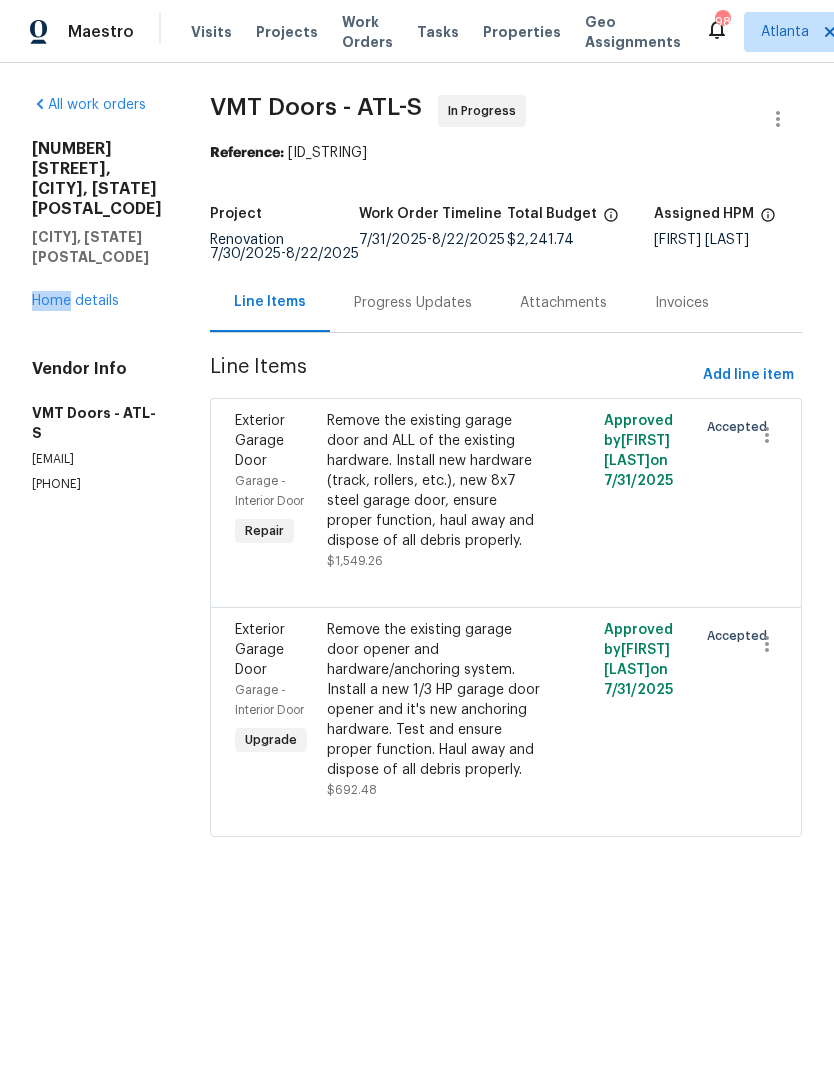 click on "10515 Colony Glen Dr Alpharetta, GA 30022 Home details" at bounding box center (97, 225) 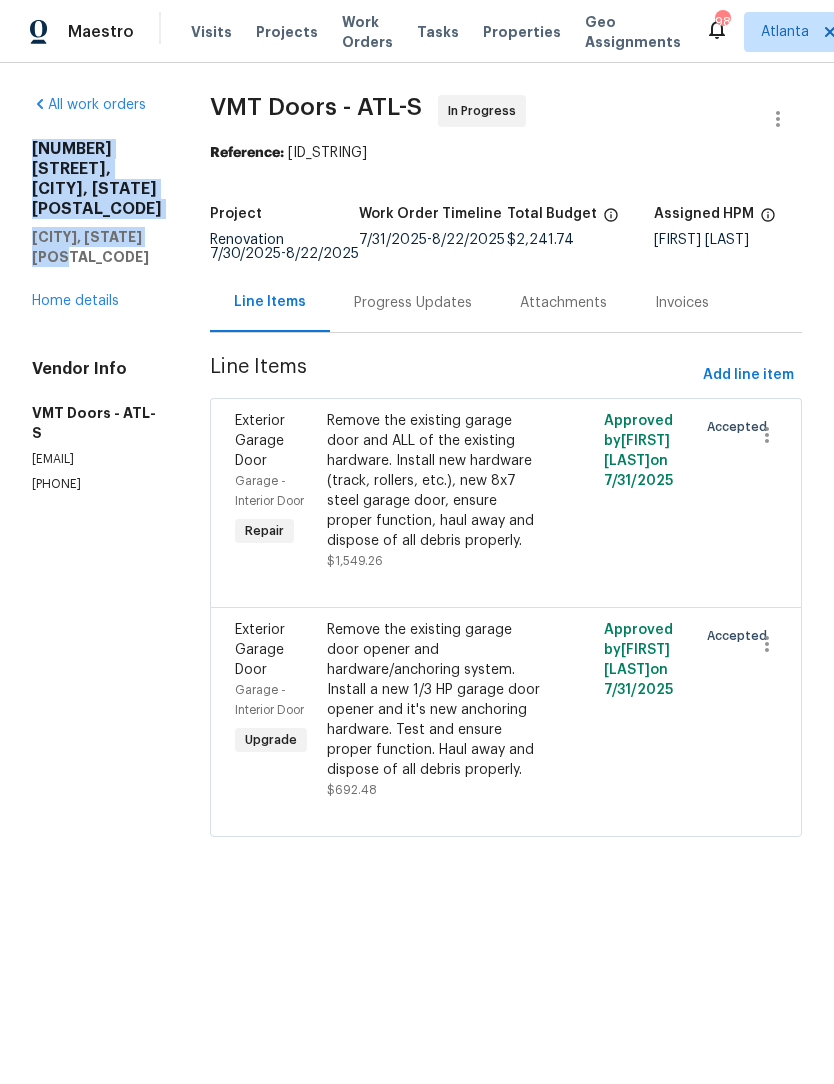 click on "Remove the existing garage door and ALL of the existing hardware. Install new hardware (track, rollers, etc.), new 8x7 steel garage door, ensure proper function, haul away and dispose of all debris properly." at bounding box center [436, 481] 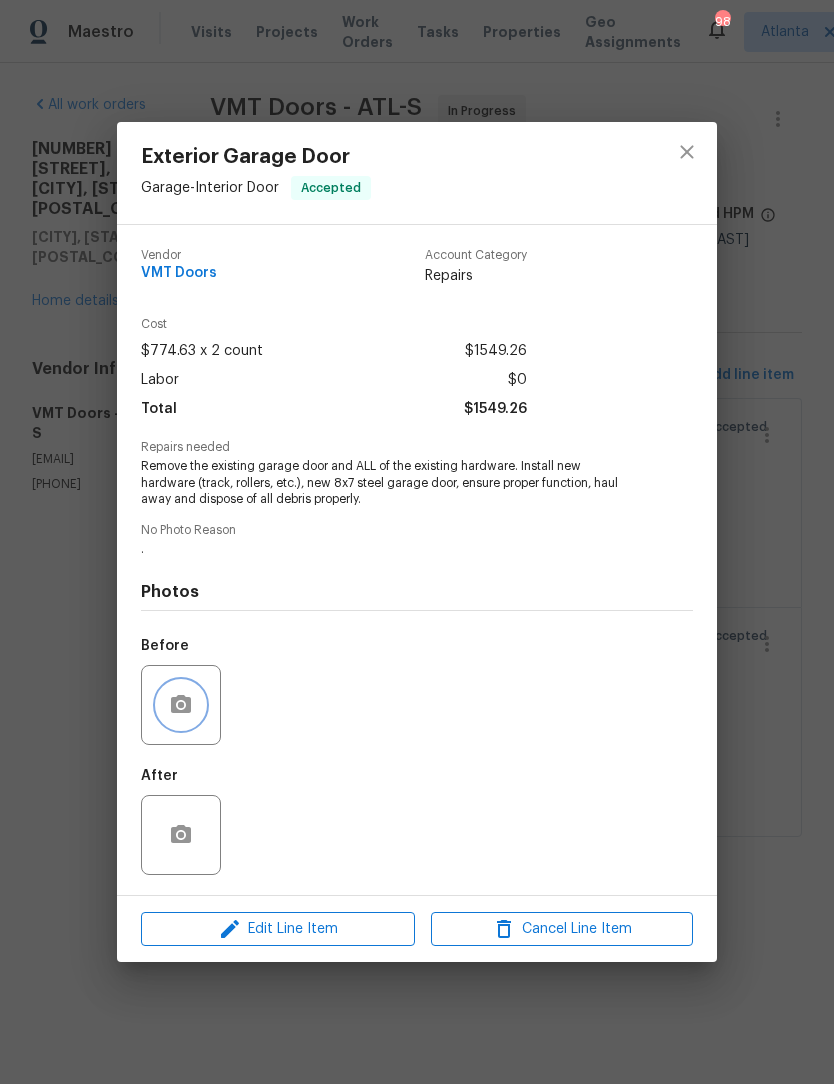 click 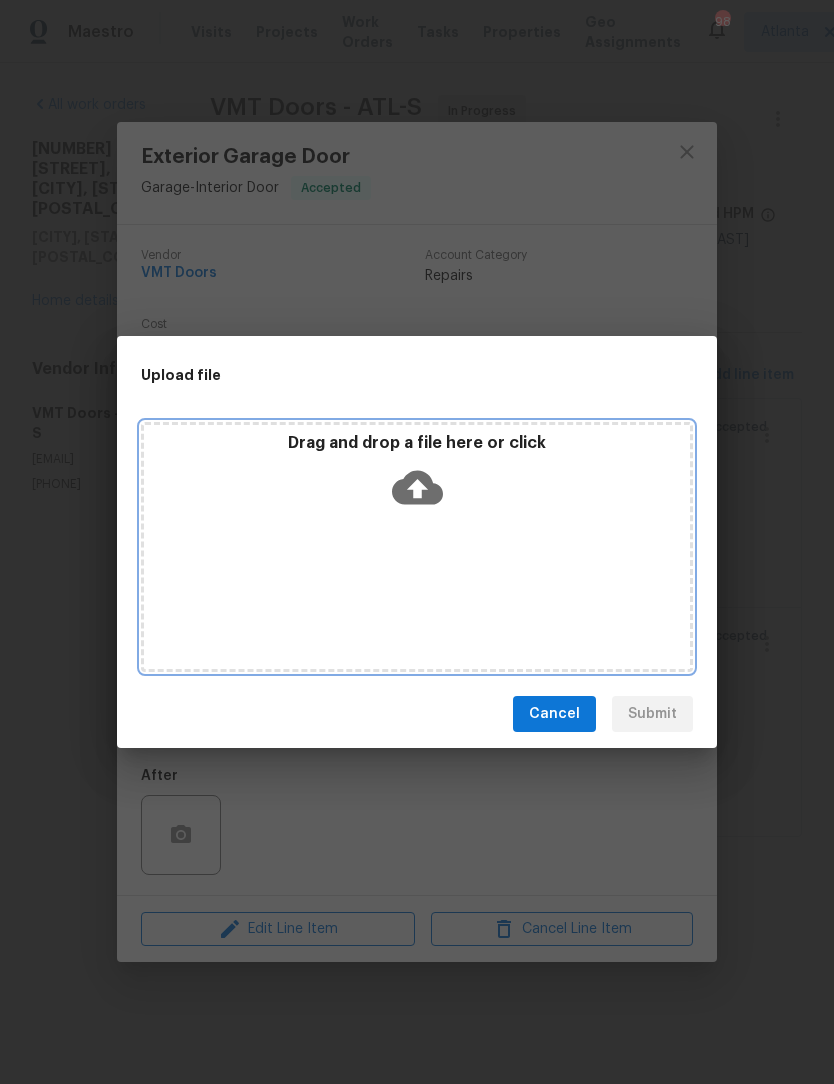 click 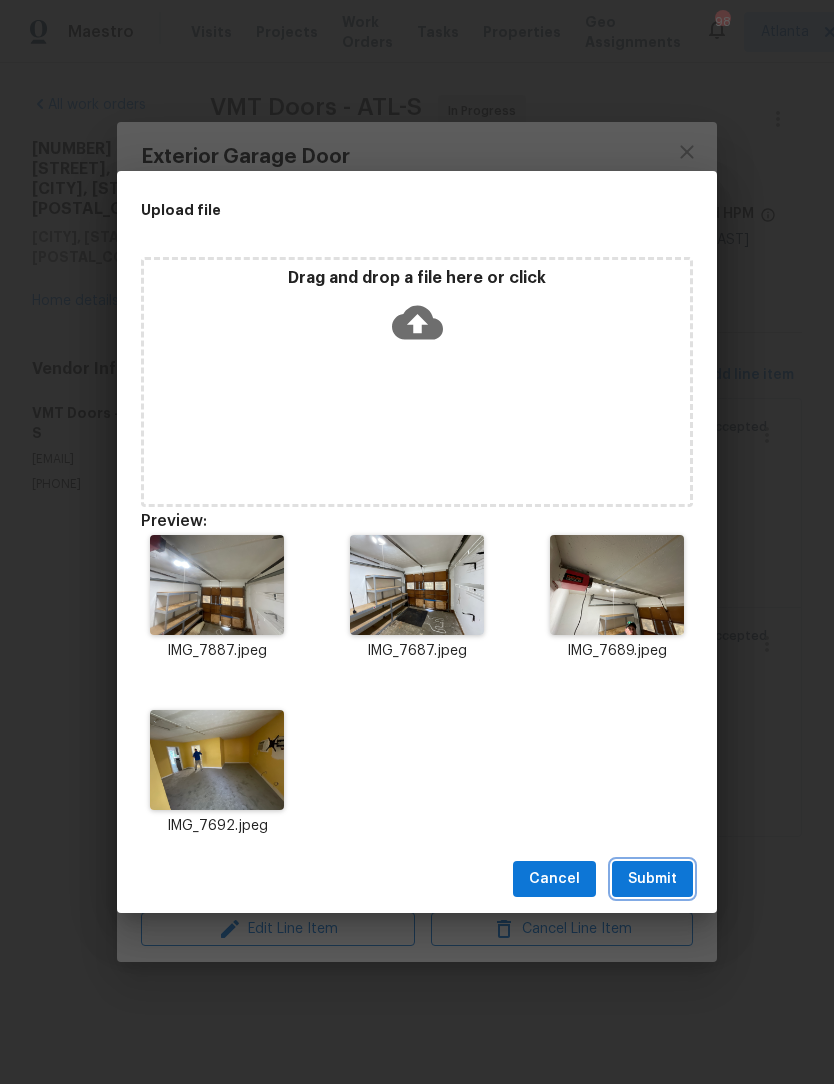 click on "Submit" at bounding box center [652, 879] 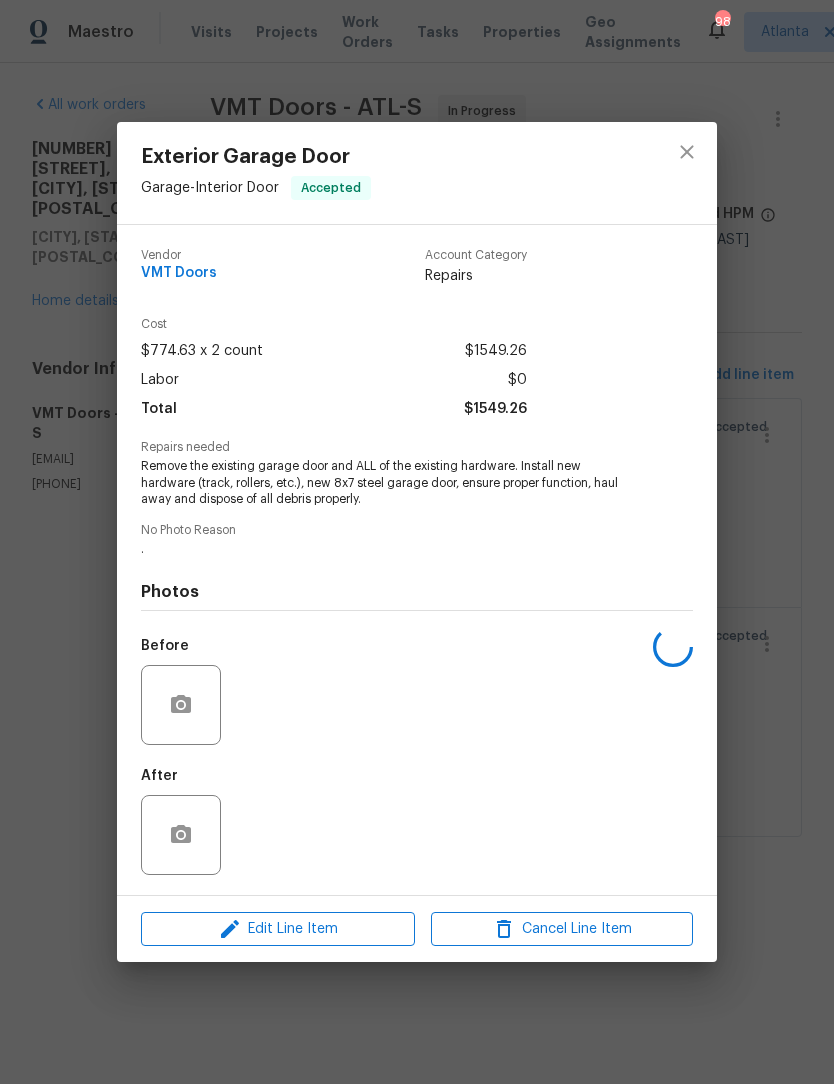 click on "Exterior Garage Door Garage  -  Interior Door Accepted Vendor VMT Doors Account Category Repairs Cost $774.63 x 2 count $1549.26 Labor $0 Total $1549.26 Repairs needed Remove the existing garage door and ALL of the existing hardware. Install new hardware (track, rollers, etc.), new 8x7 steel garage door, ensure proper function, haul away and dispose of all debris properly. No Photo Reason . Photos Before After  Edit Line Item  Cancel Line Item" at bounding box center (417, 542) 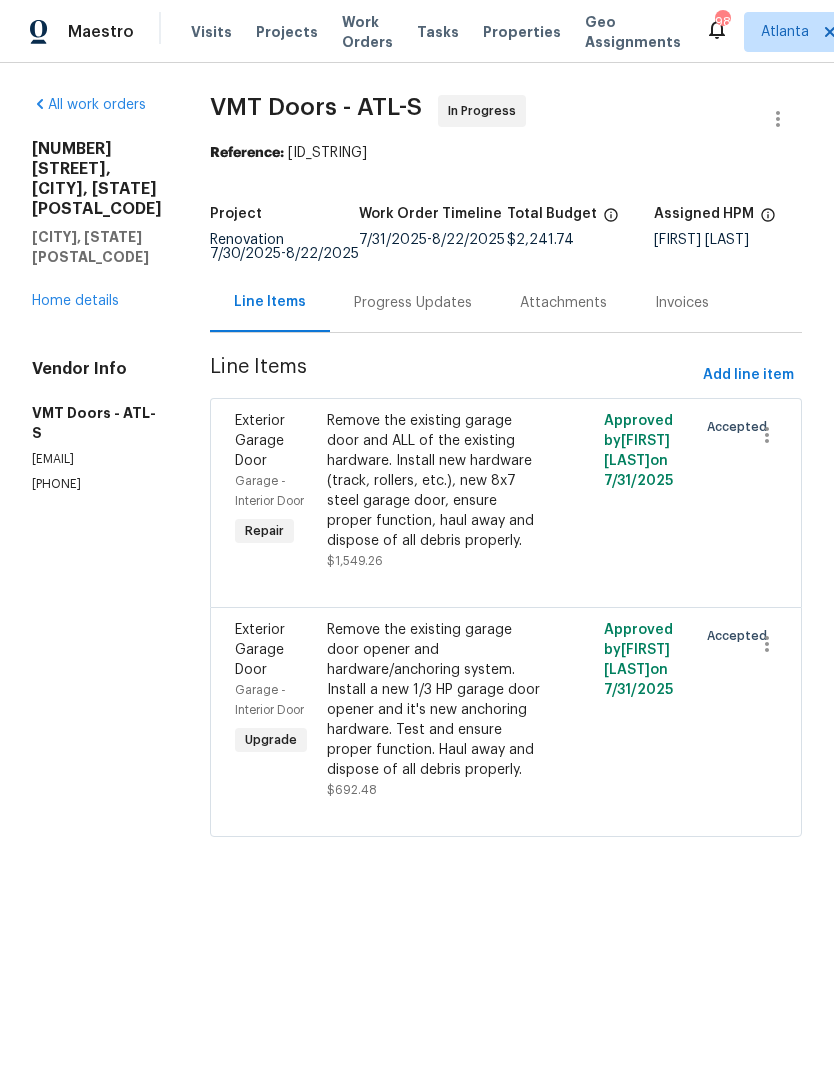 click on "Remove the existing garage door and ALL of the existing hardware. Install new hardware (track, rollers, etc.), new 8x7 steel garage door, ensure proper function, haul away and dispose of all debris properly." at bounding box center (436, 481) 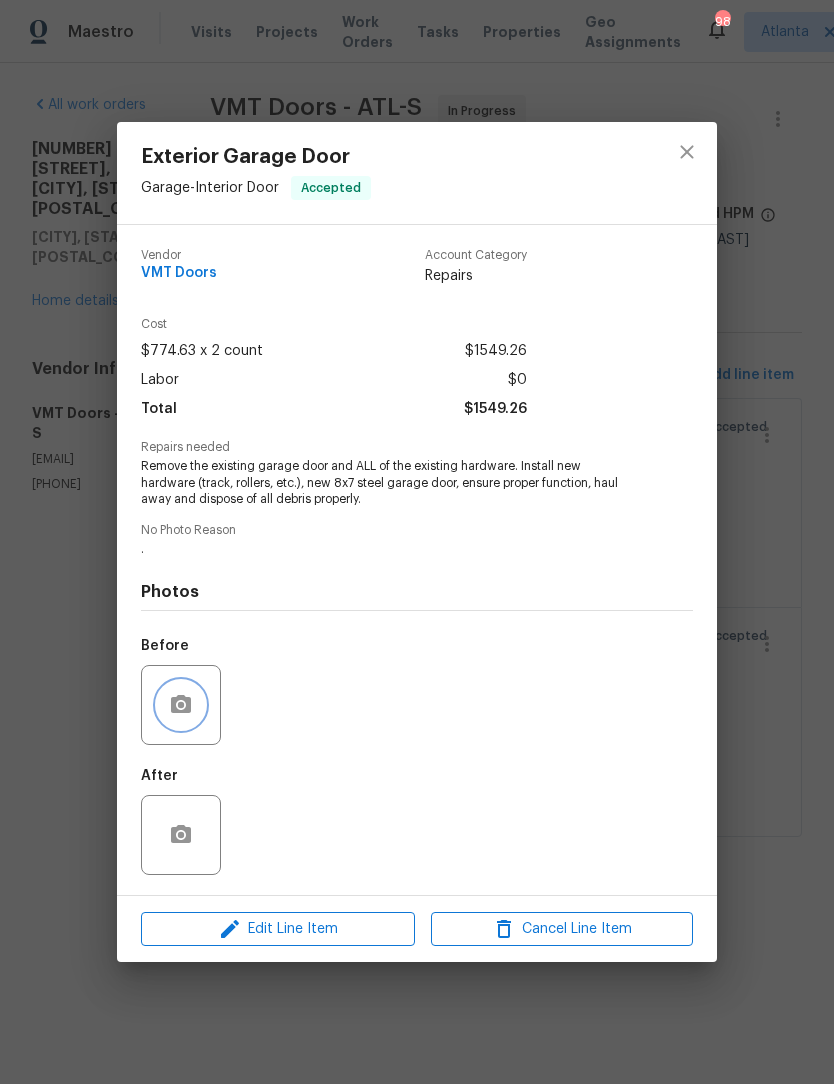 click 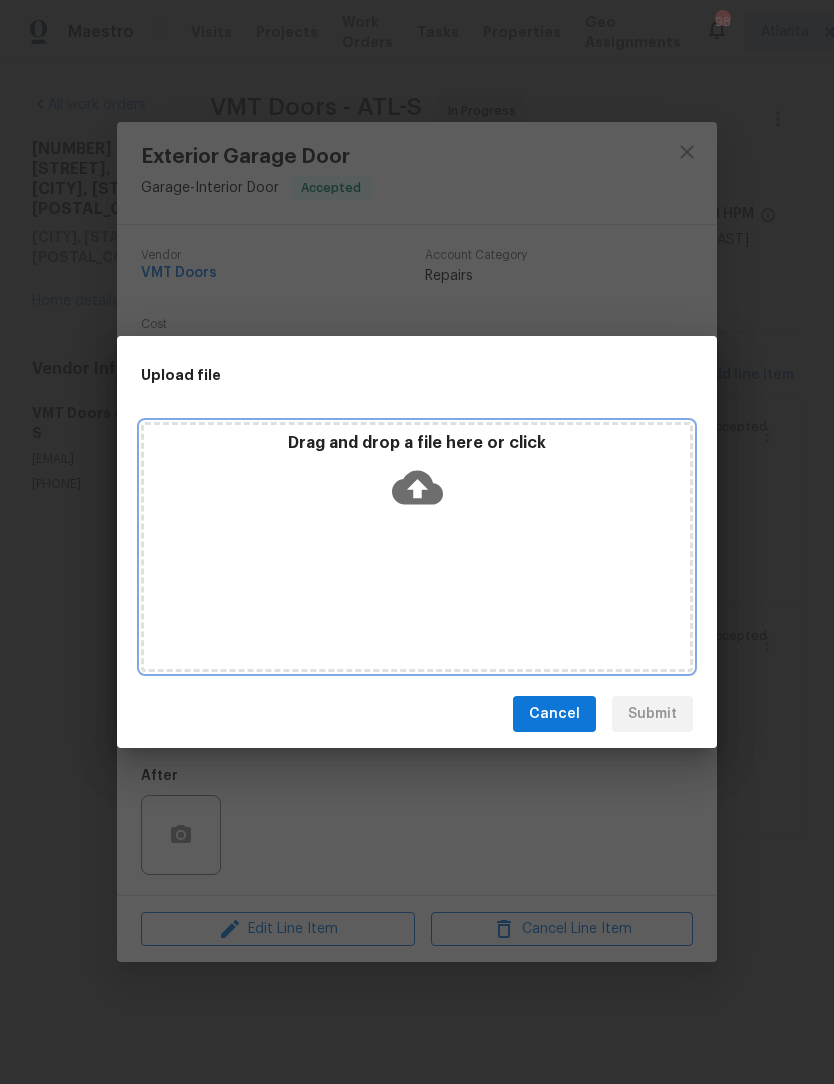 click 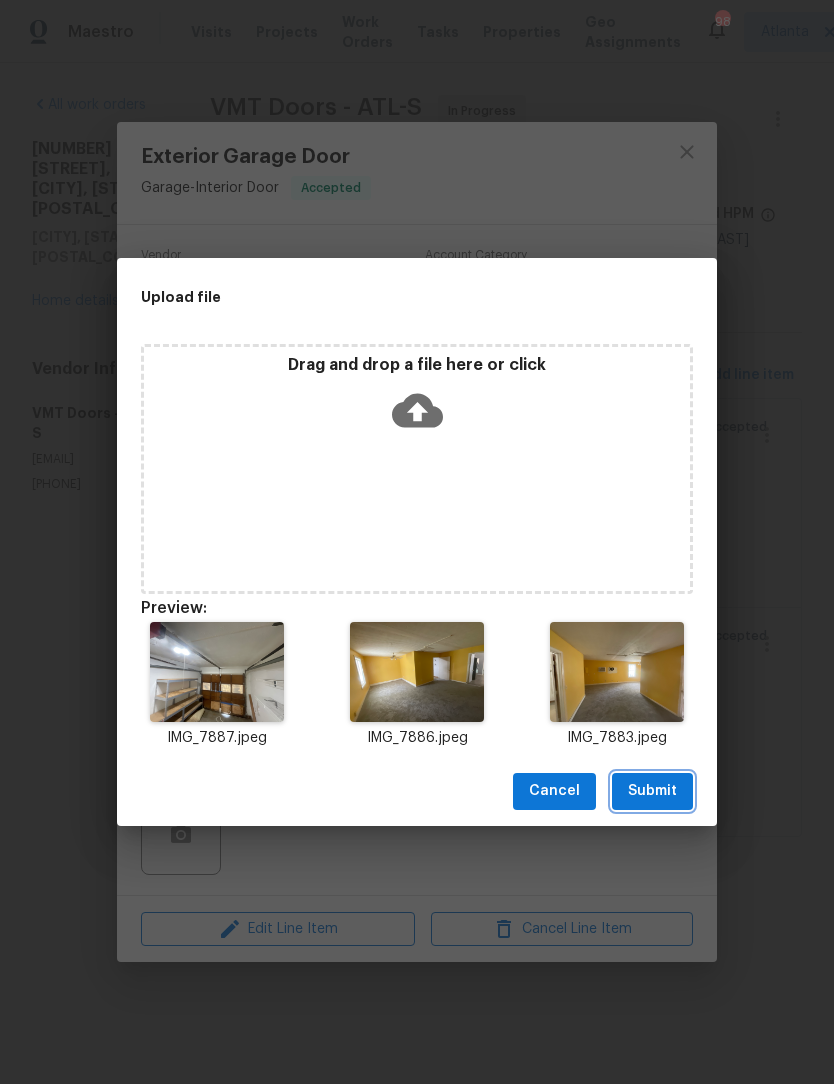 click on "Submit" at bounding box center [652, 791] 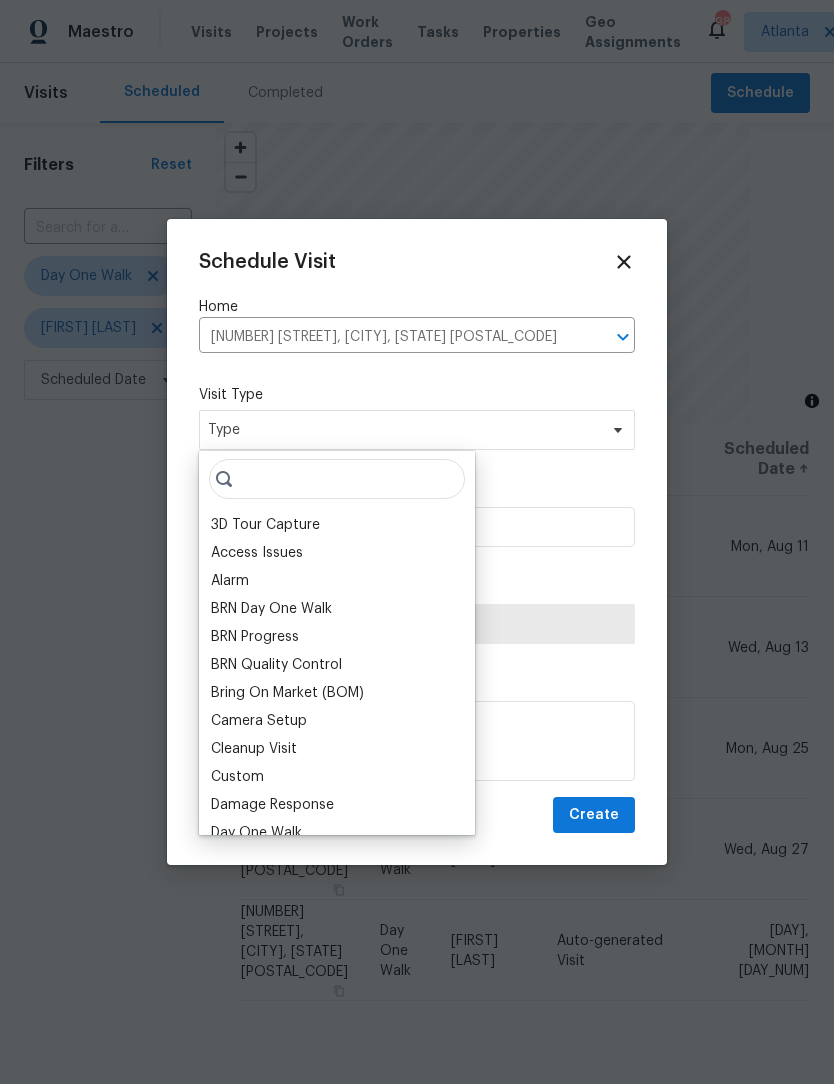 scroll, scrollTop: 0, scrollLeft: 0, axis: both 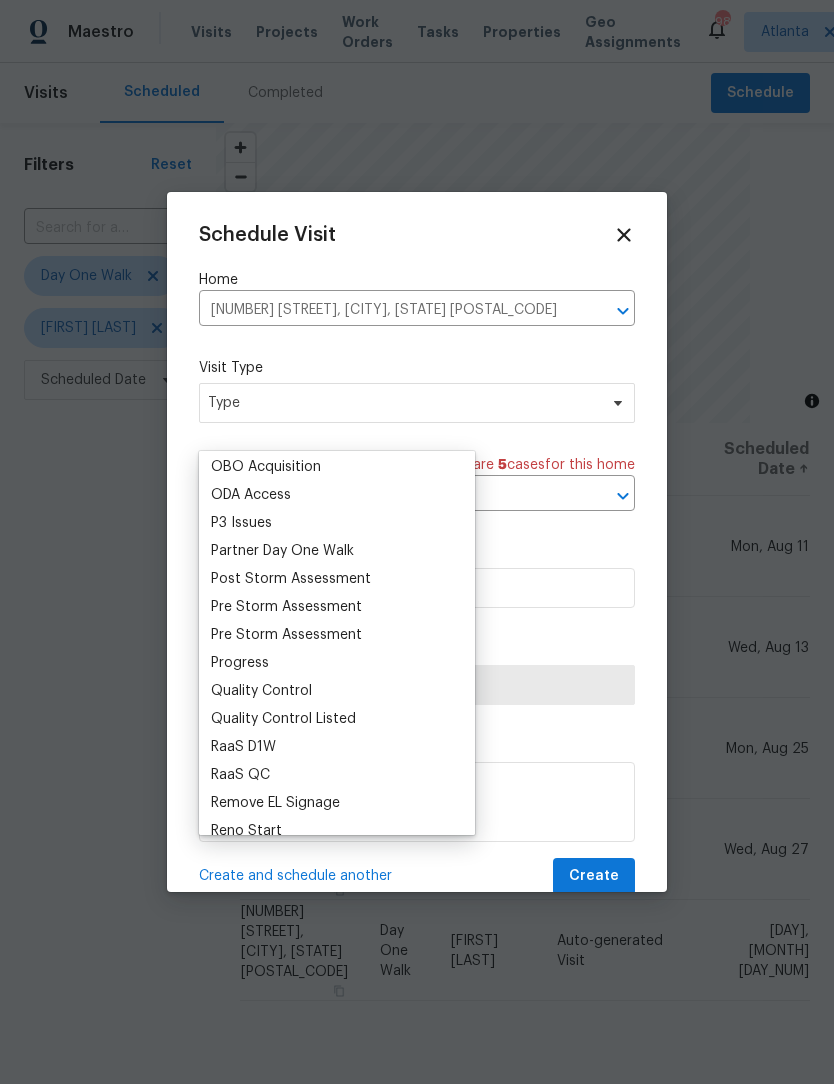 click on "Progress" at bounding box center [240, 663] 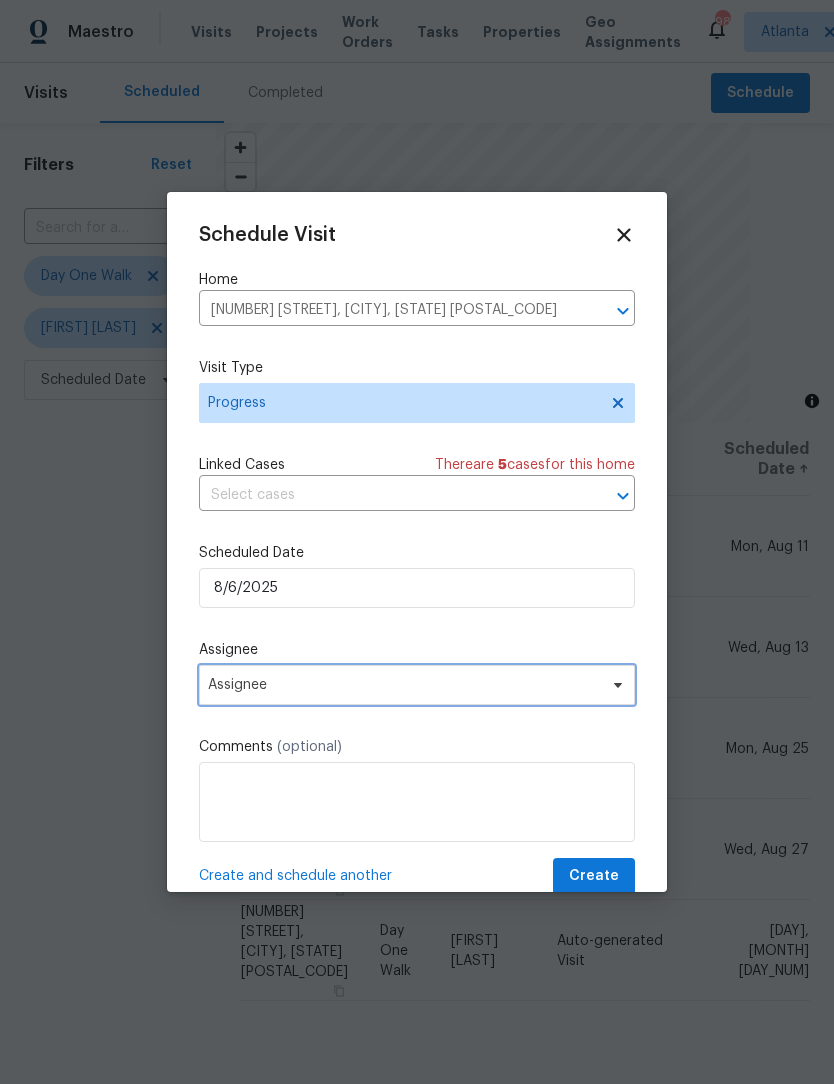 click 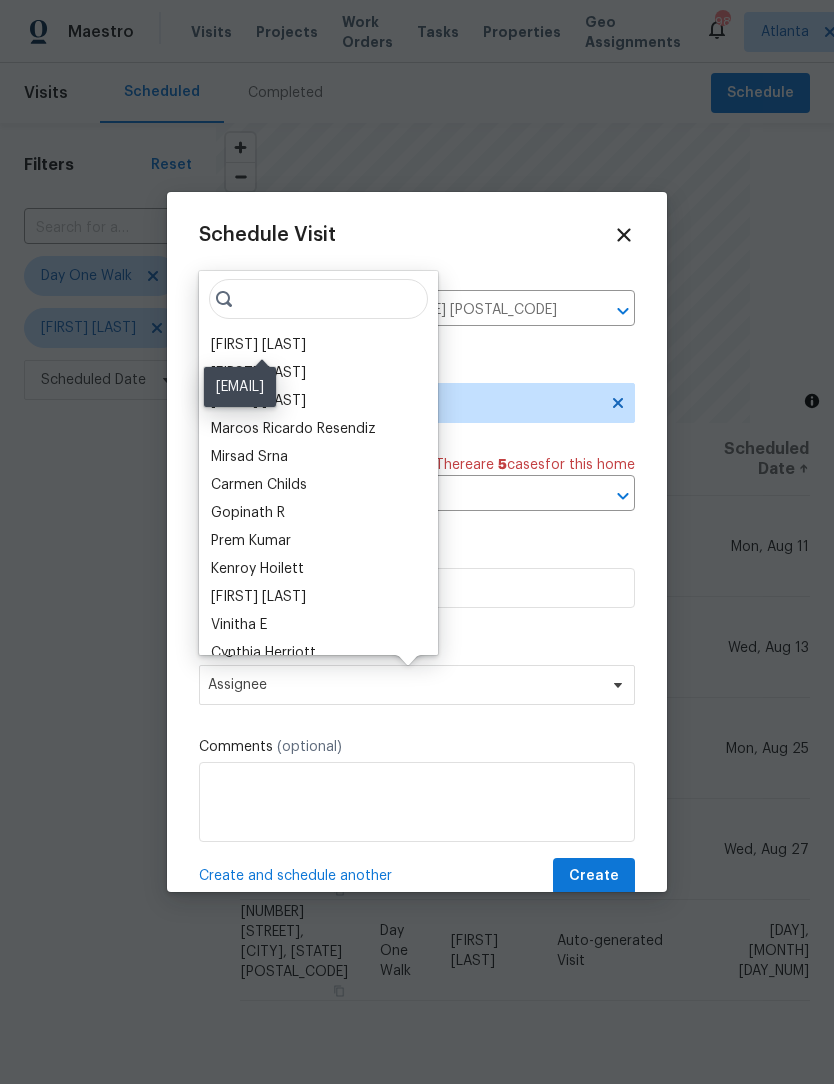 click on "[FIRST] [LAST]" at bounding box center [258, 345] 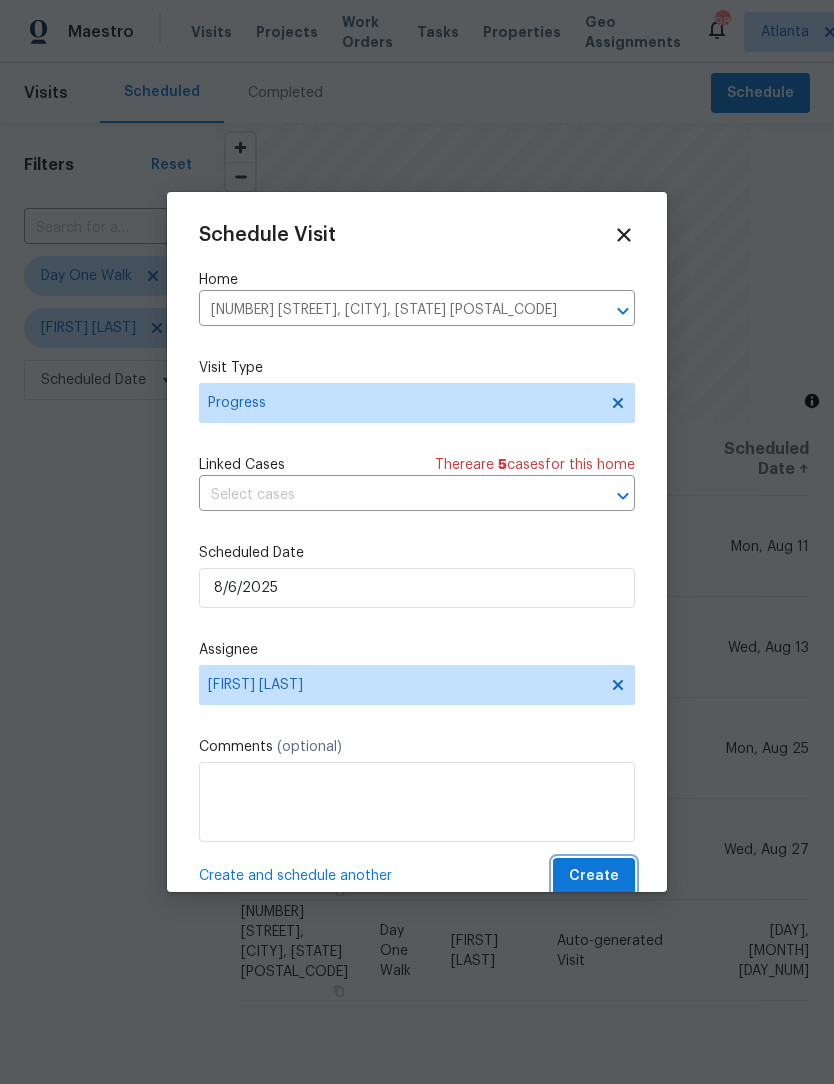 click on "Create" at bounding box center (594, 876) 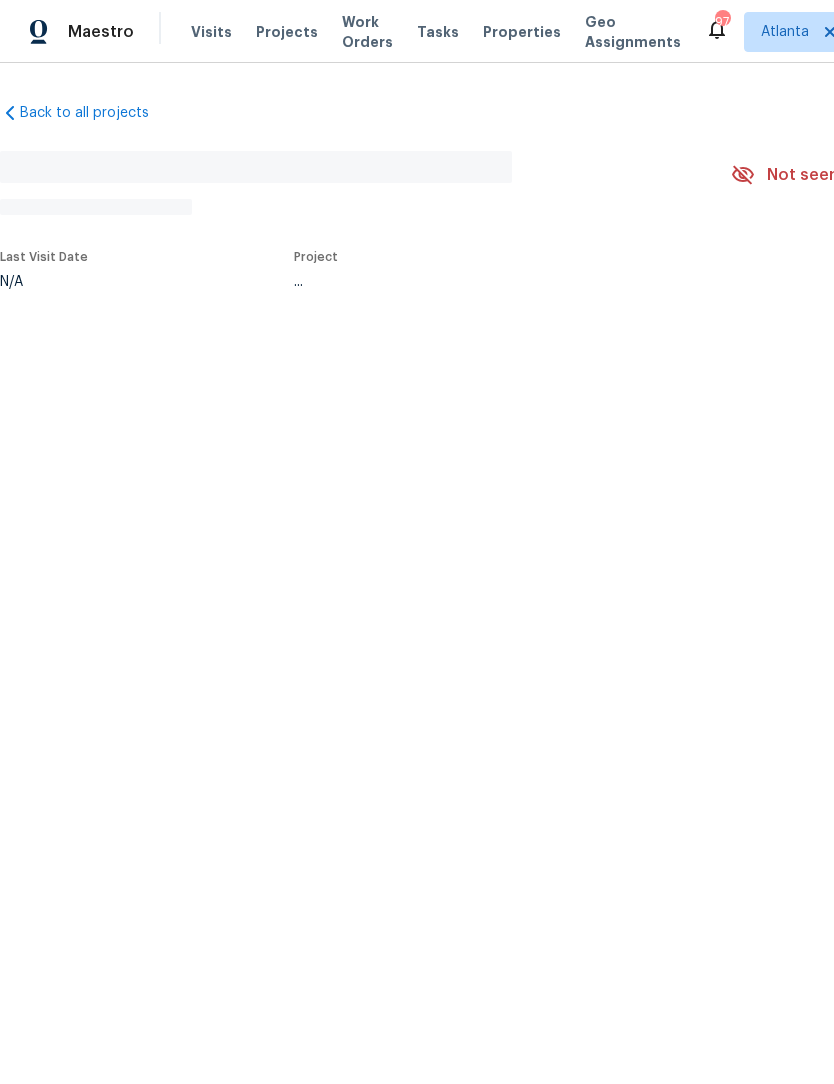 scroll, scrollTop: 0, scrollLeft: 0, axis: both 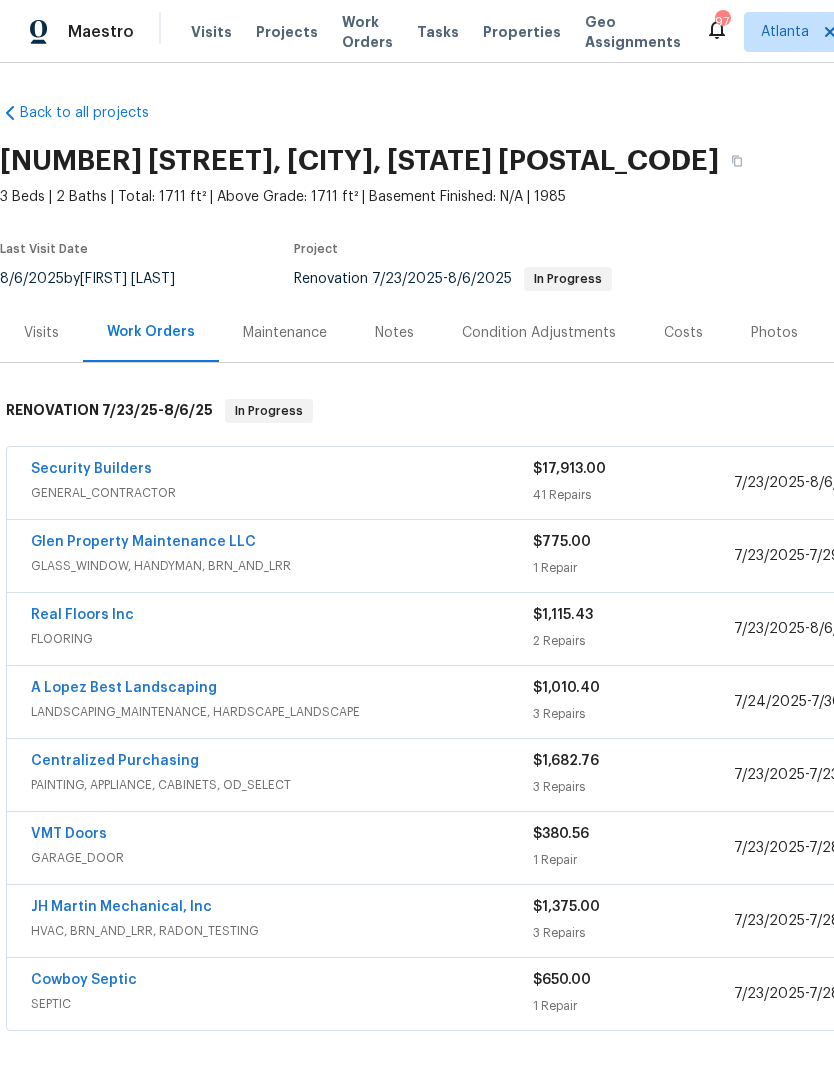 click on "Security Builders" at bounding box center [91, 469] 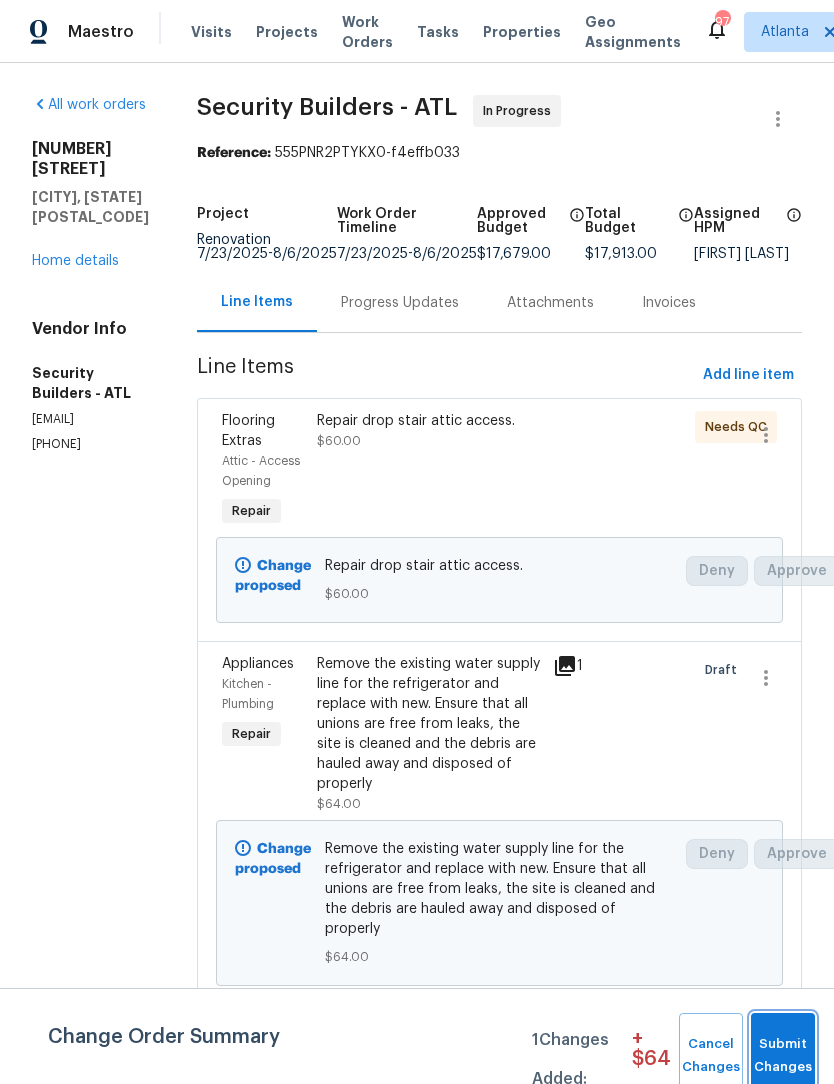 click on "Submit Changes" at bounding box center [783, 1056] 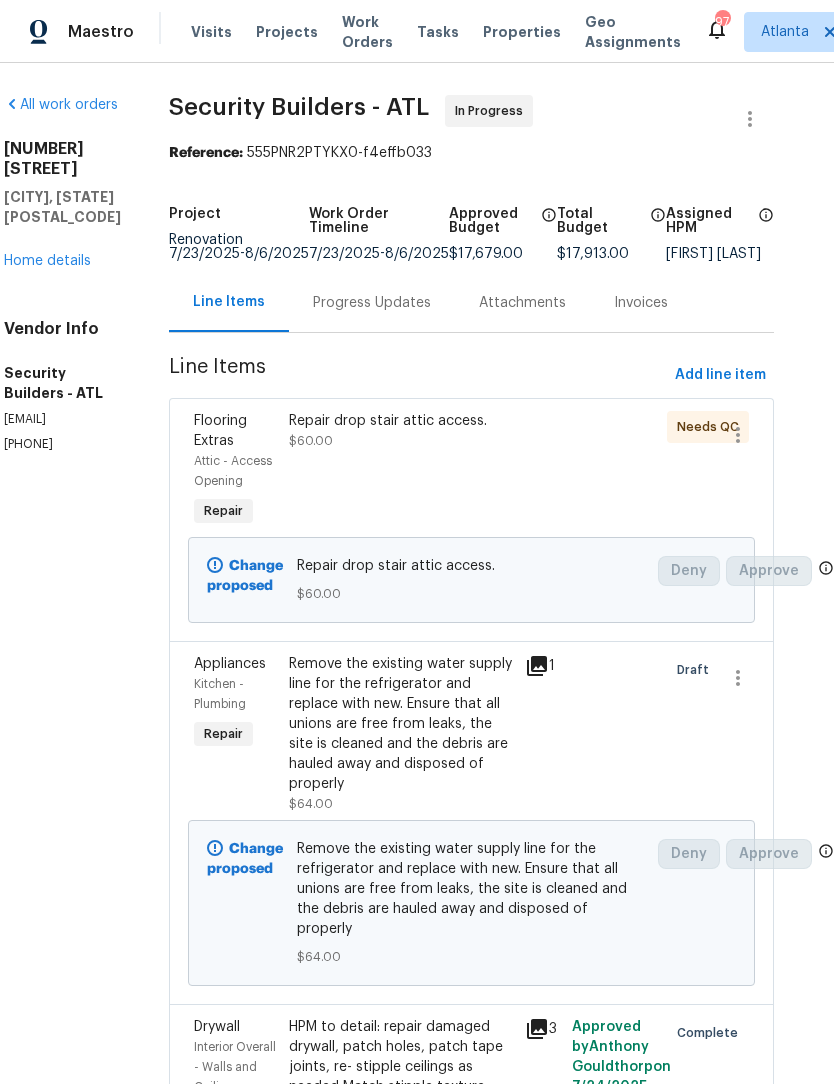 scroll, scrollTop: 0, scrollLeft: 35, axis: horizontal 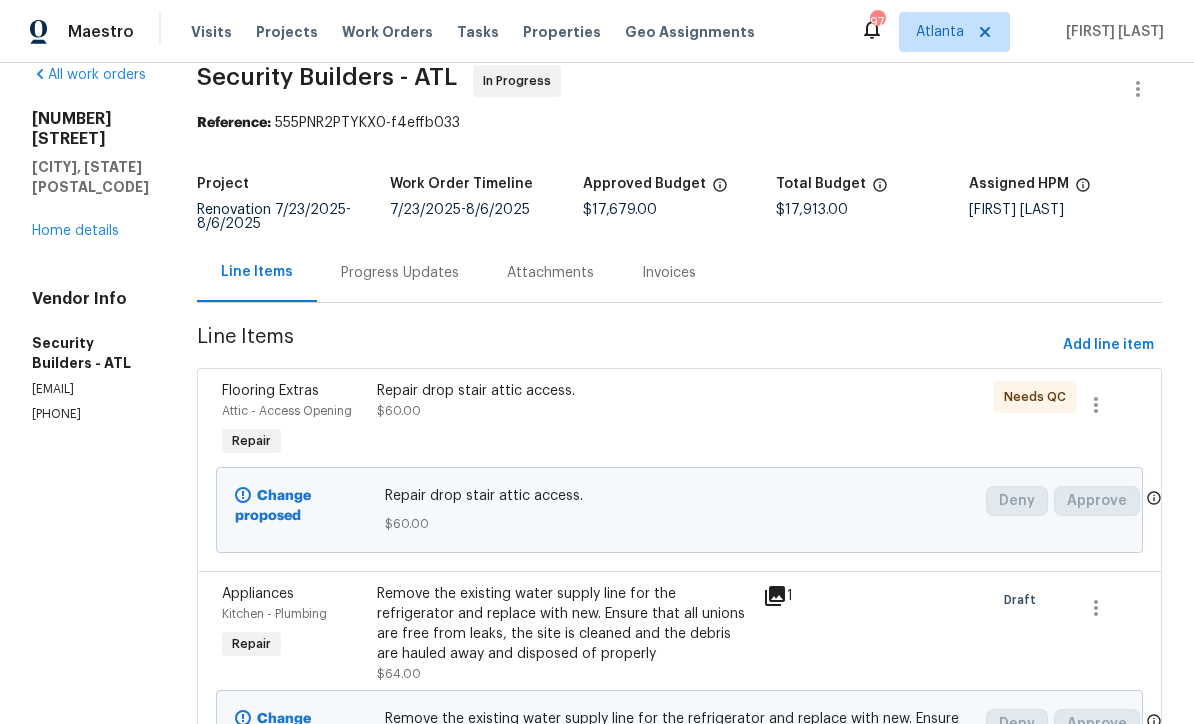 click on "Home details" at bounding box center [75, 231] 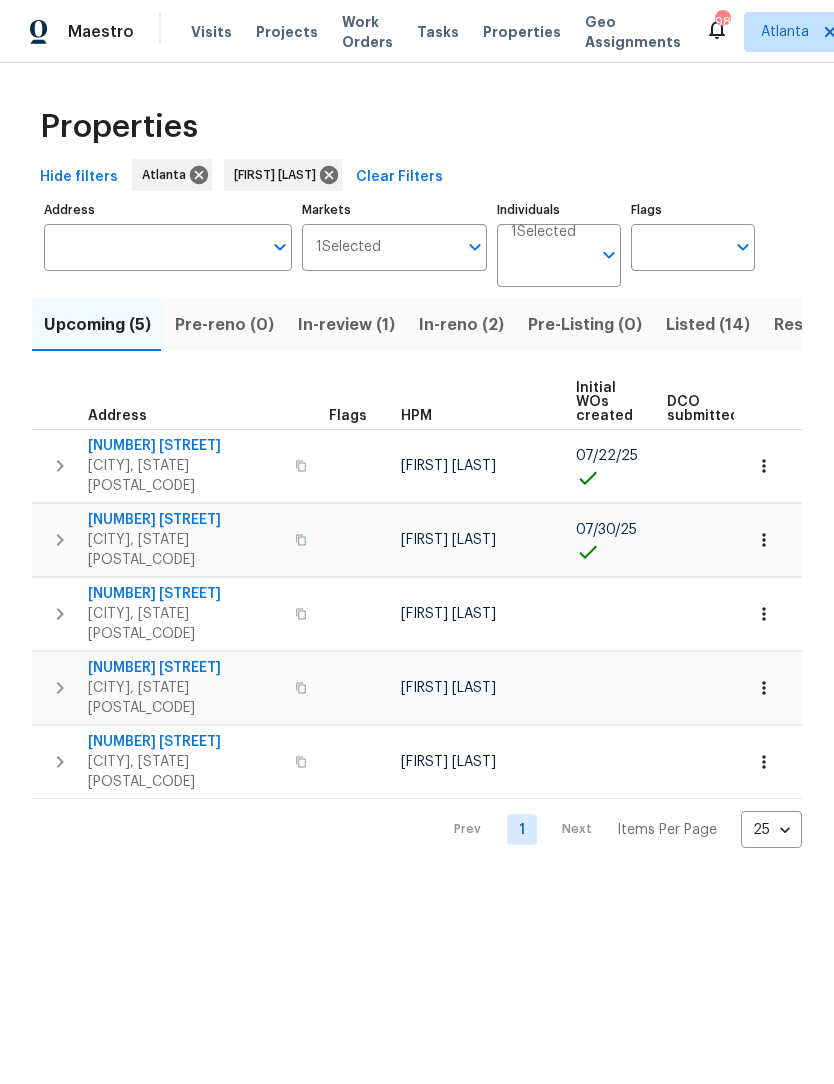 scroll, scrollTop: 0, scrollLeft: 0, axis: both 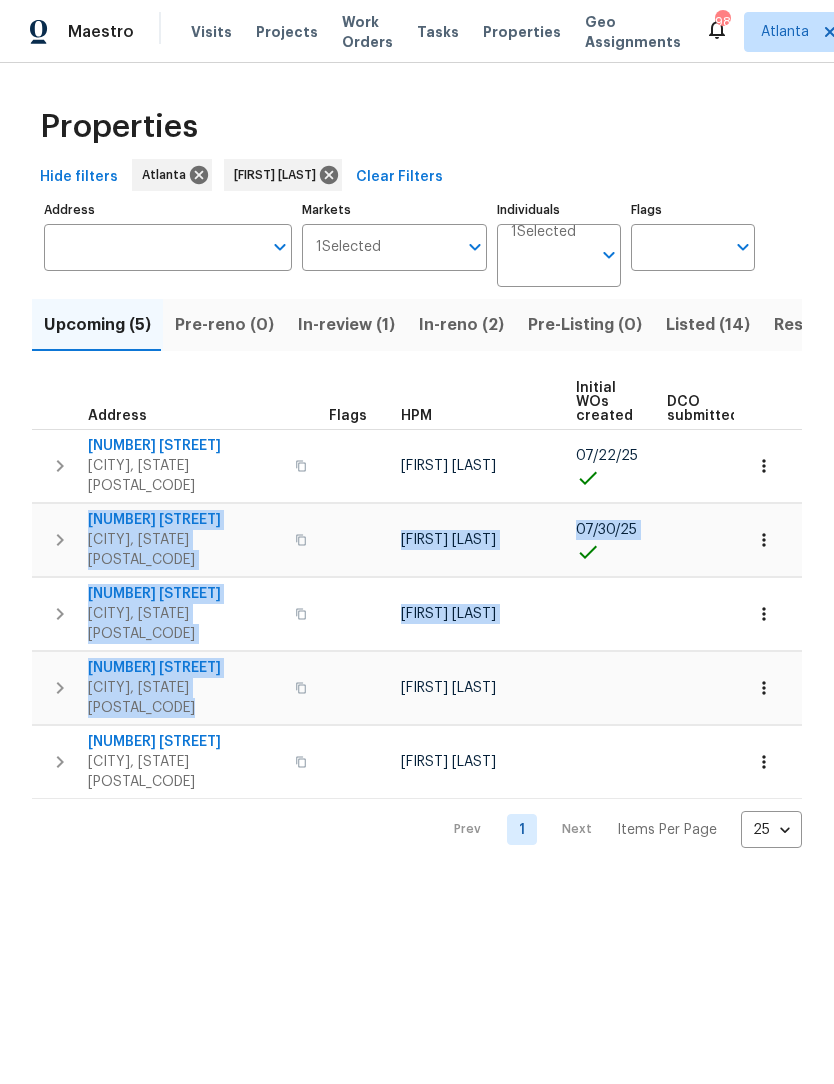 copy on "[NUMBER] [STREET] [CITY], [STATE] [POSTAL_CODE] [FIRST] [LAST] [DATE] [DATE] [DATE] [NUMBER] [STREET] [CITY], [STATE] [POSTAL_CODE] [FIRST] [LAST] [DATE] [DATE] [DATE] [NUMBER] [STREET] [CITY], [STATE] [POSTAL_CODE]" 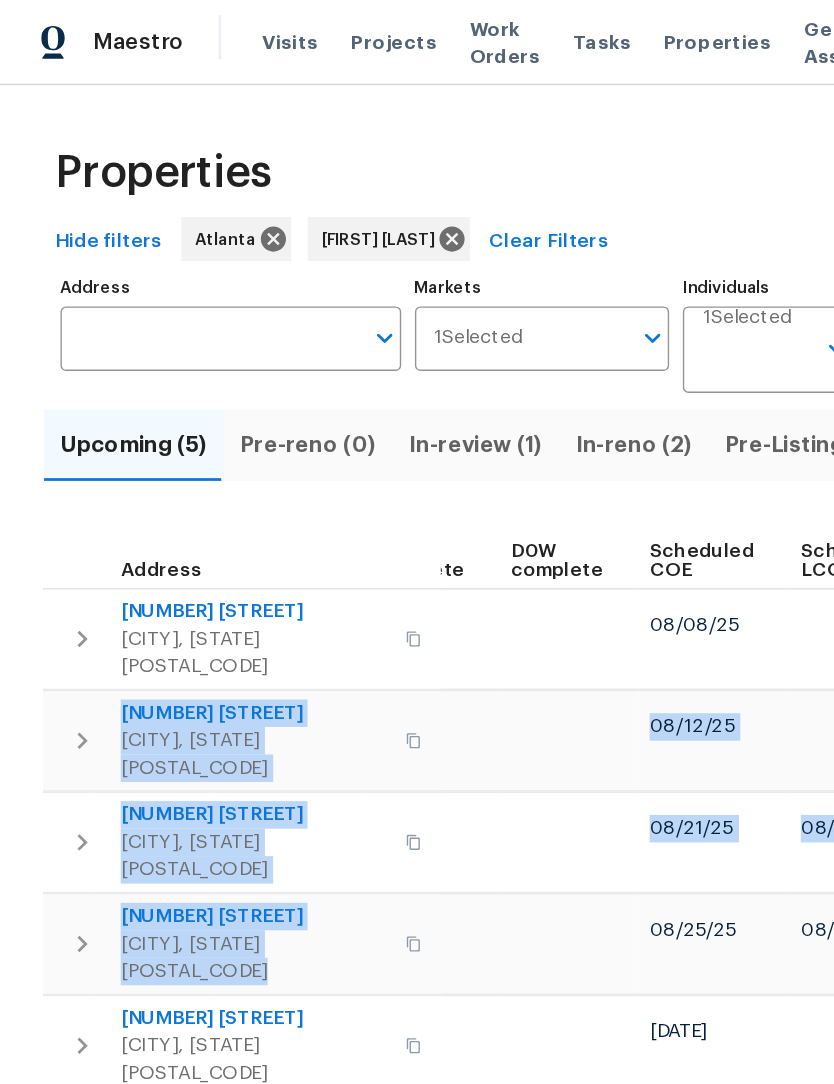 scroll, scrollTop: 0, scrollLeft: 501, axis: horizontal 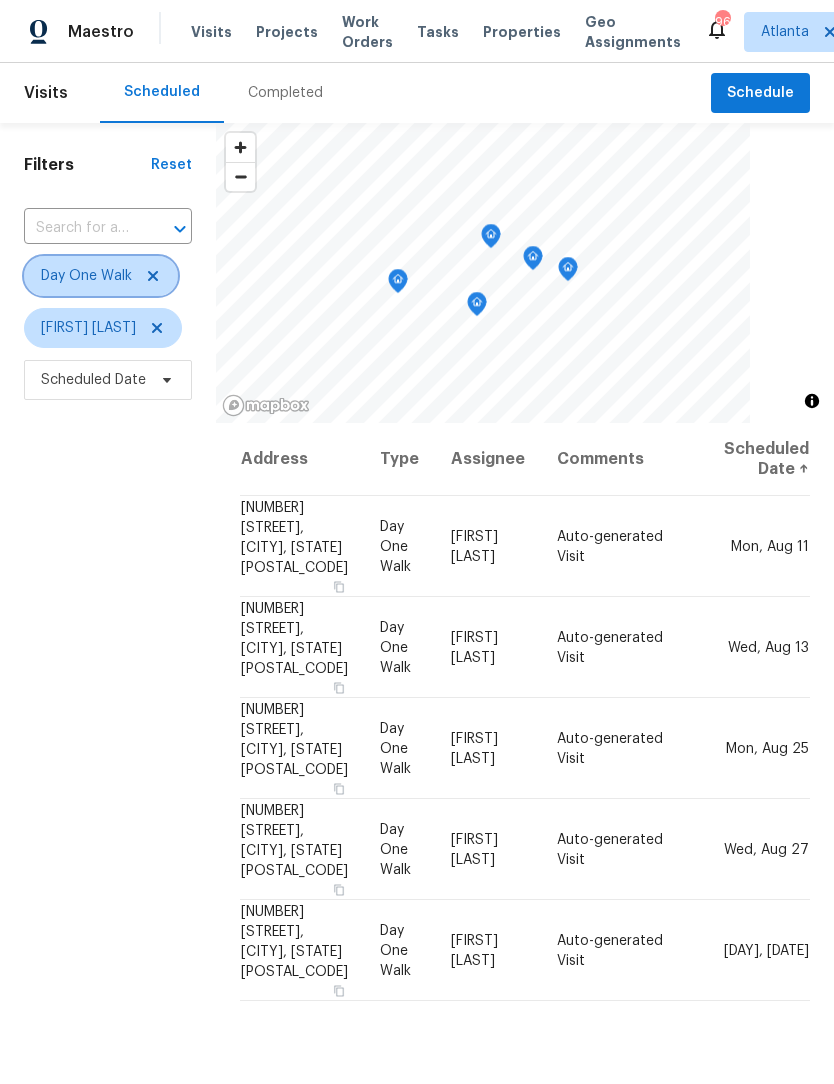 click 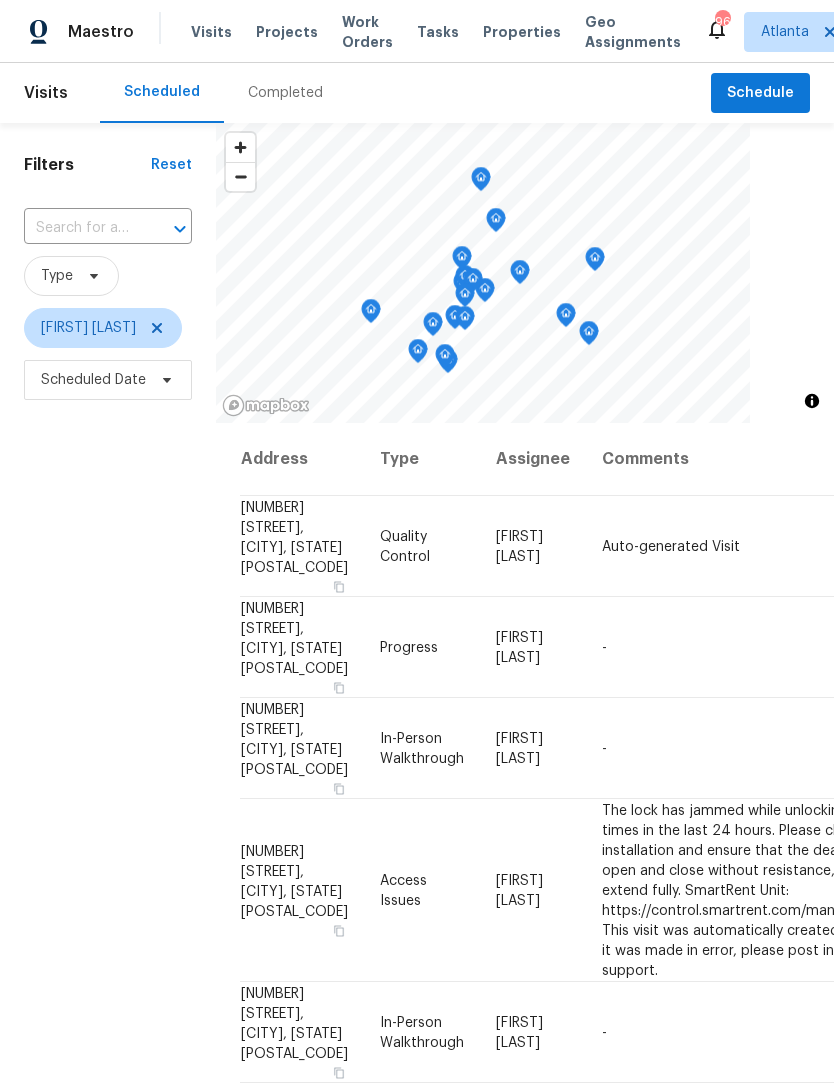 click on "Completed" at bounding box center [285, 93] 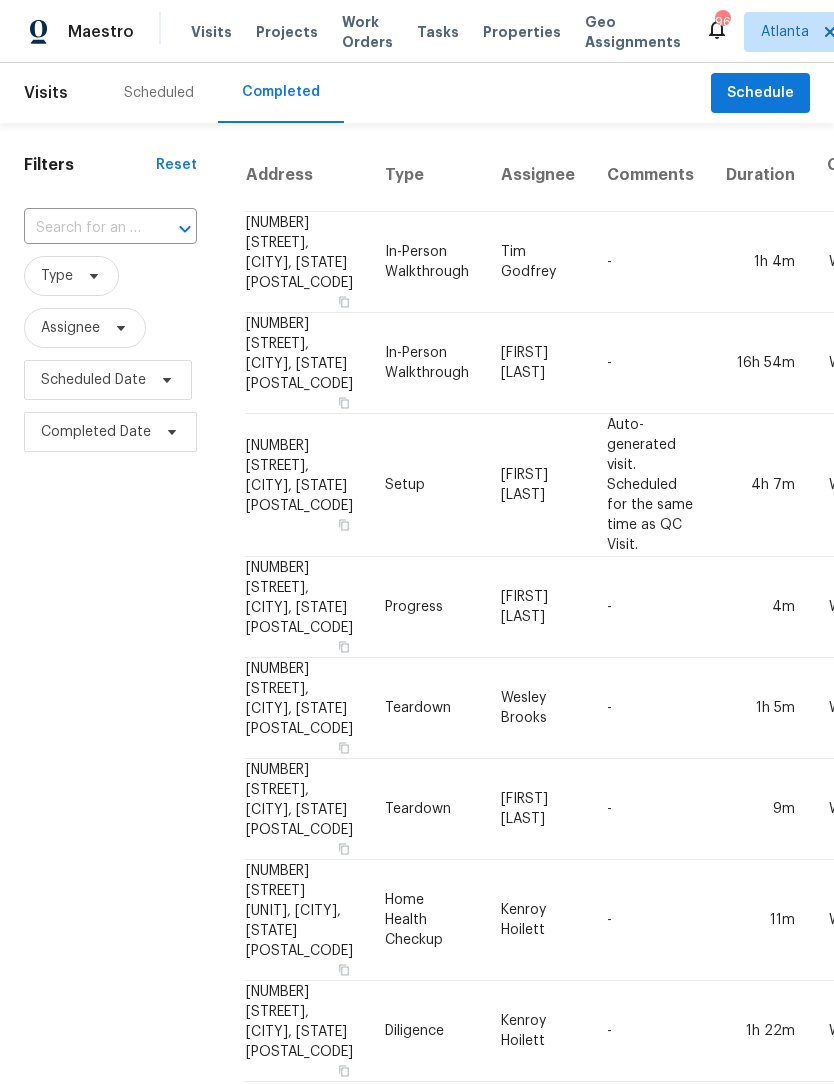 click at bounding box center (171, 229) 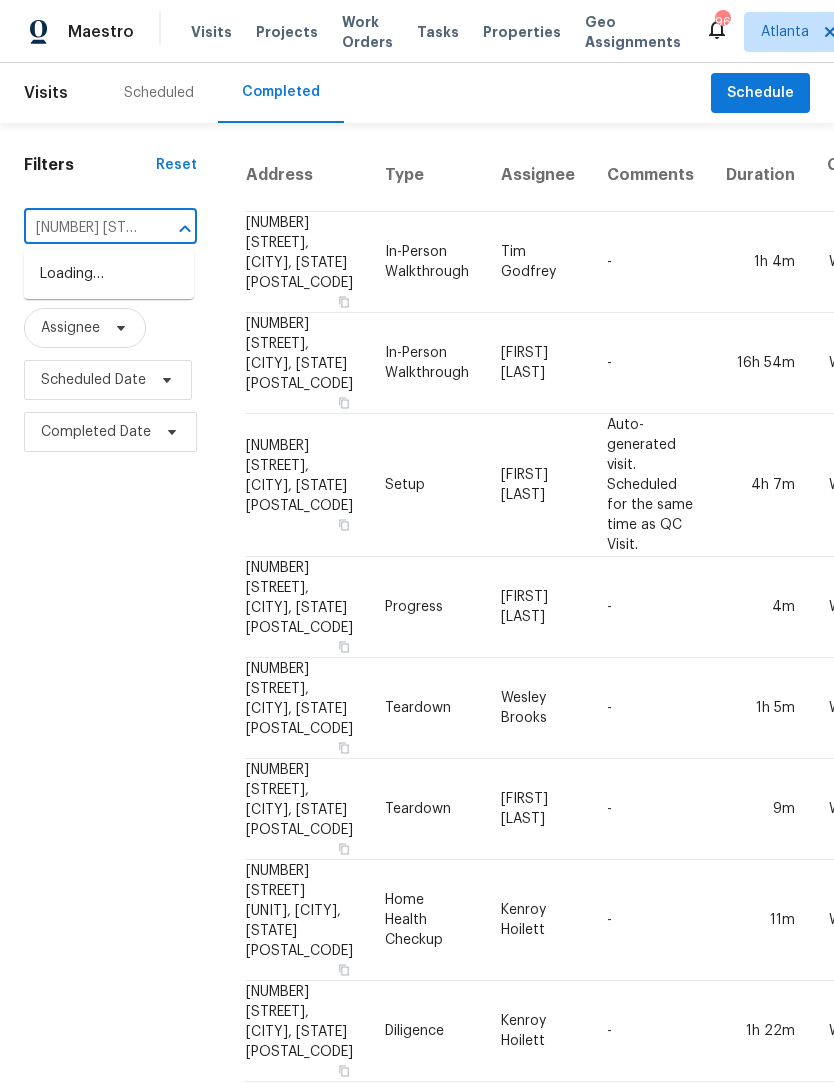 type on "[NUMBER] [STREET]" 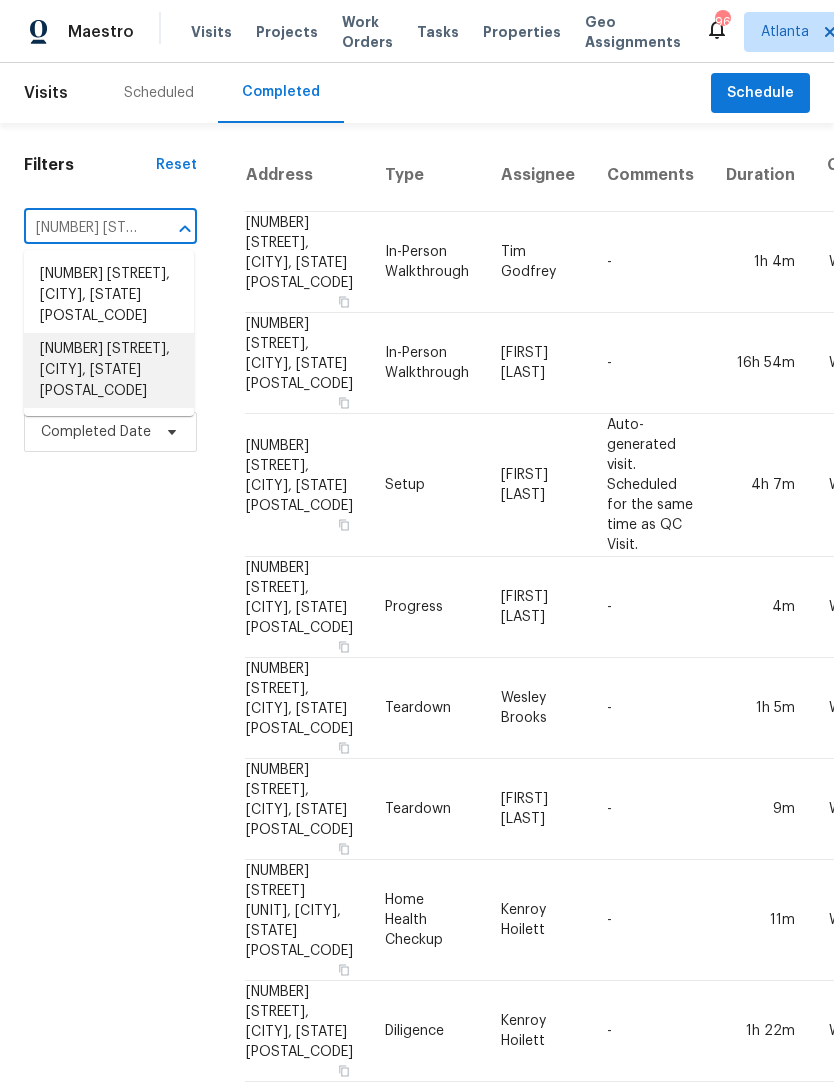 click on "[NUMBER] [STREET], [CITY], [STATE] [POSTAL_CODE]" at bounding box center [109, 370] 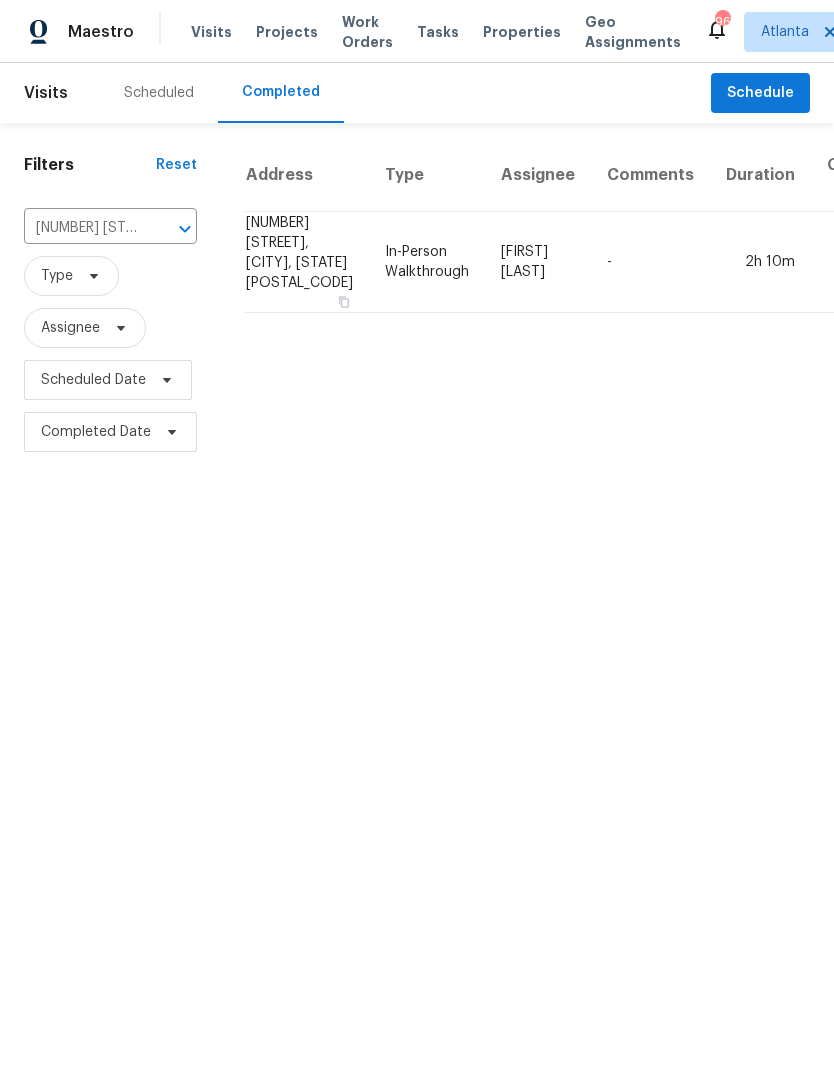 click on "[NUMBER] [STREET], [CITY], [STATE] [POSTAL_CODE]" at bounding box center [307, 262] 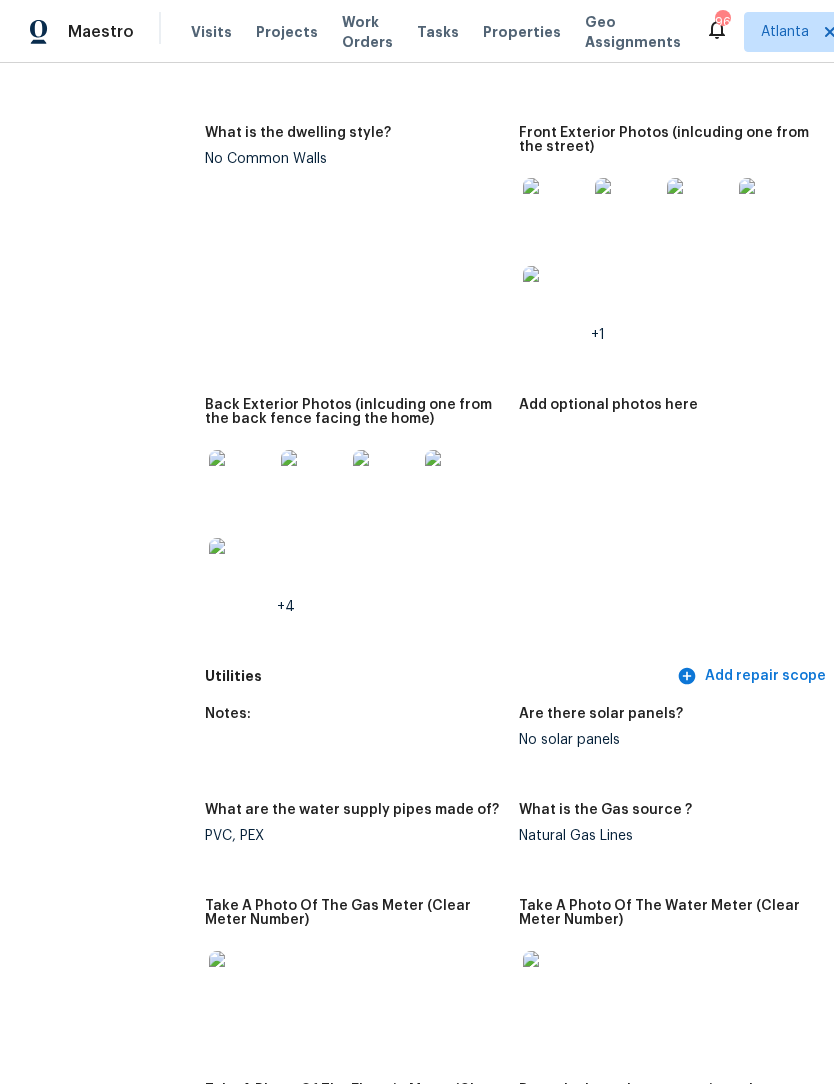 scroll, scrollTop: 1562, scrollLeft: 0, axis: vertical 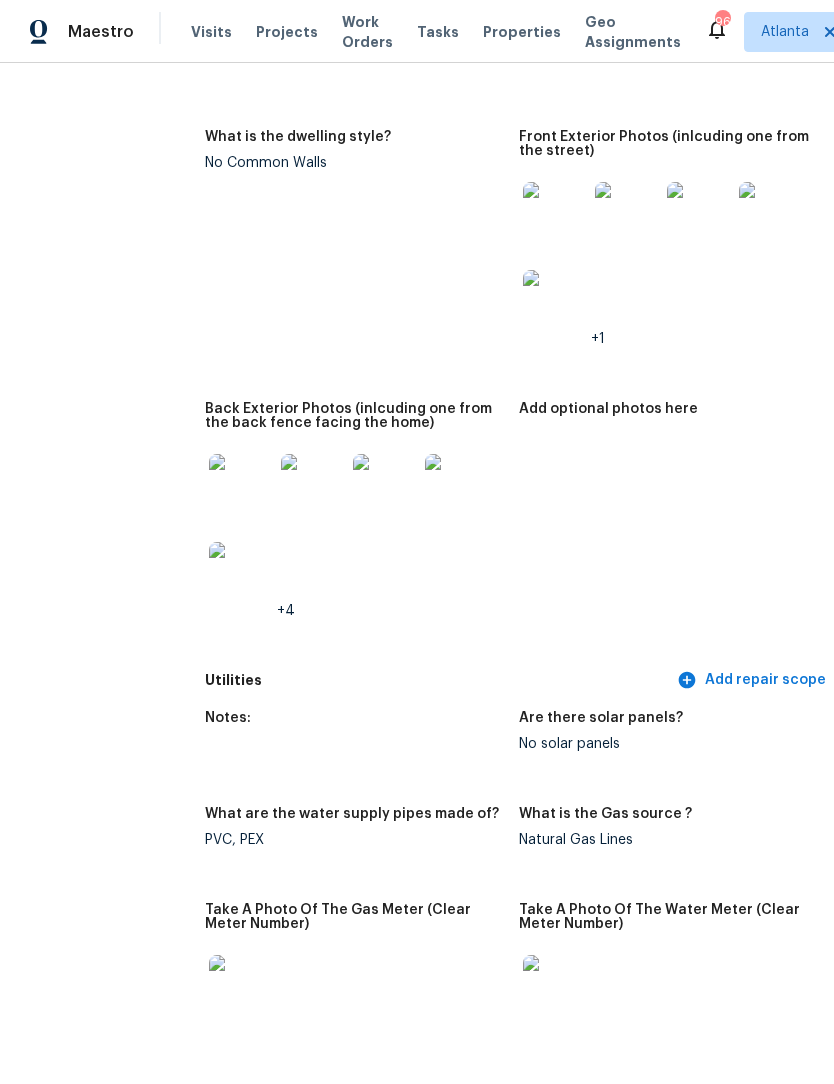 click at bounding box center [457, 486] 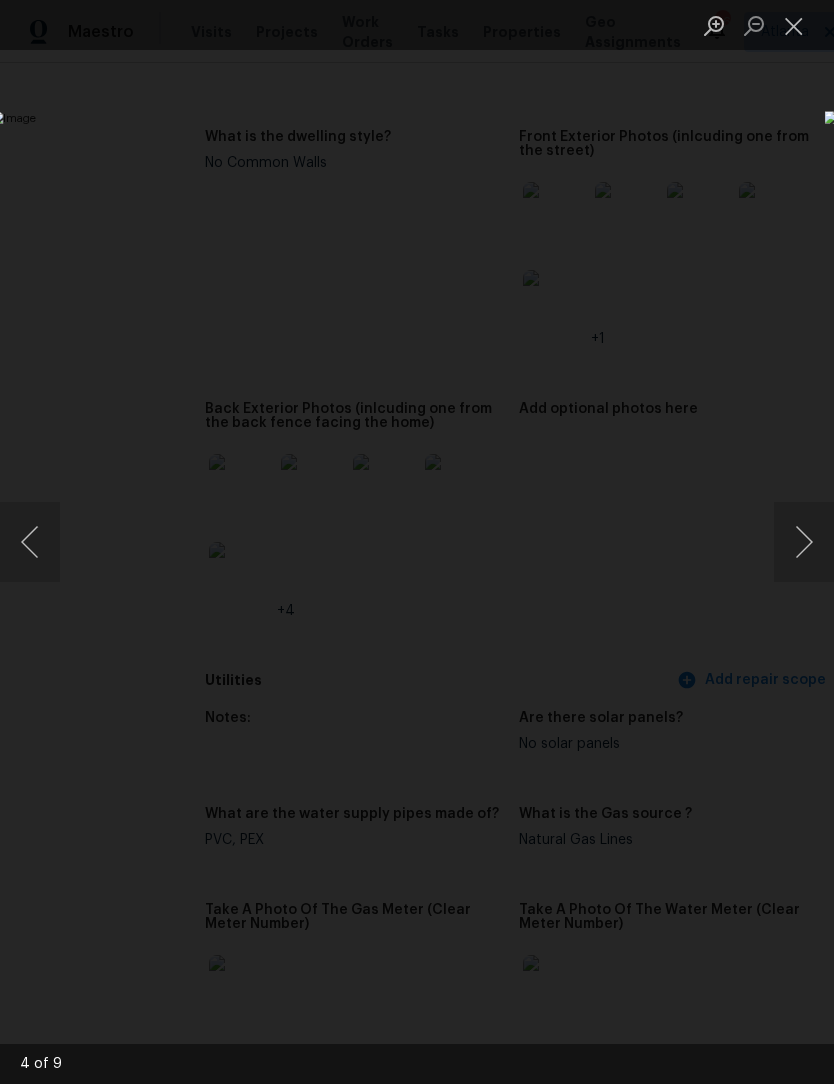click at bounding box center [804, 542] 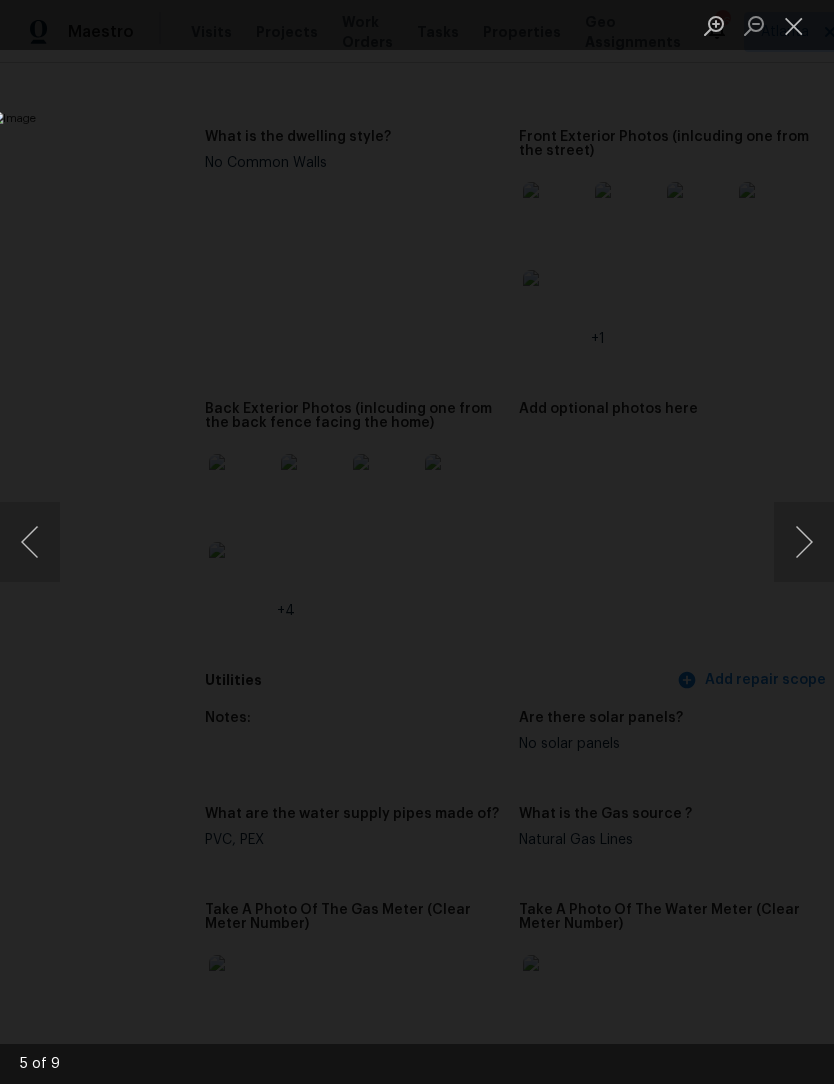 click at bounding box center [804, 542] 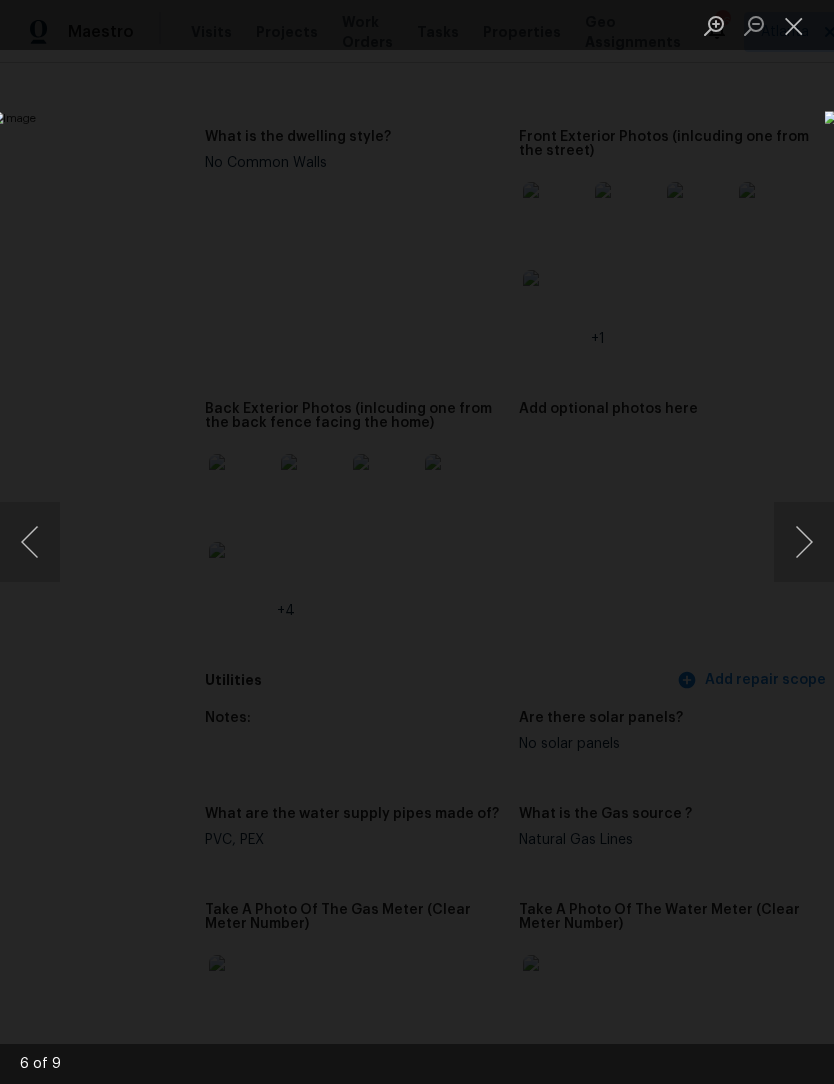 click at bounding box center (794, 25) 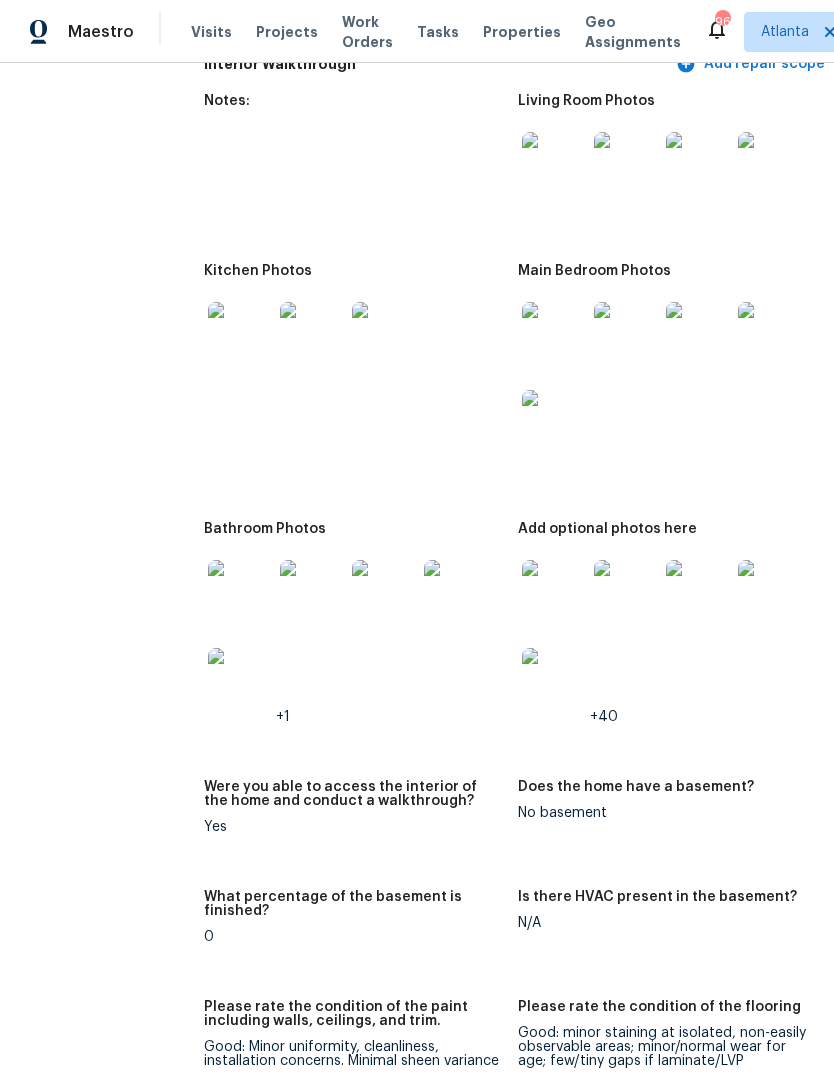 scroll, scrollTop: 3506, scrollLeft: 2, axis: both 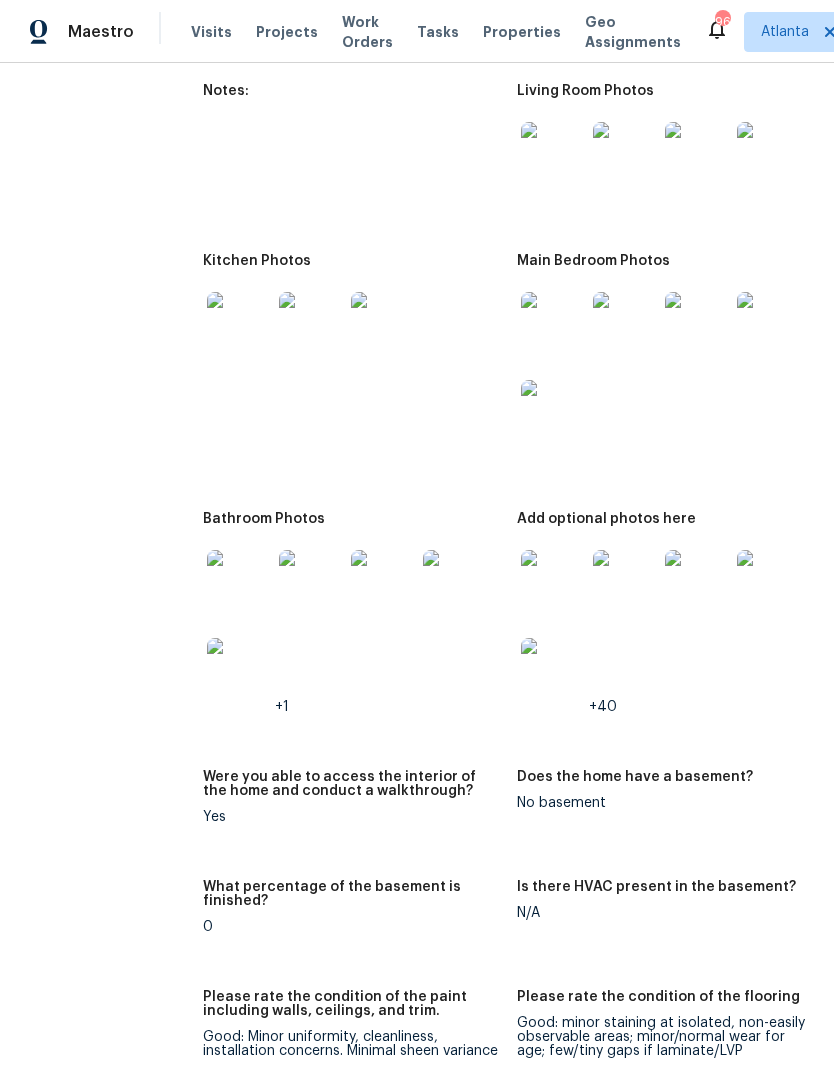 click at bounding box center [553, 582] 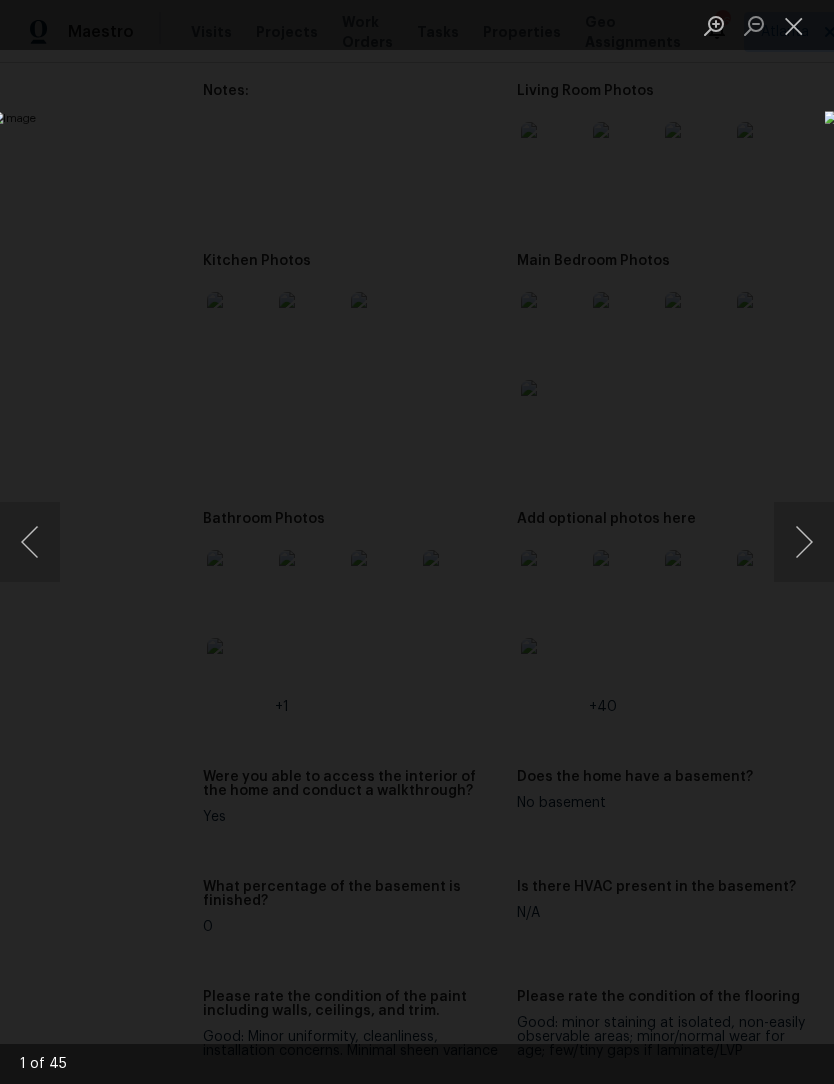 click at bounding box center [804, 542] 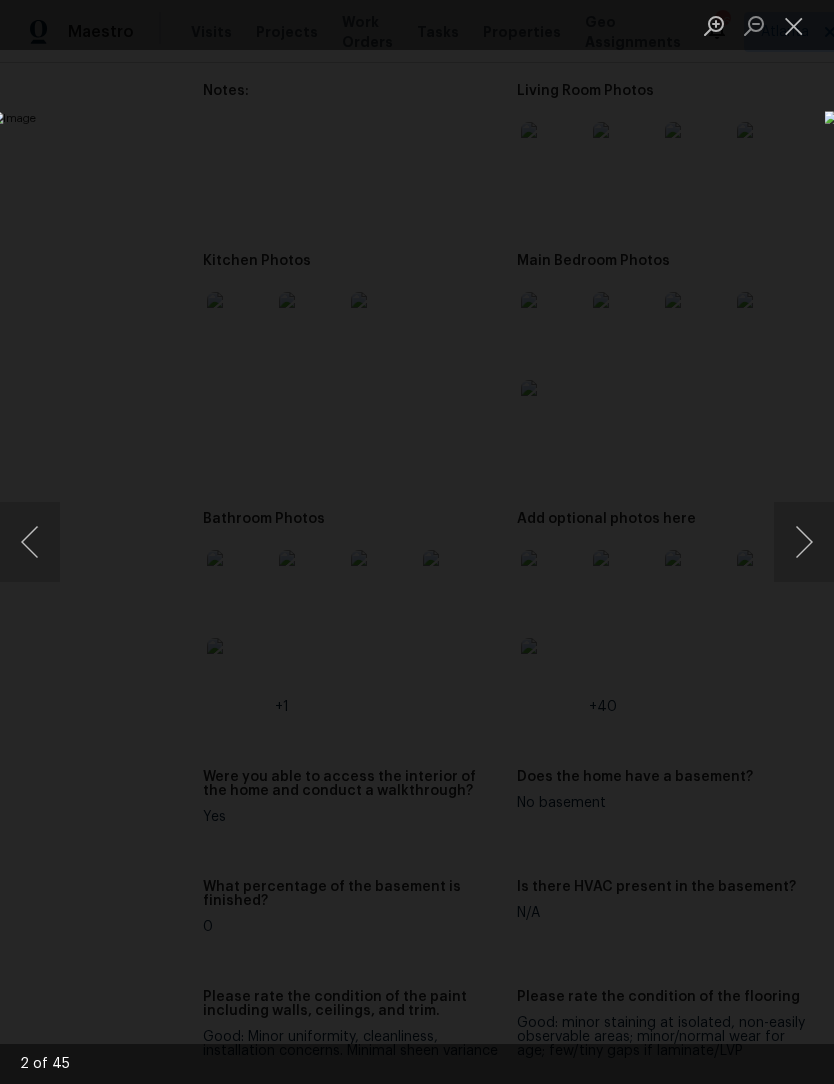 click at bounding box center [804, 542] 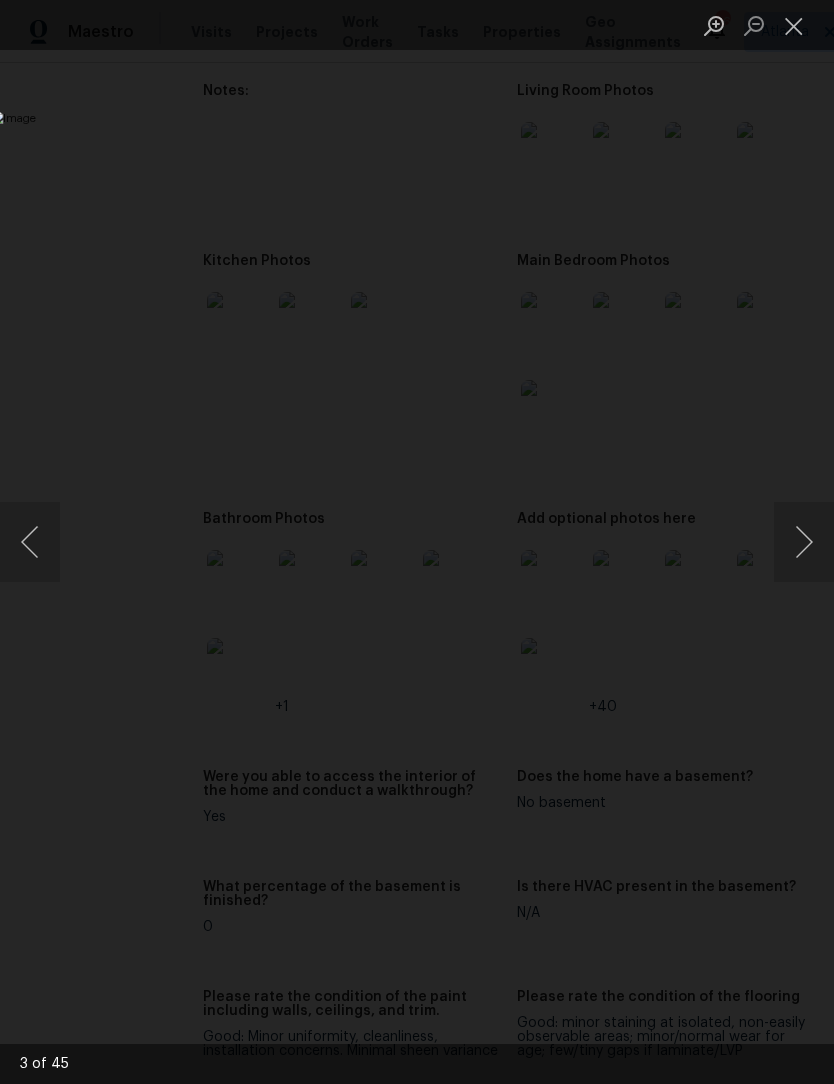 click at bounding box center [804, 542] 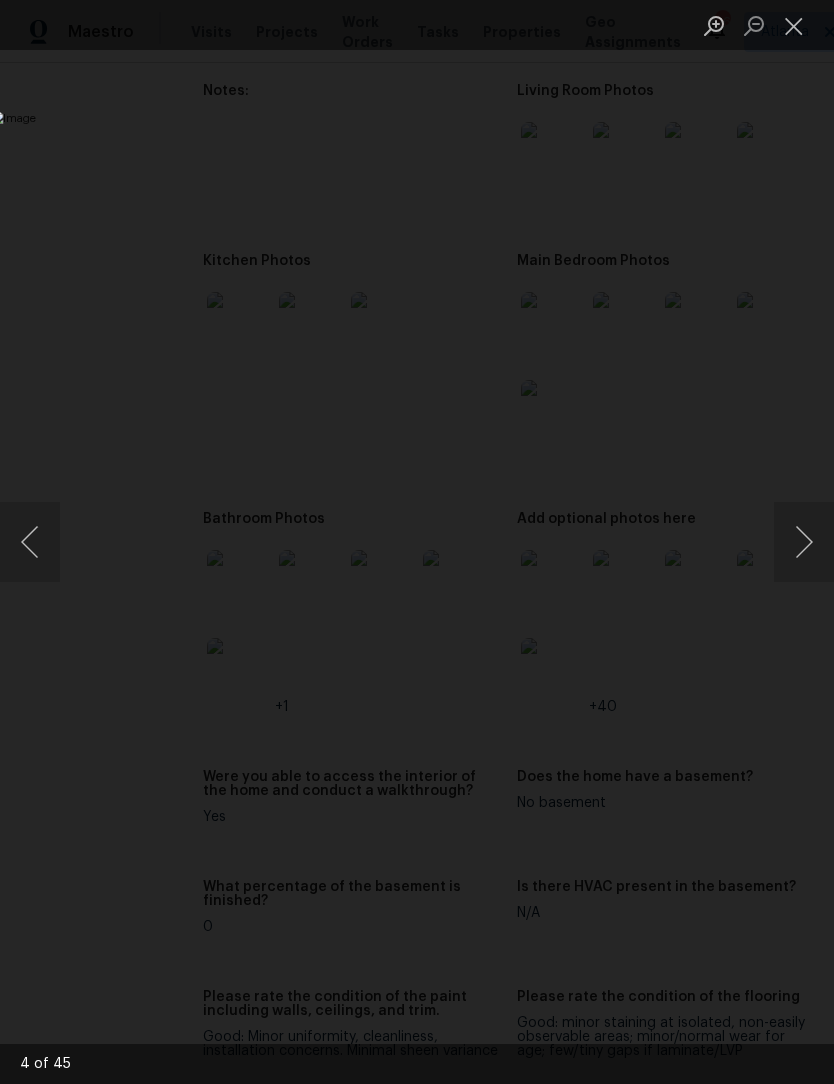 click at bounding box center (804, 542) 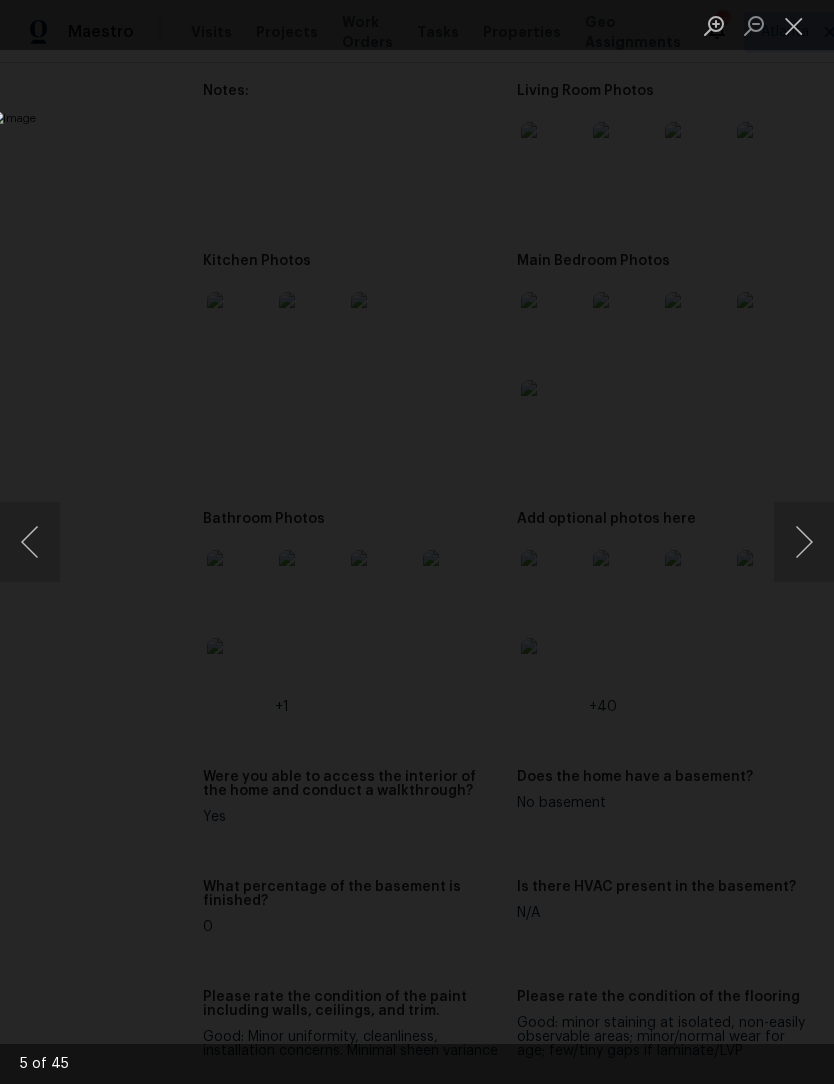 click at bounding box center [804, 542] 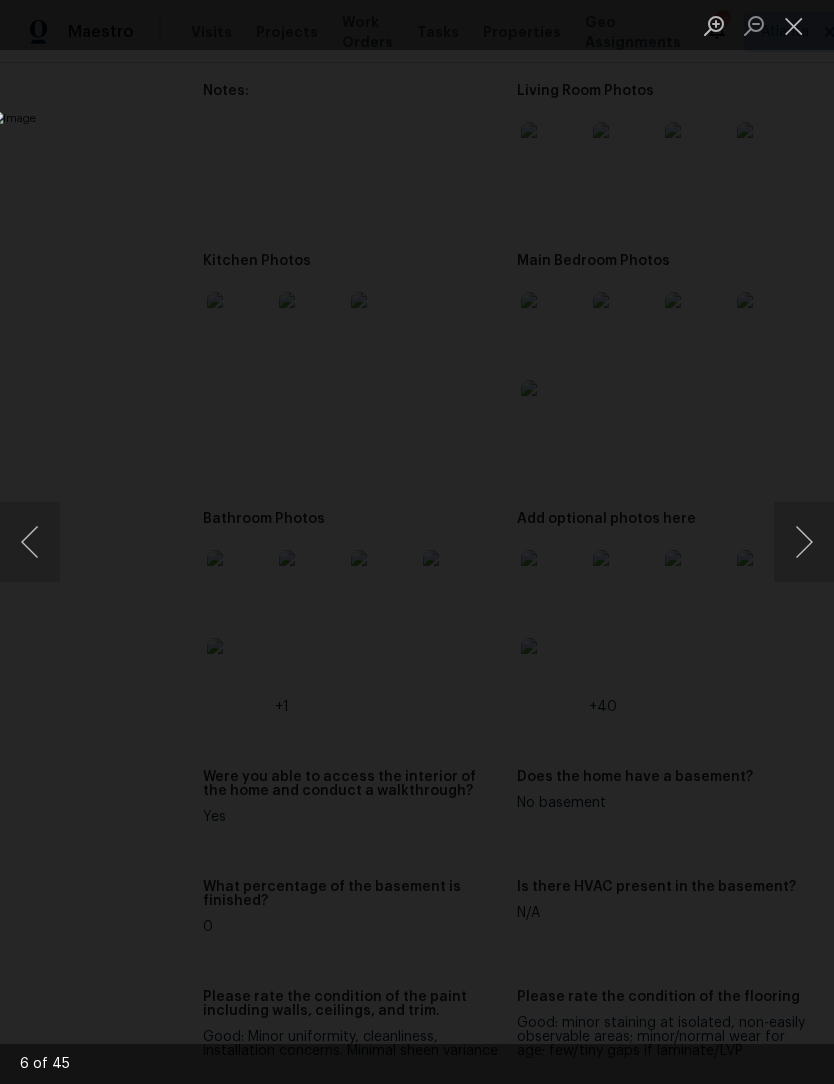 click at bounding box center (804, 542) 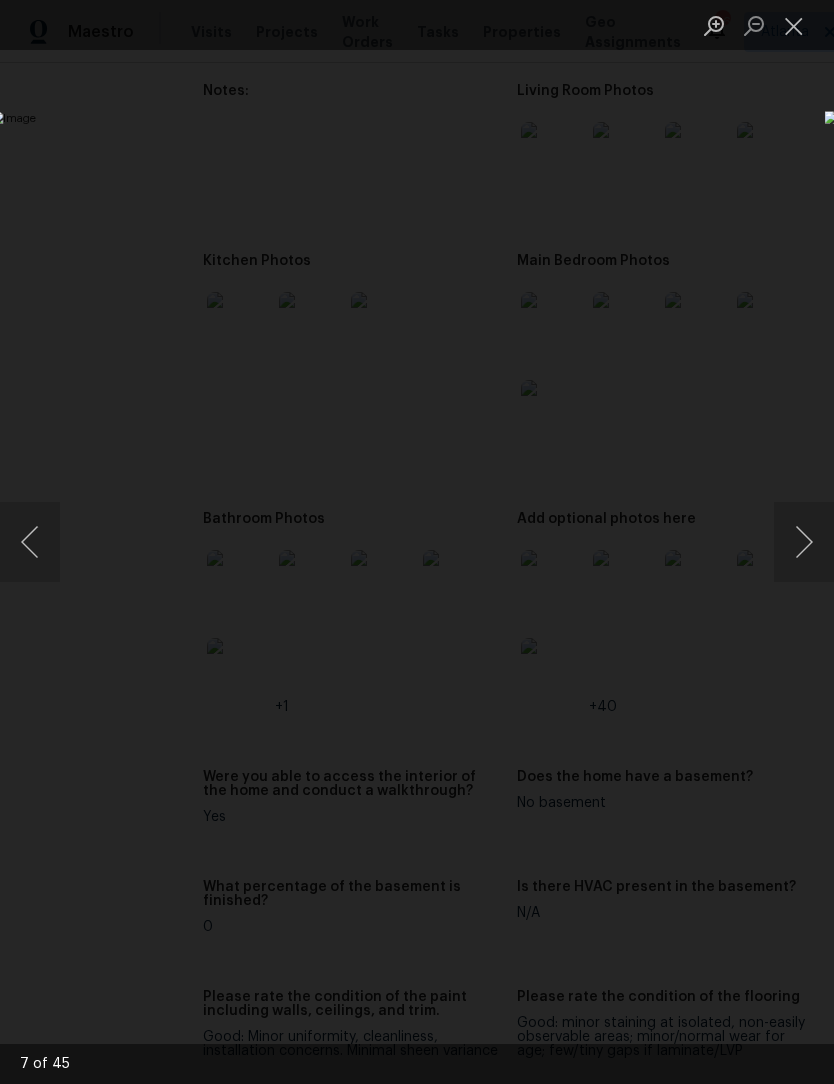 click at bounding box center (804, 542) 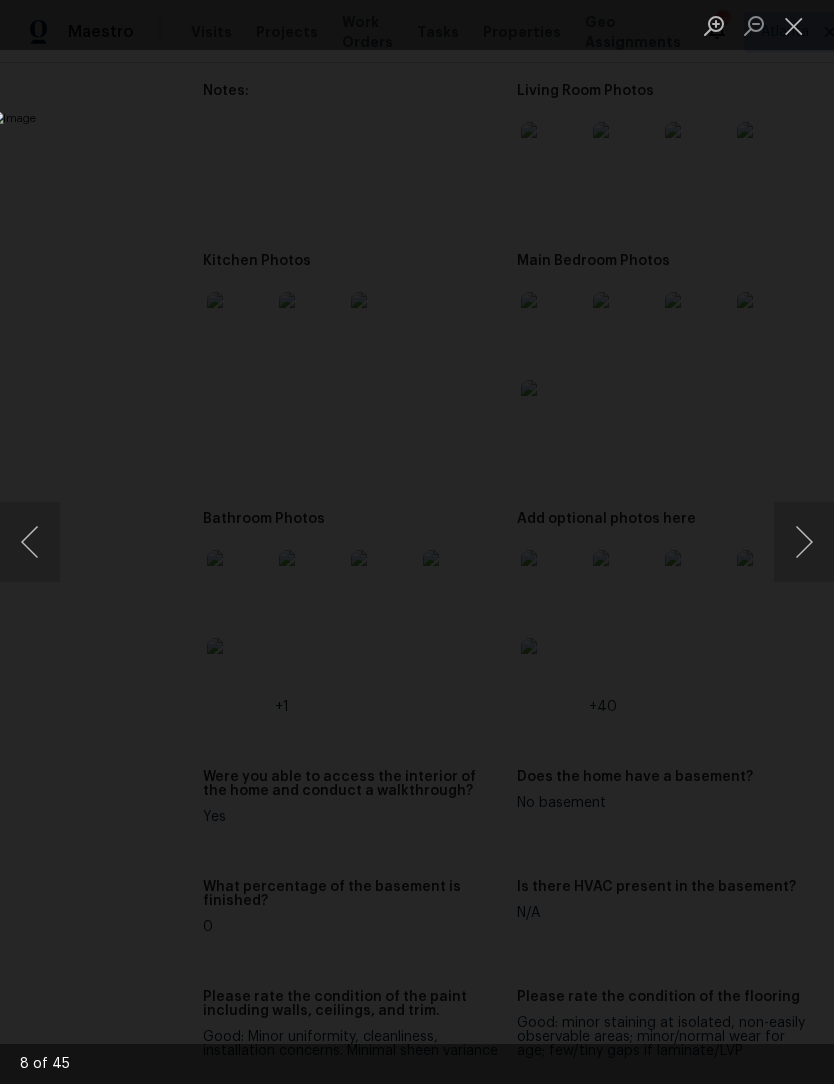 click at bounding box center [804, 542] 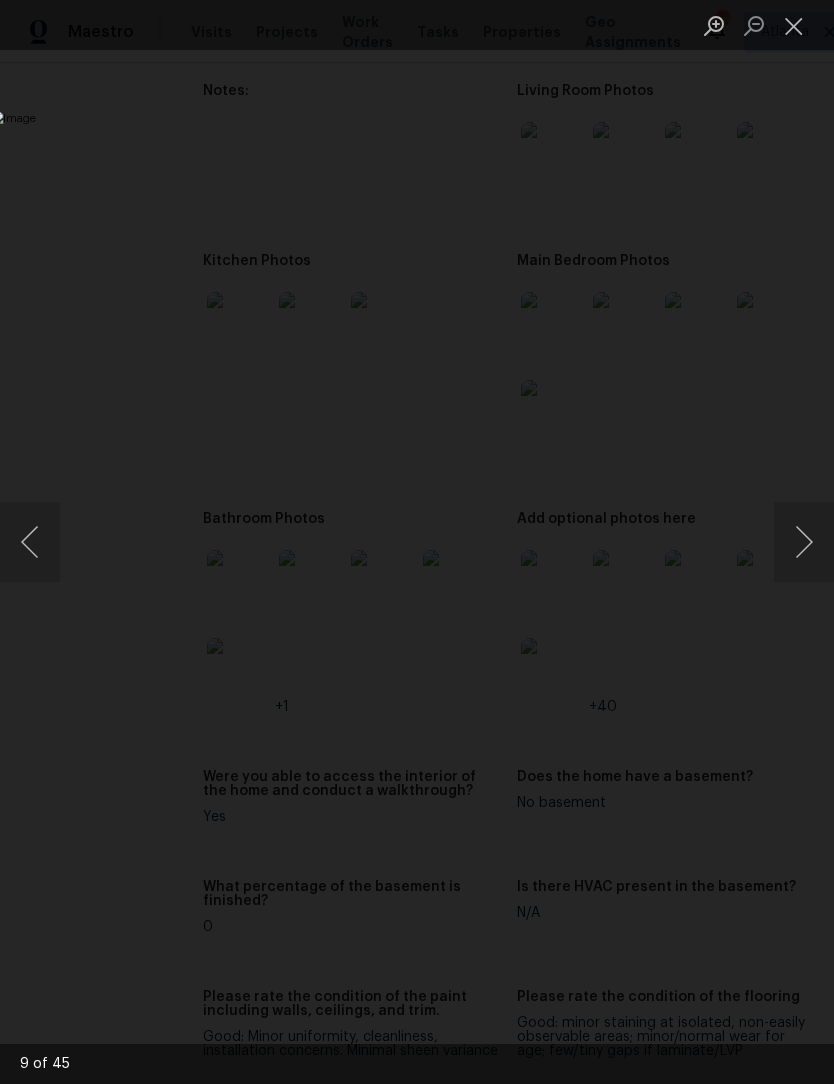 click at bounding box center (30, 542) 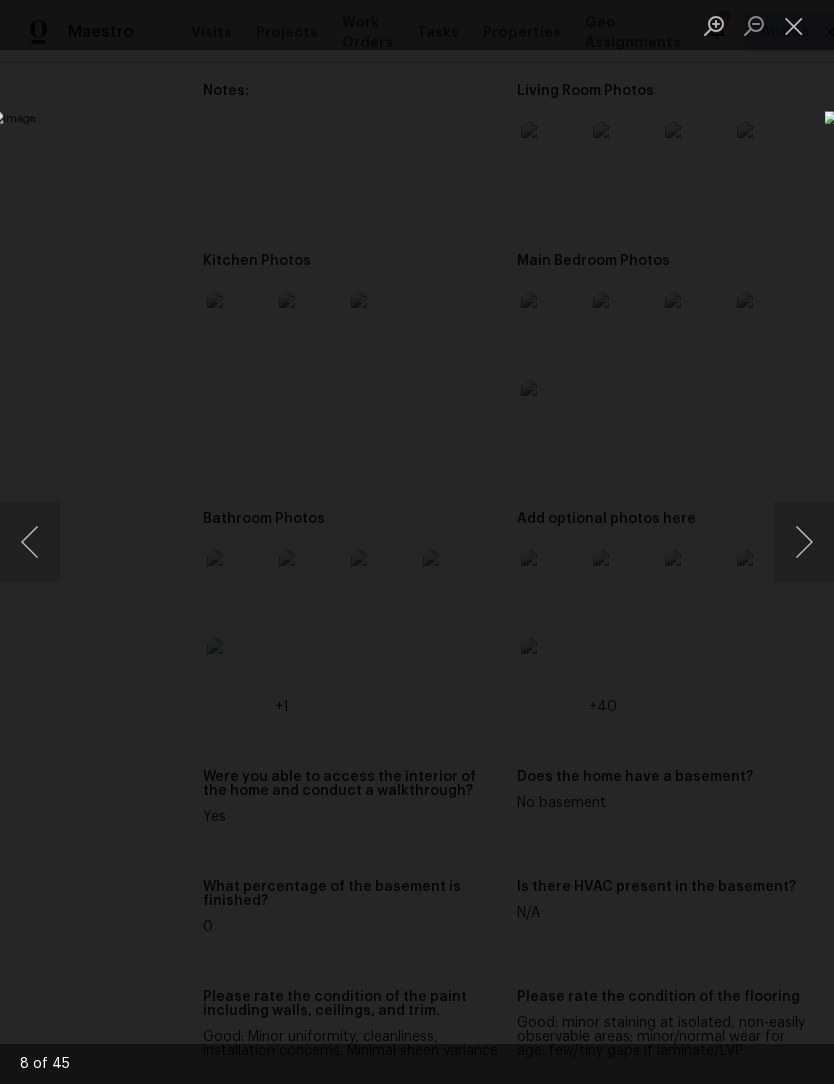 click at bounding box center (804, 542) 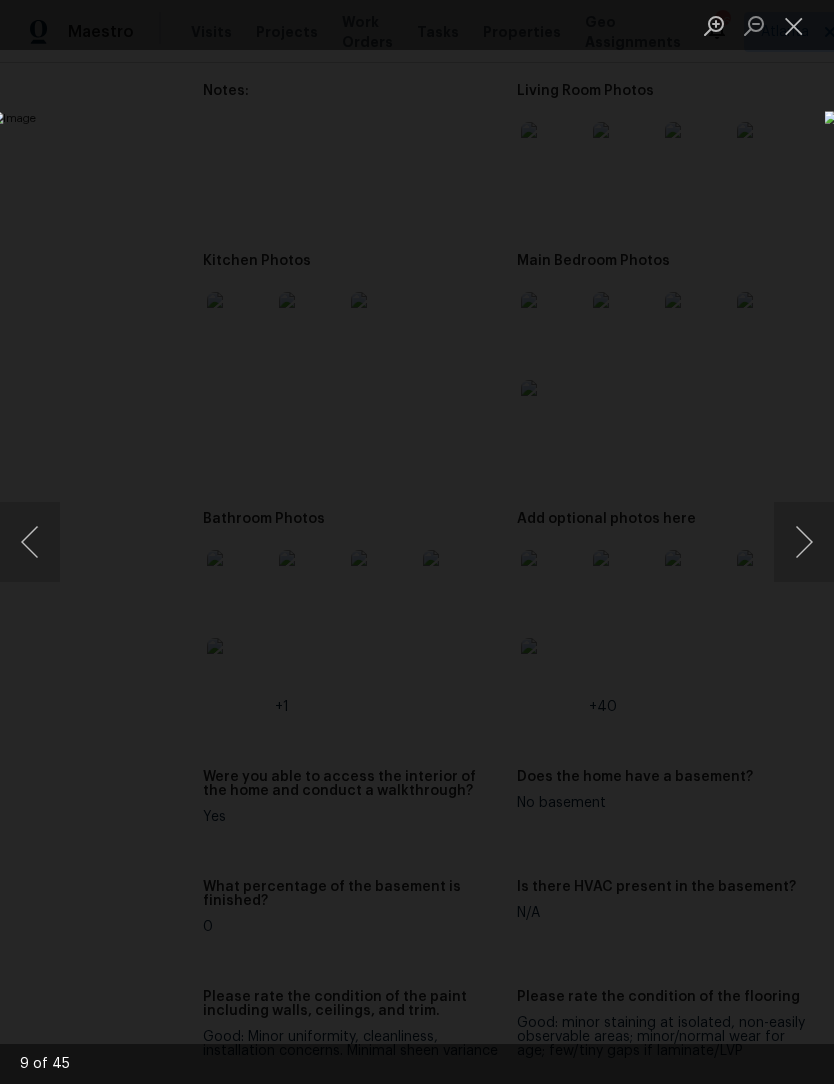 click at bounding box center [804, 542] 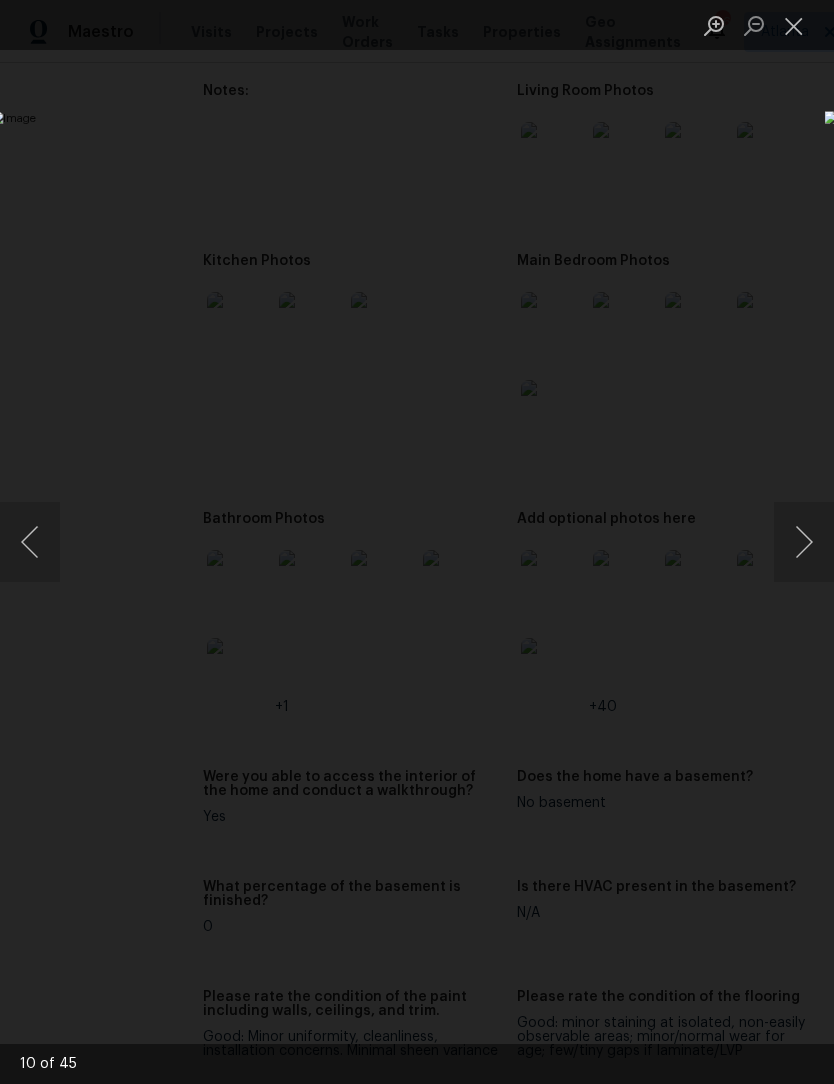 click at bounding box center [804, 542] 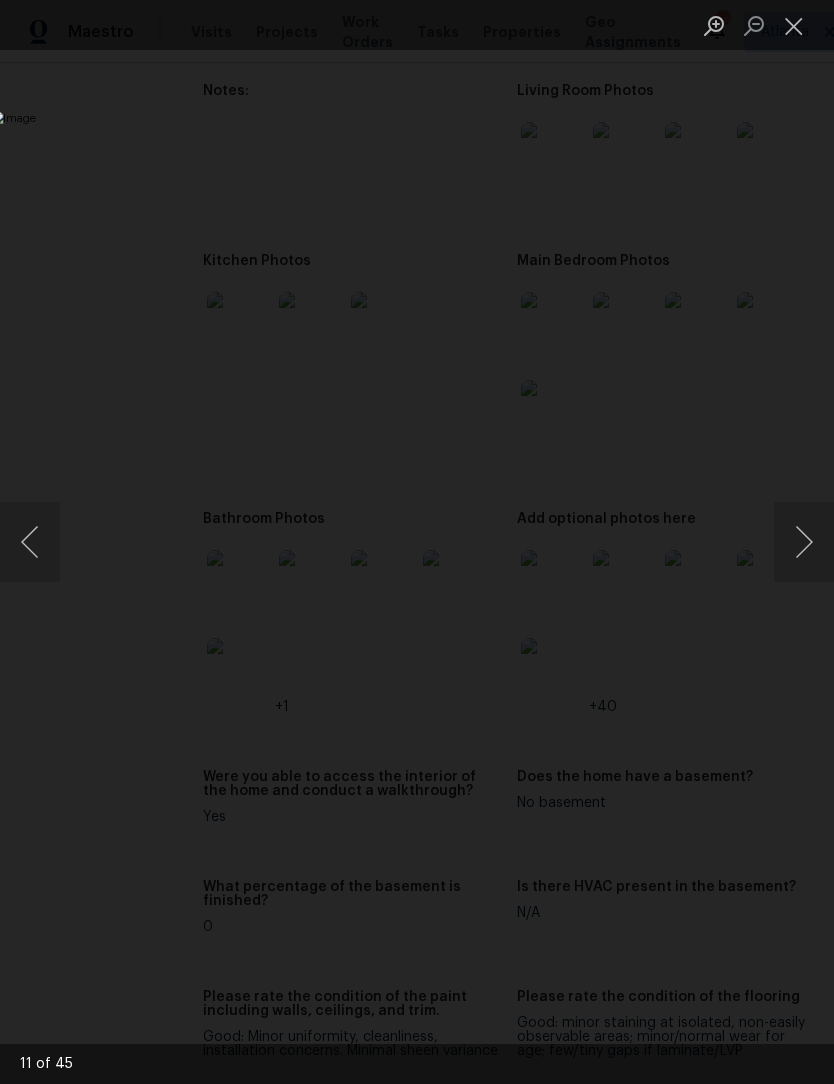 click at bounding box center [804, 542] 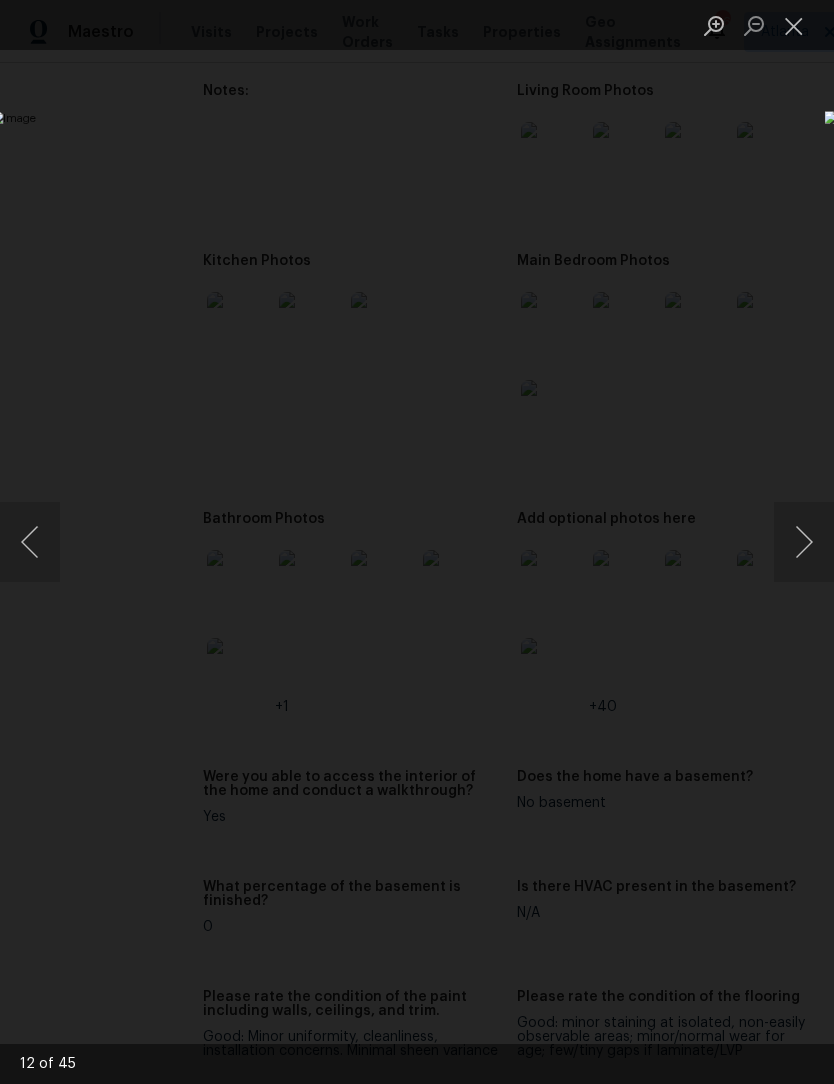 click at bounding box center (804, 542) 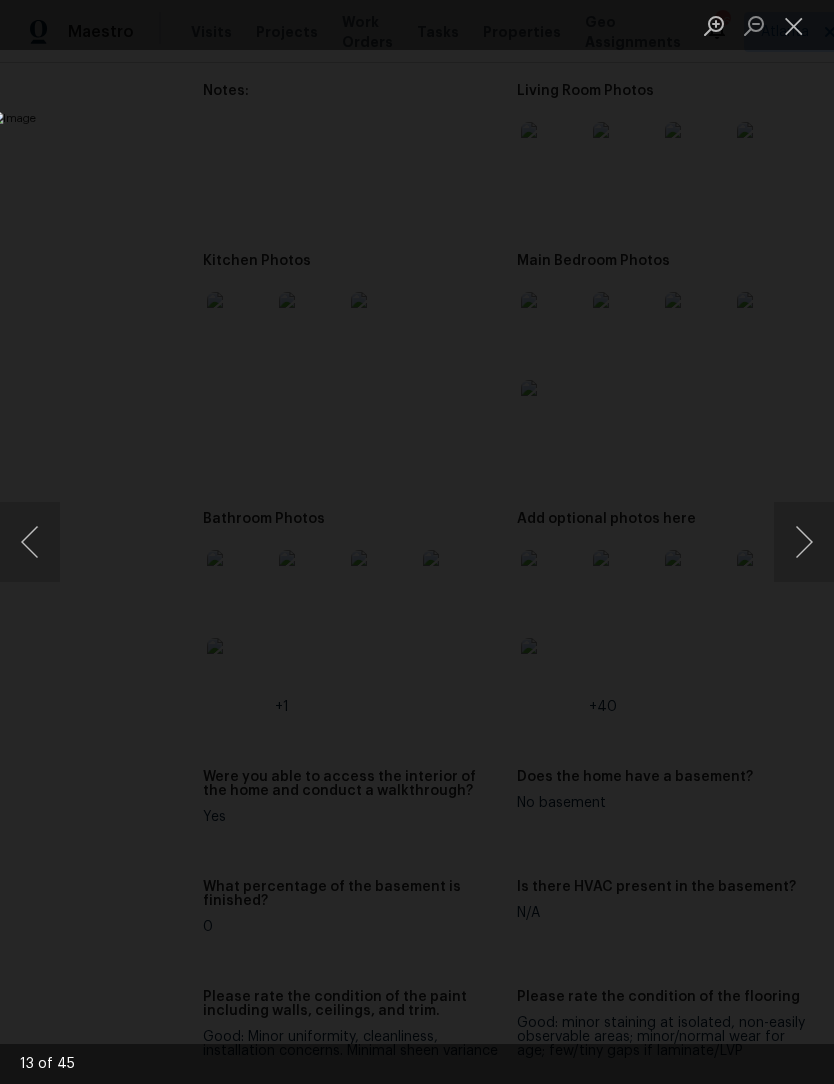 click at bounding box center [804, 542] 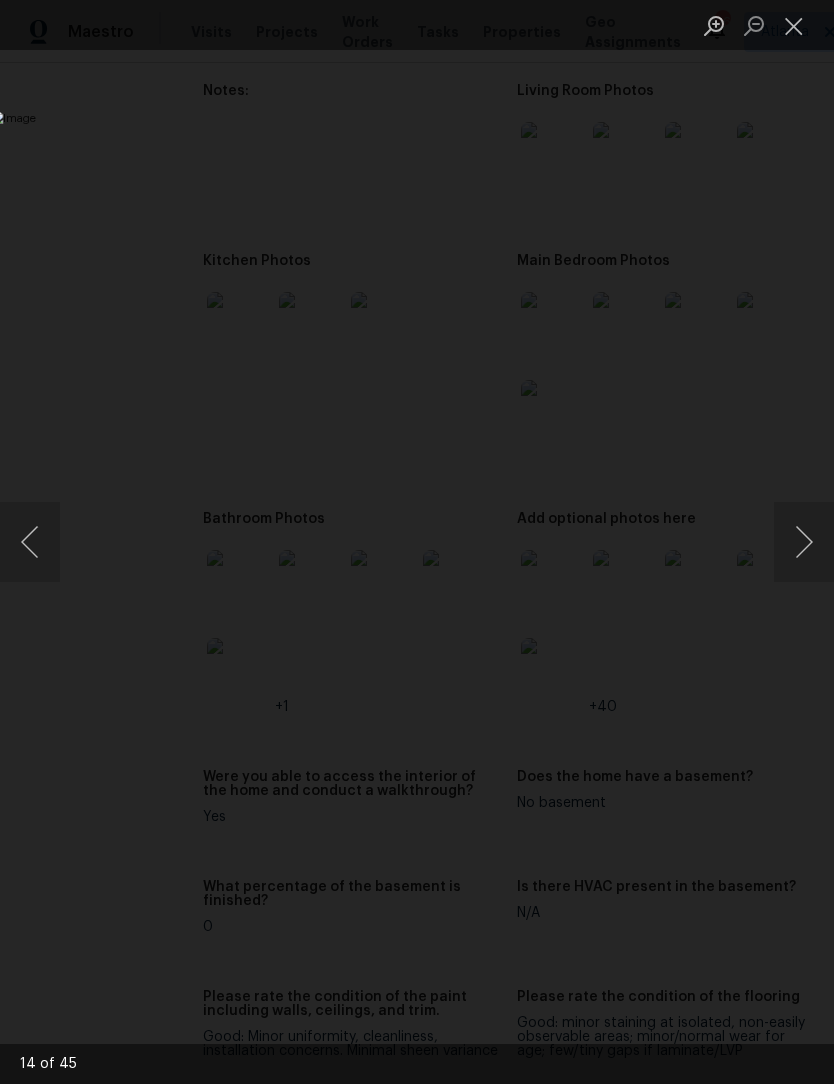 click at bounding box center (804, 542) 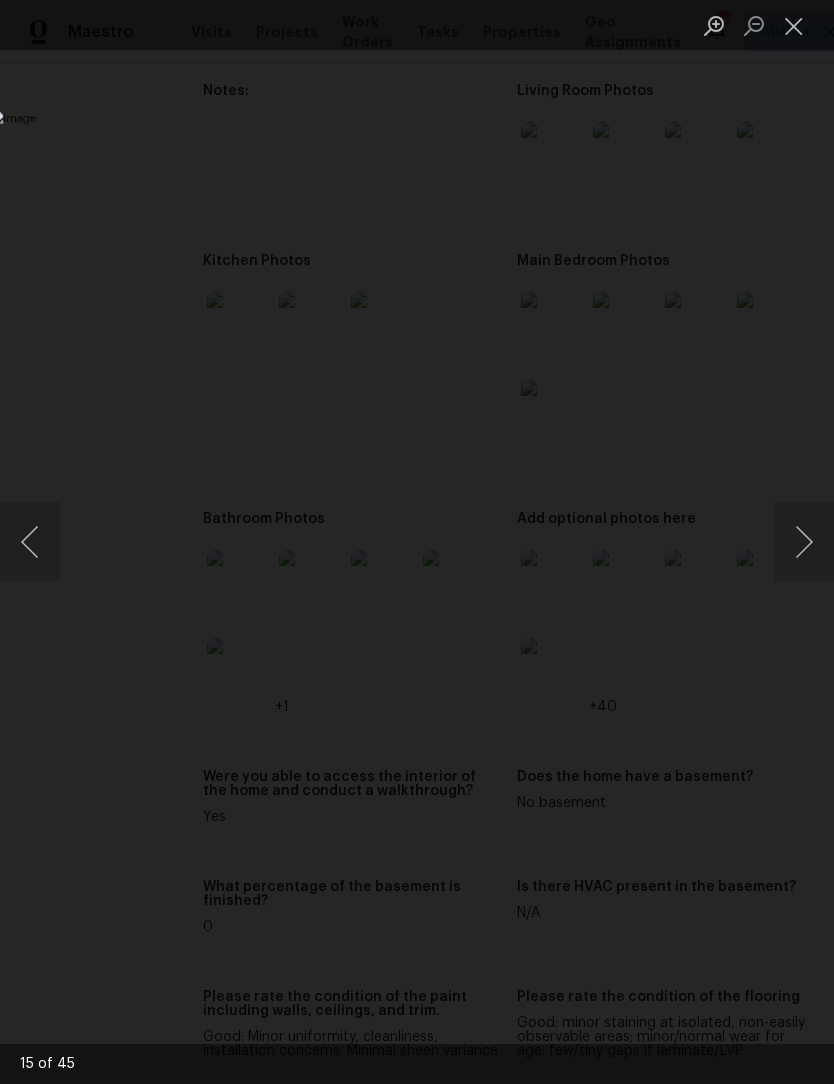 click at bounding box center [804, 542] 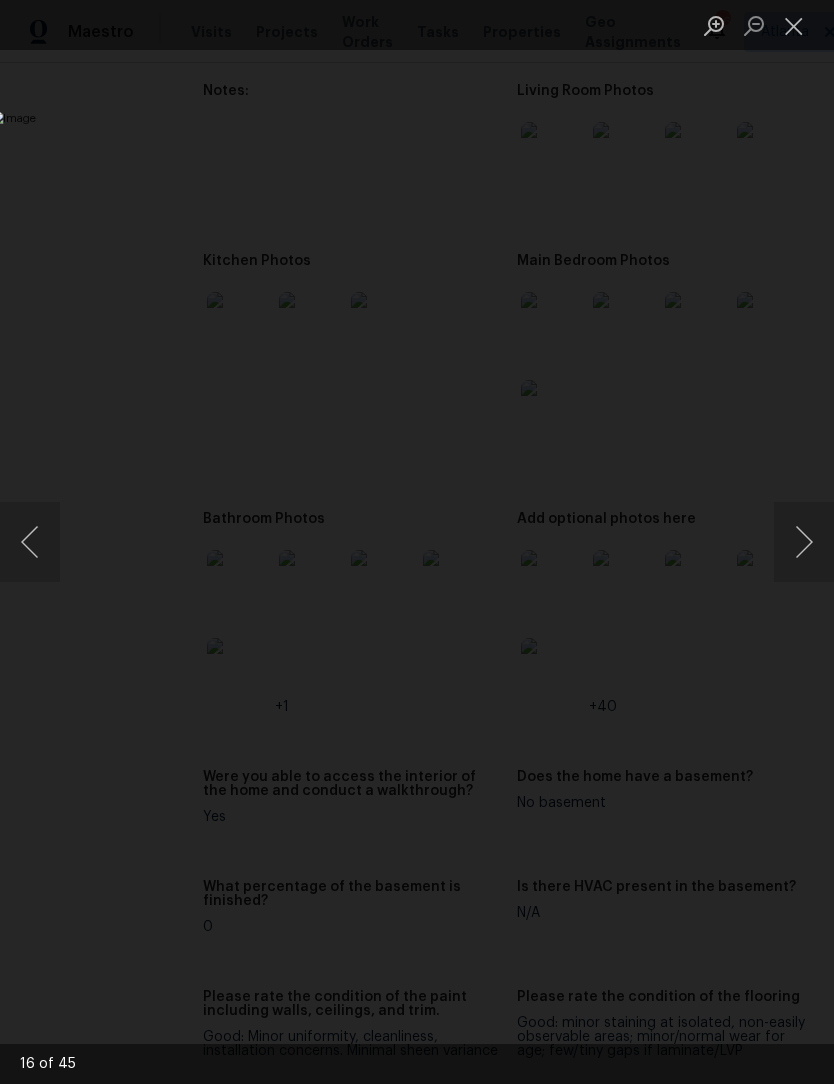 click at bounding box center [804, 542] 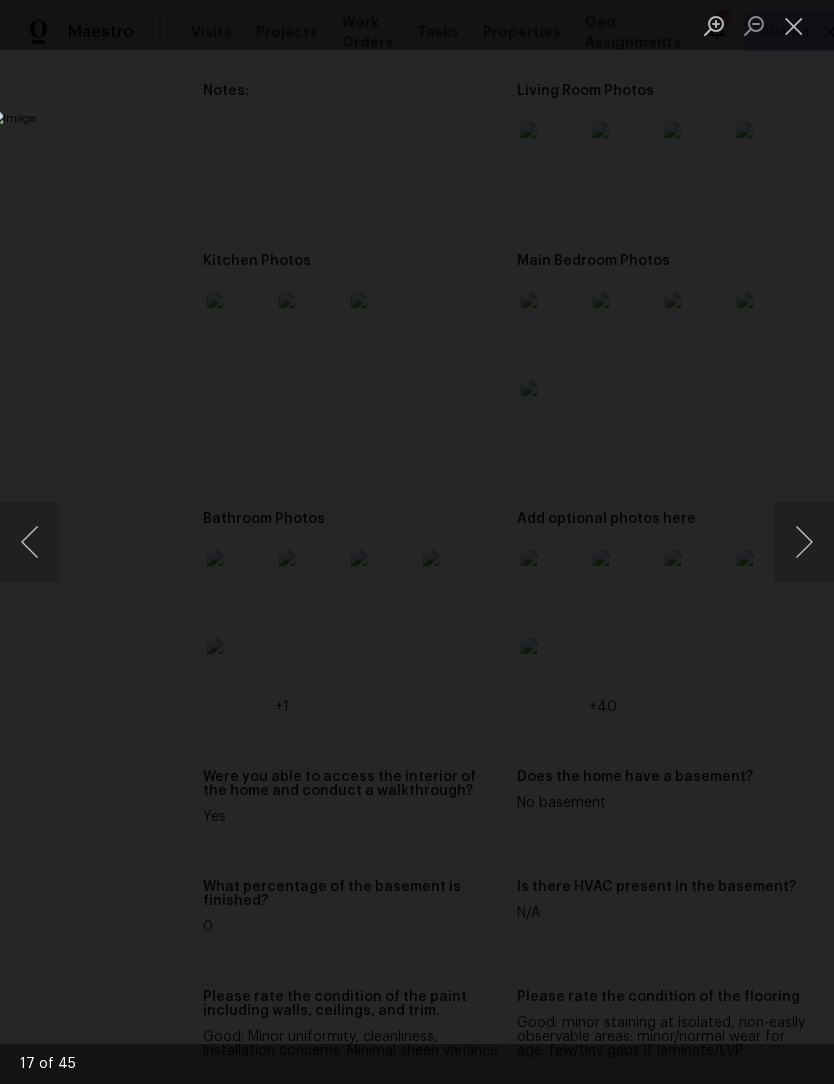 click at bounding box center (804, 542) 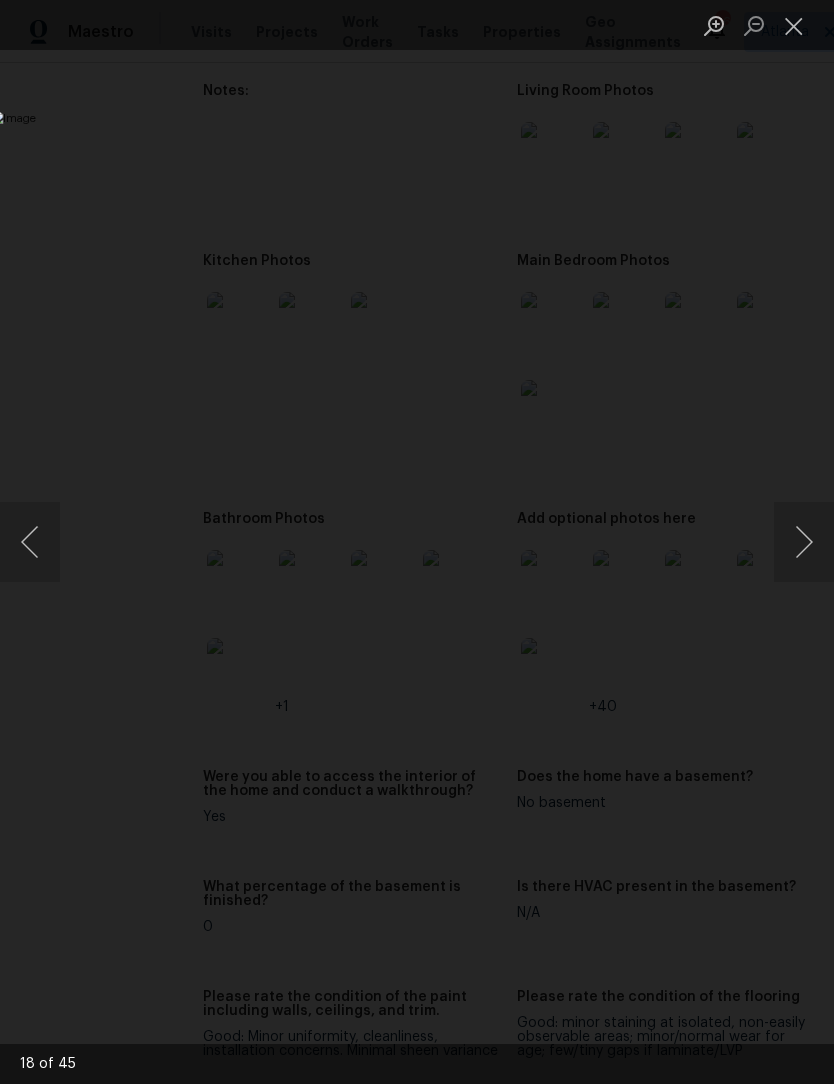 click at bounding box center [804, 542] 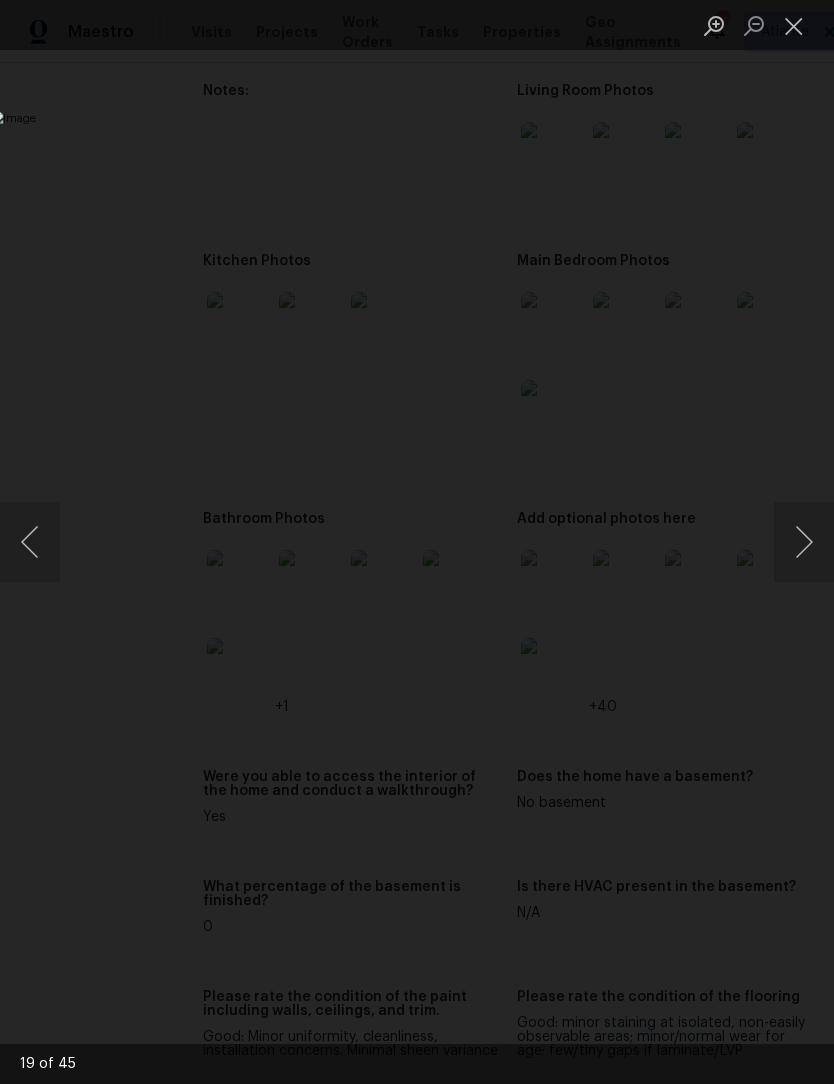 click at bounding box center (804, 542) 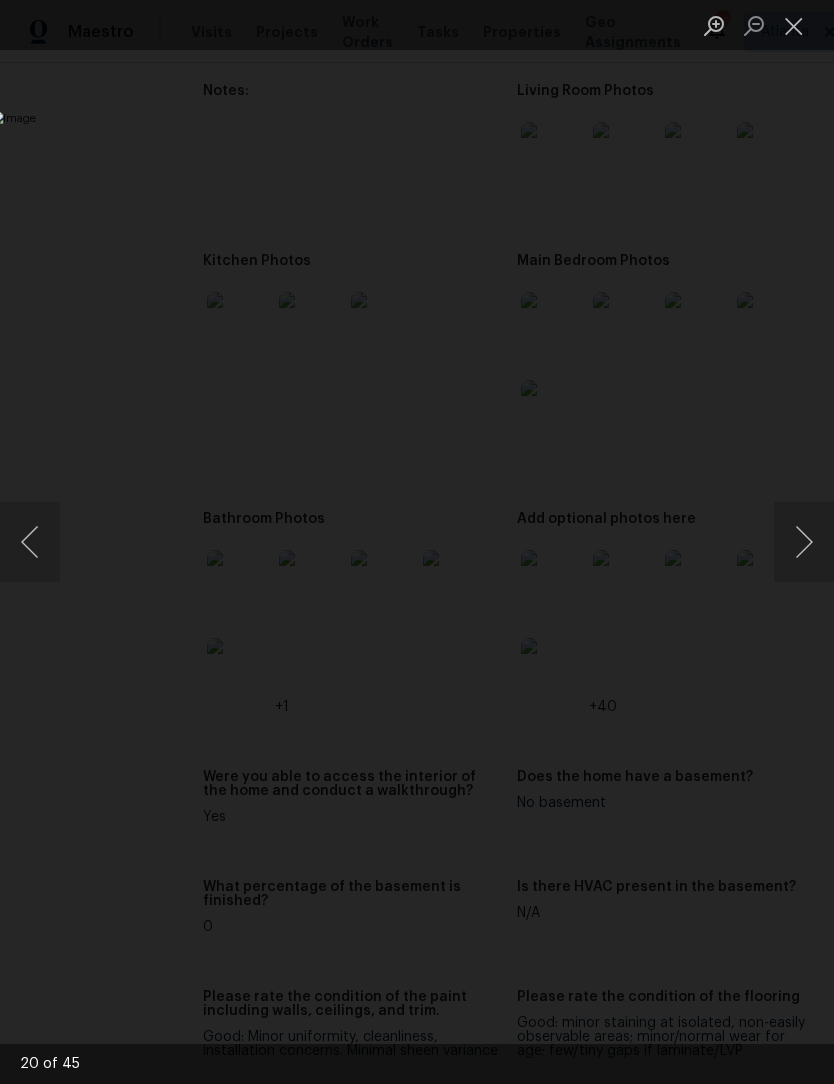 click at bounding box center (804, 542) 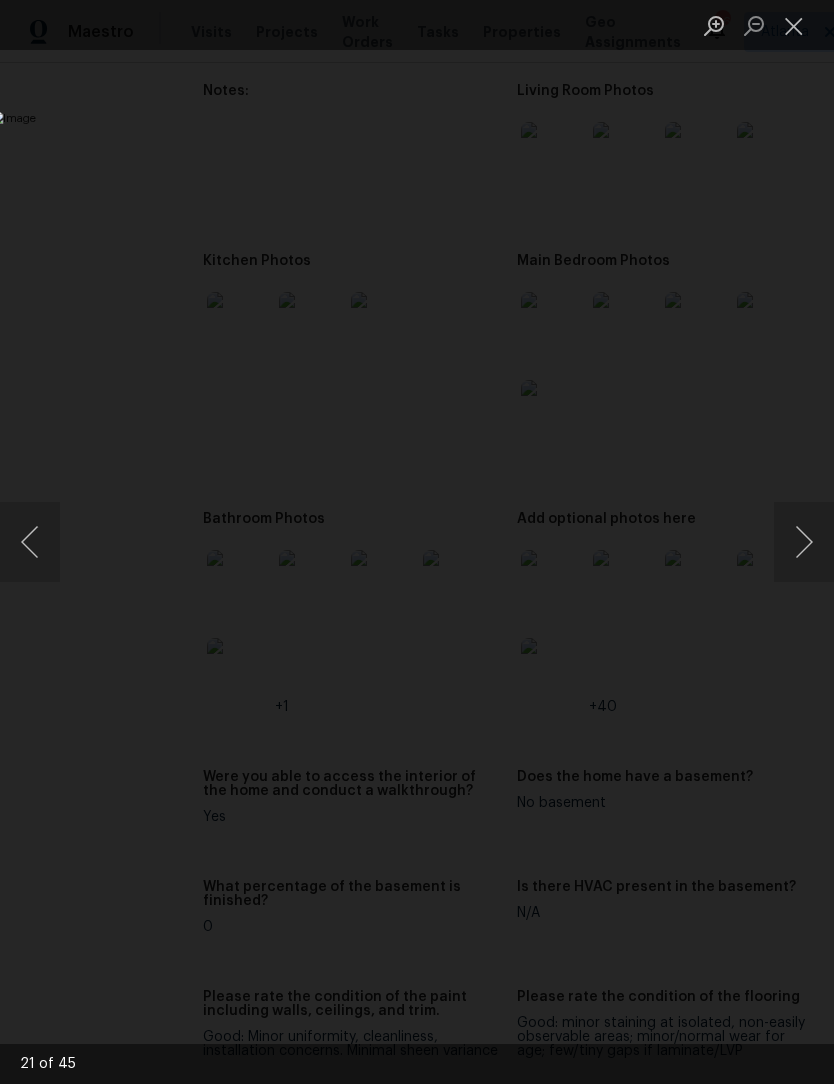 click at bounding box center (804, 542) 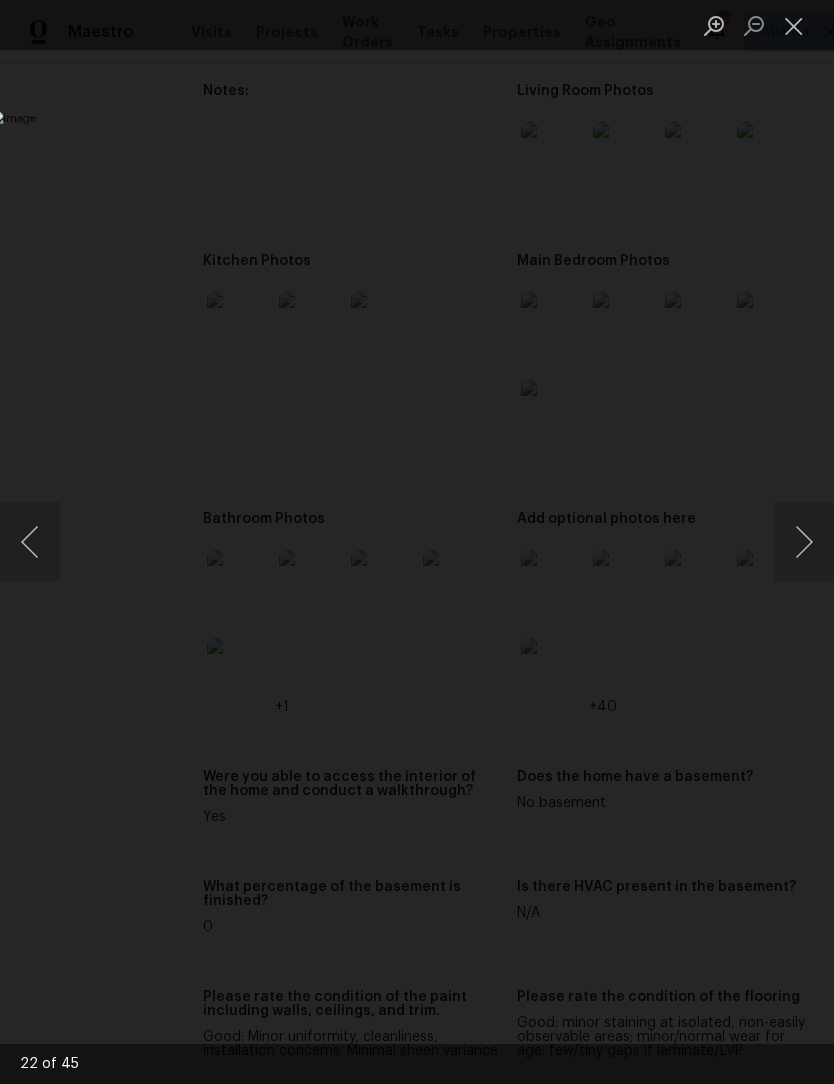 click at bounding box center (804, 542) 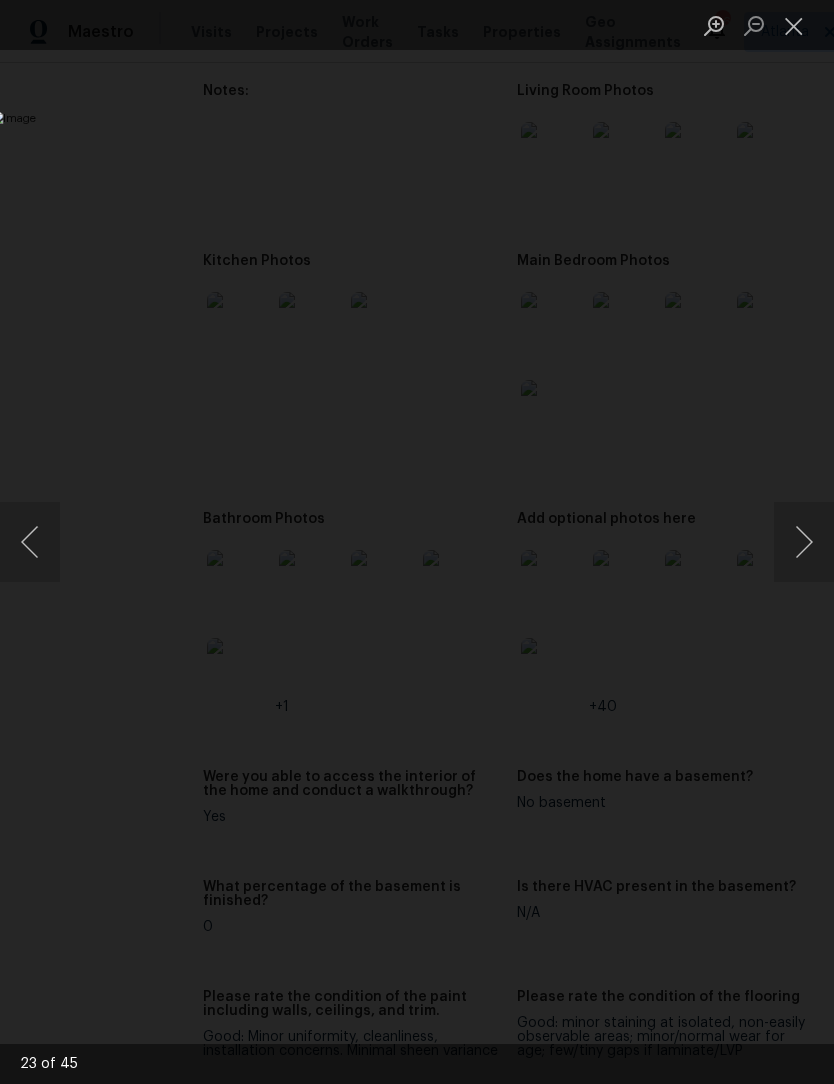 click at bounding box center [804, 542] 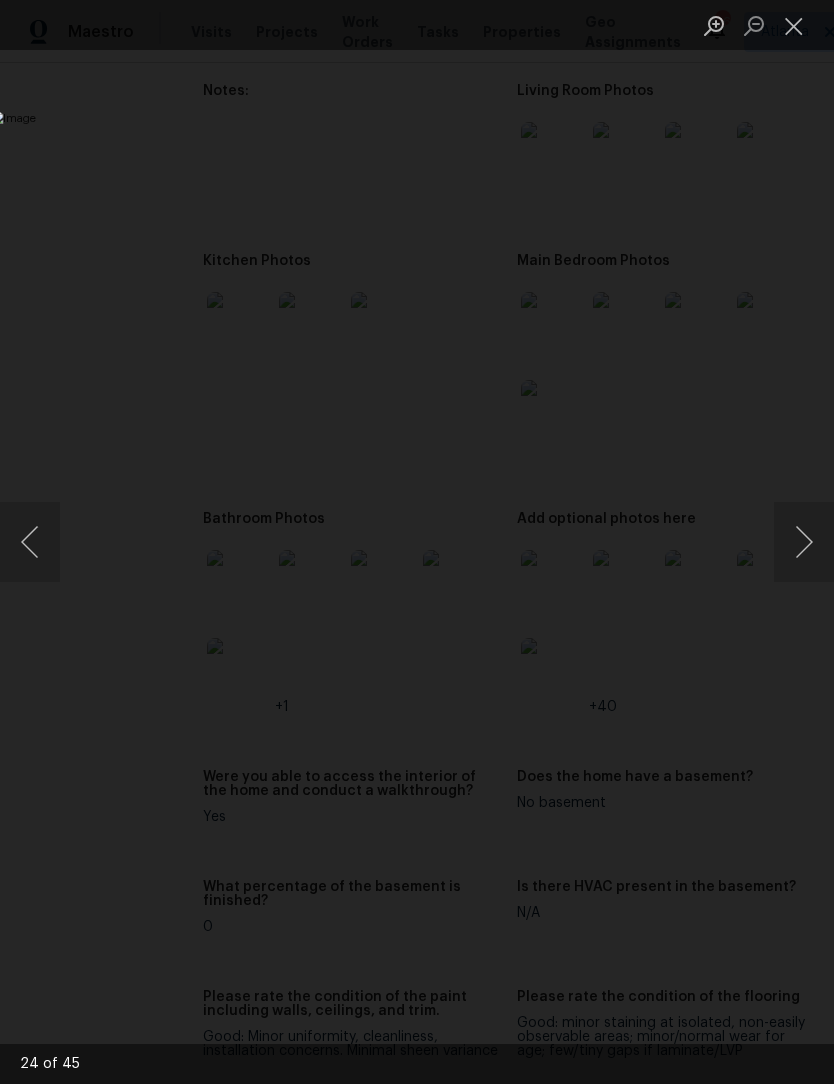 click at bounding box center (804, 542) 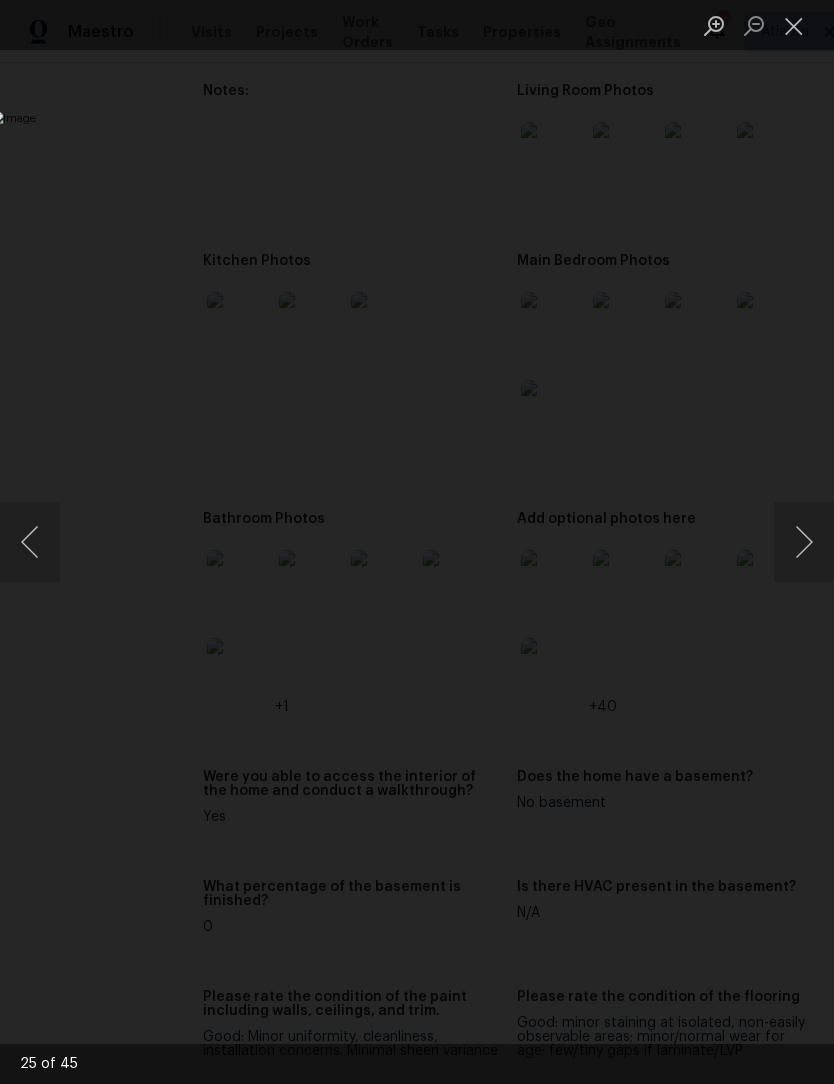 click at bounding box center (804, 542) 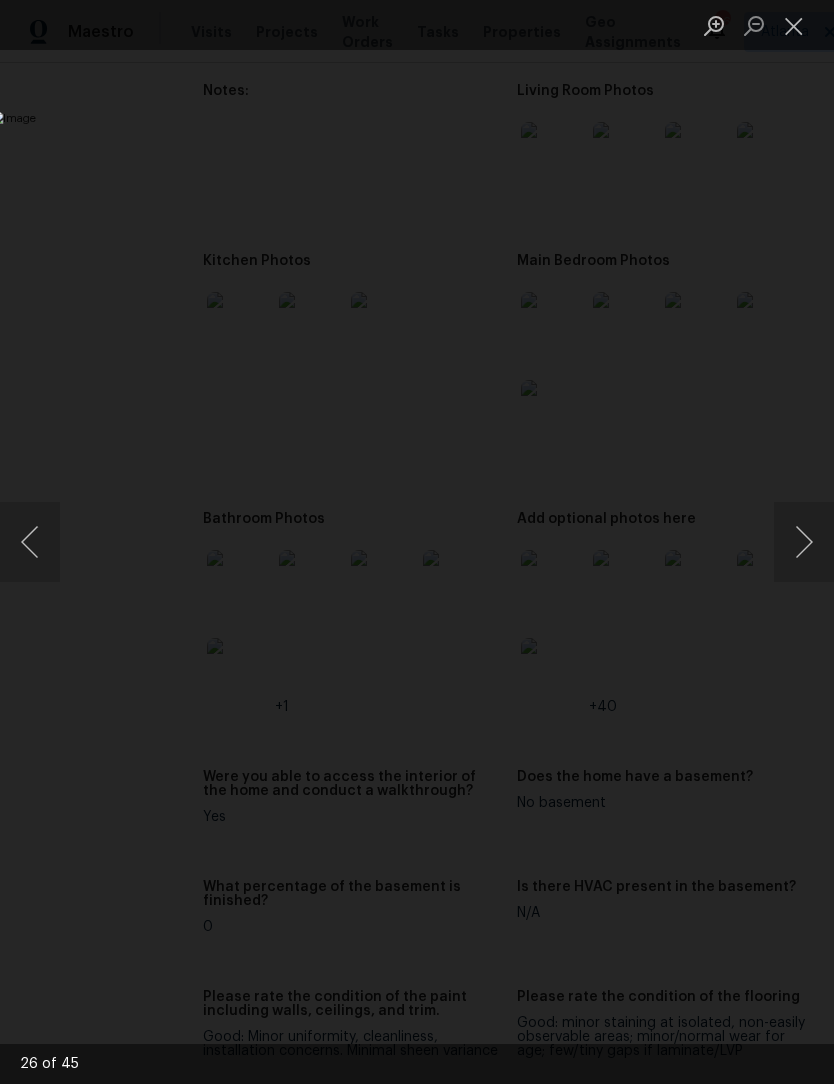 click at bounding box center (804, 542) 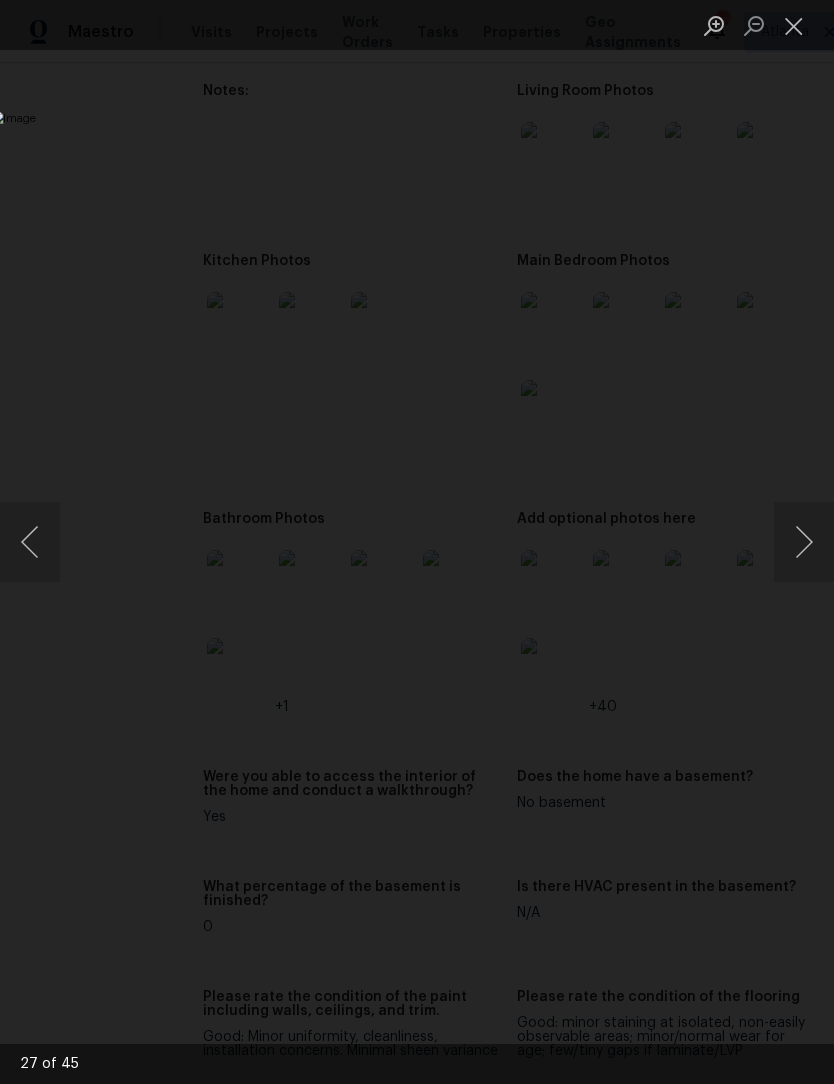 click at bounding box center [804, 542] 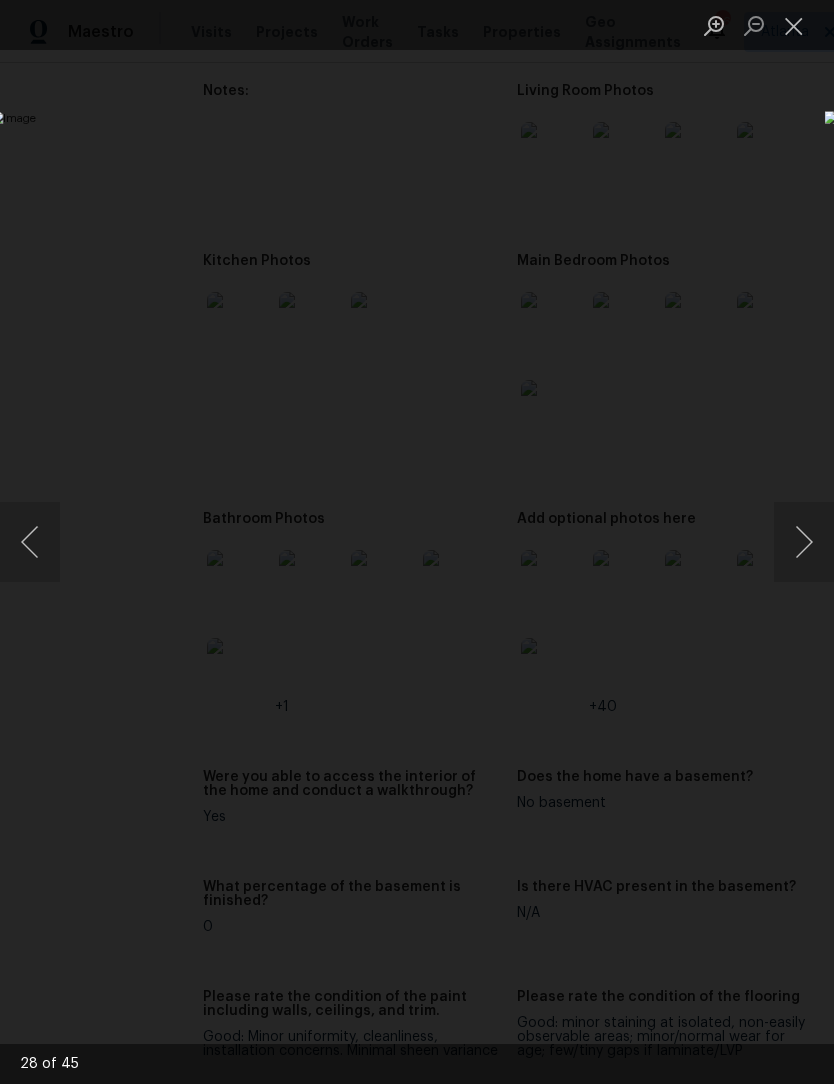 click at bounding box center (804, 542) 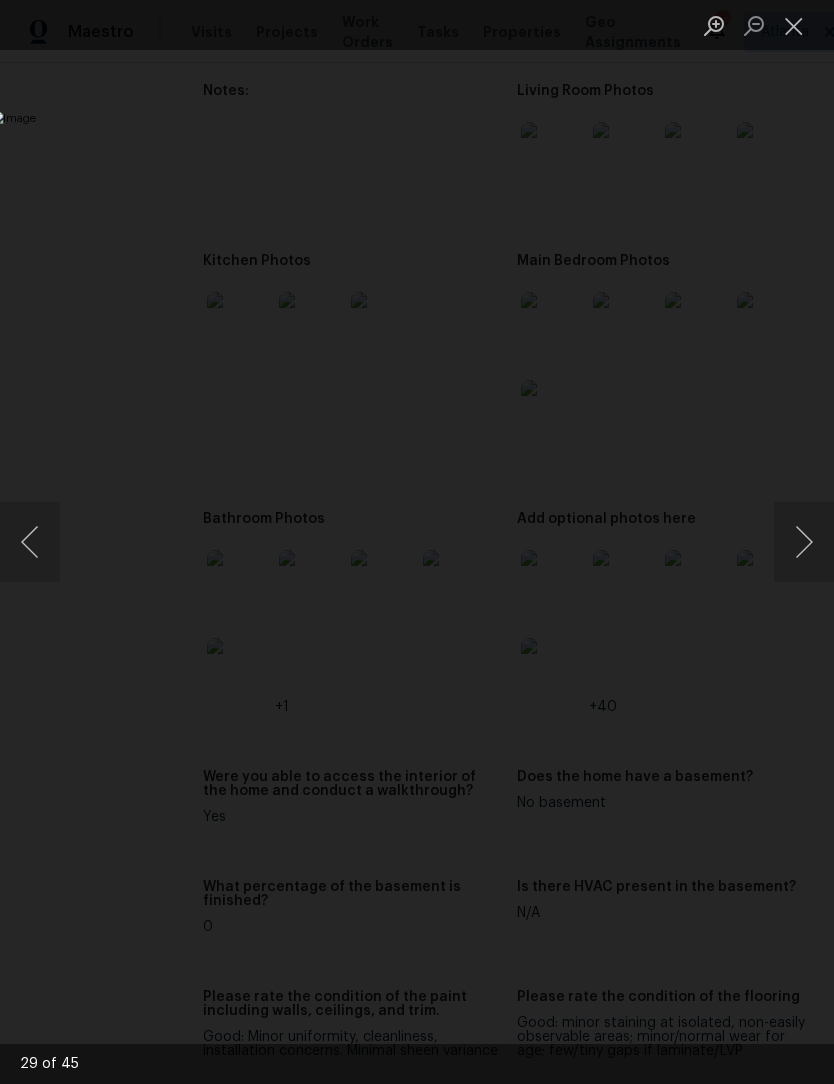 click at bounding box center [804, 542] 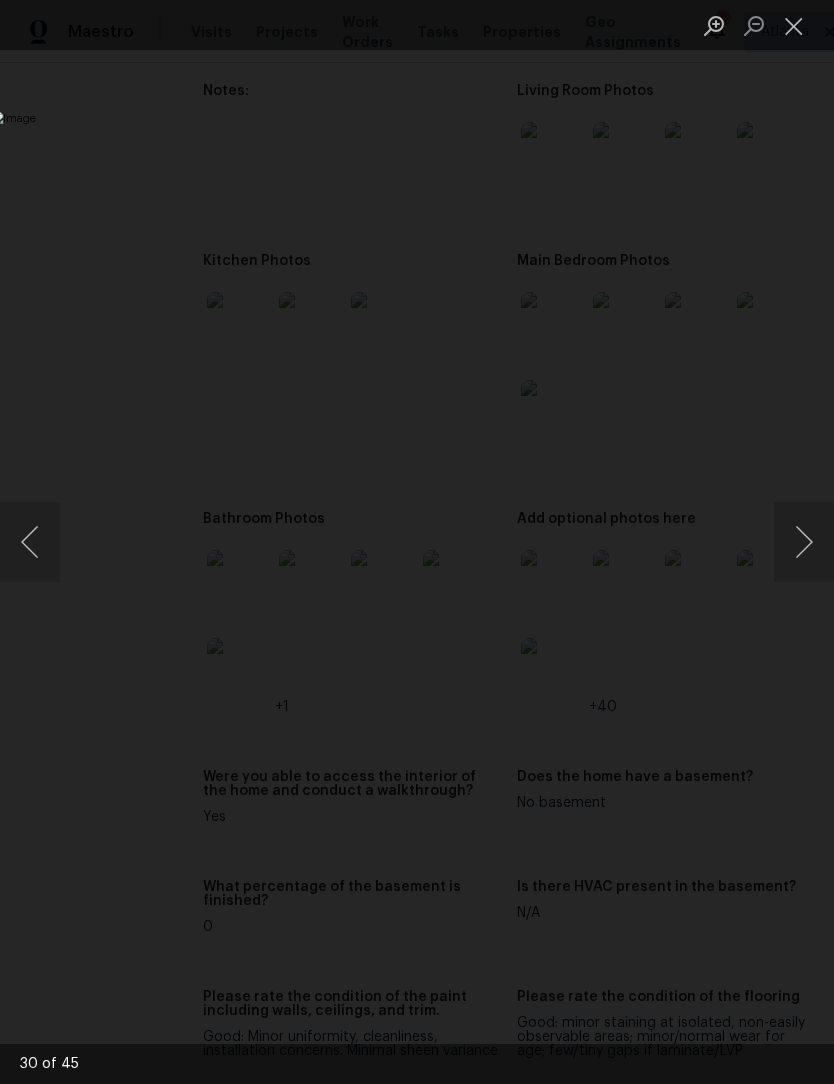 click at bounding box center [804, 542] 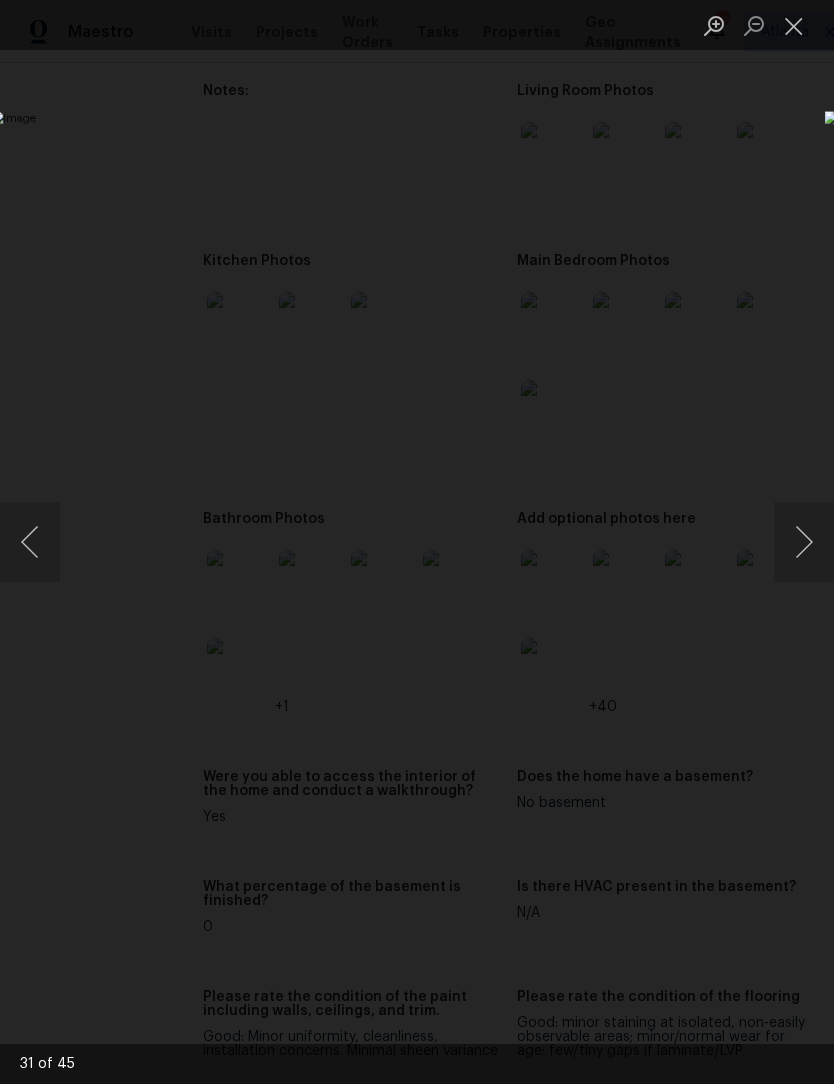 click at bounding box center (804, 542) 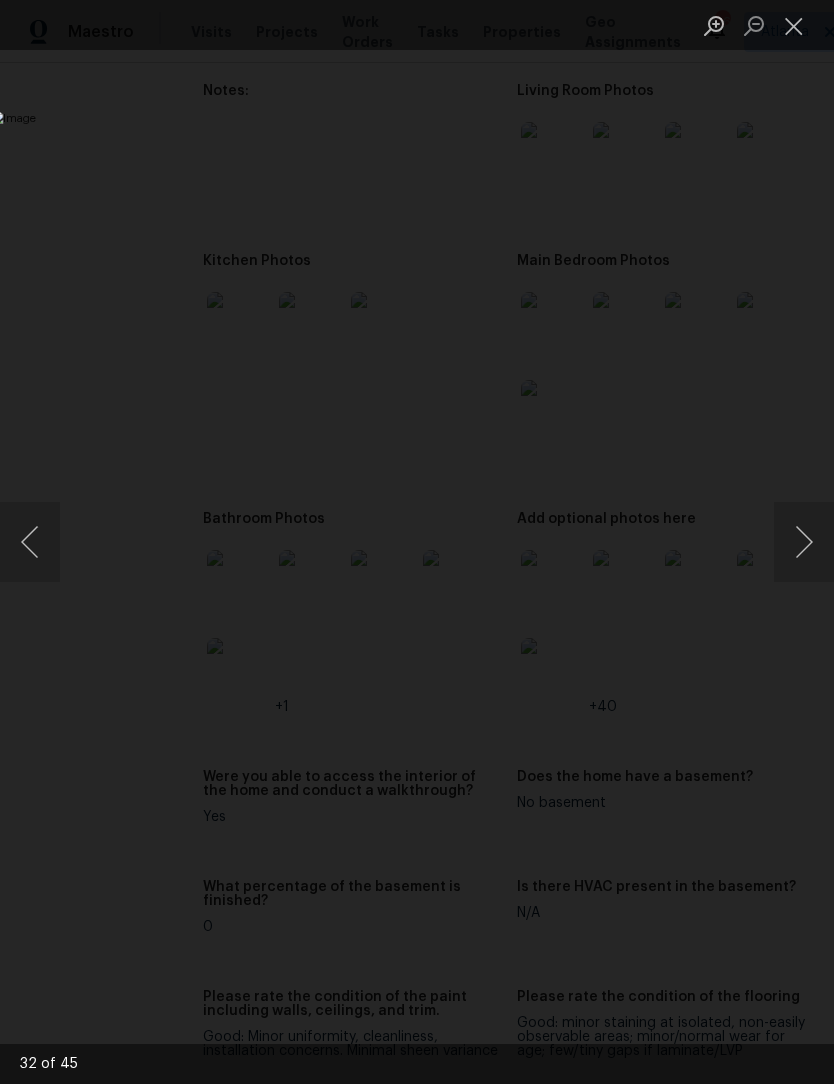 click at bounding box center (804, 542) 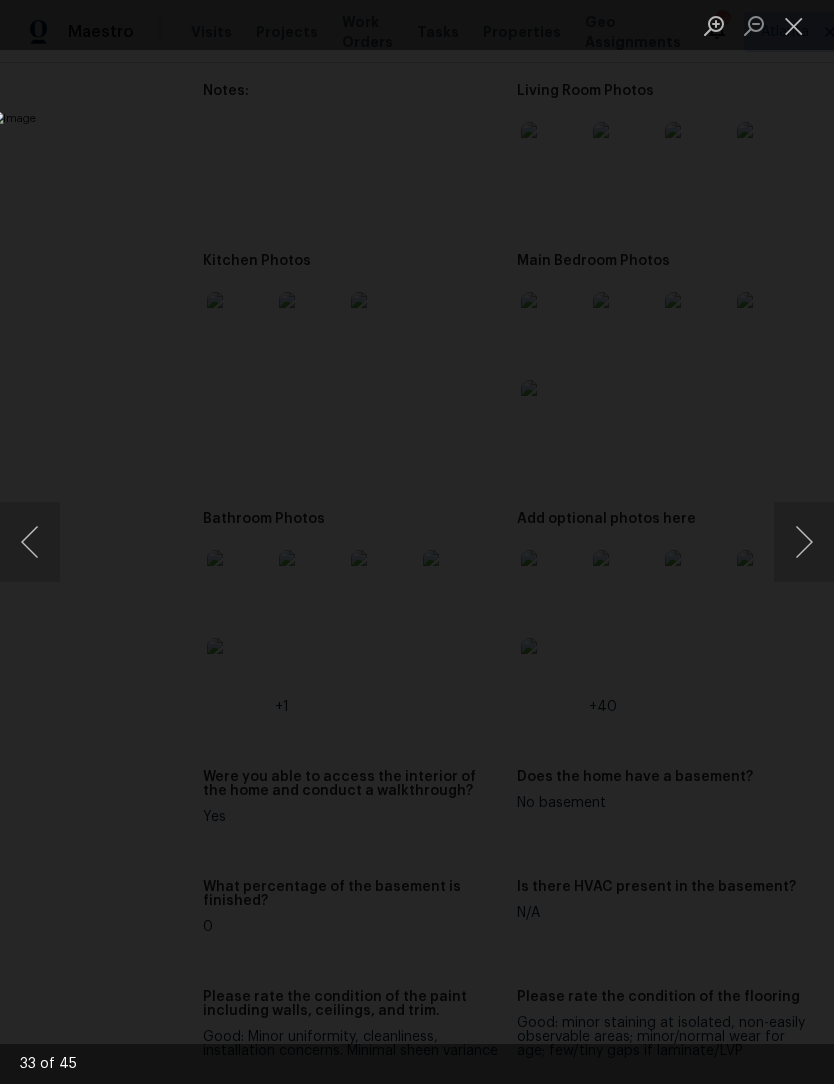 click at bounding box center (804, 542) 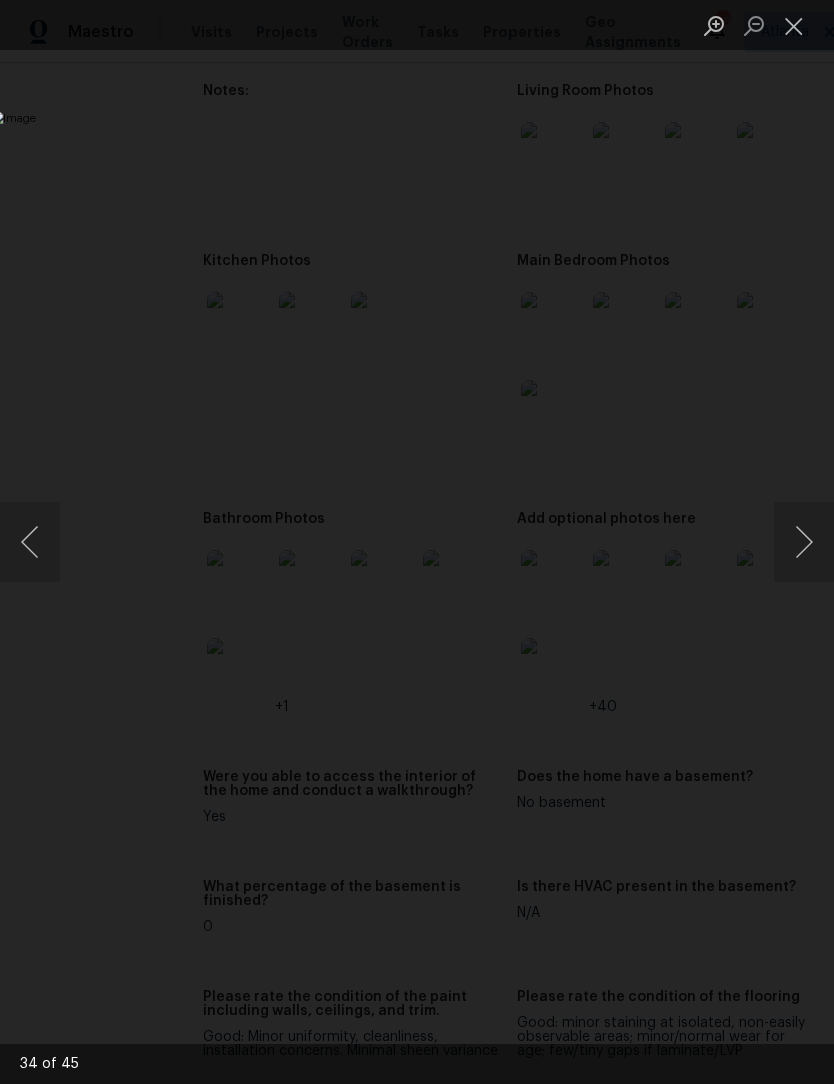 click at bounding box center [804, 542] 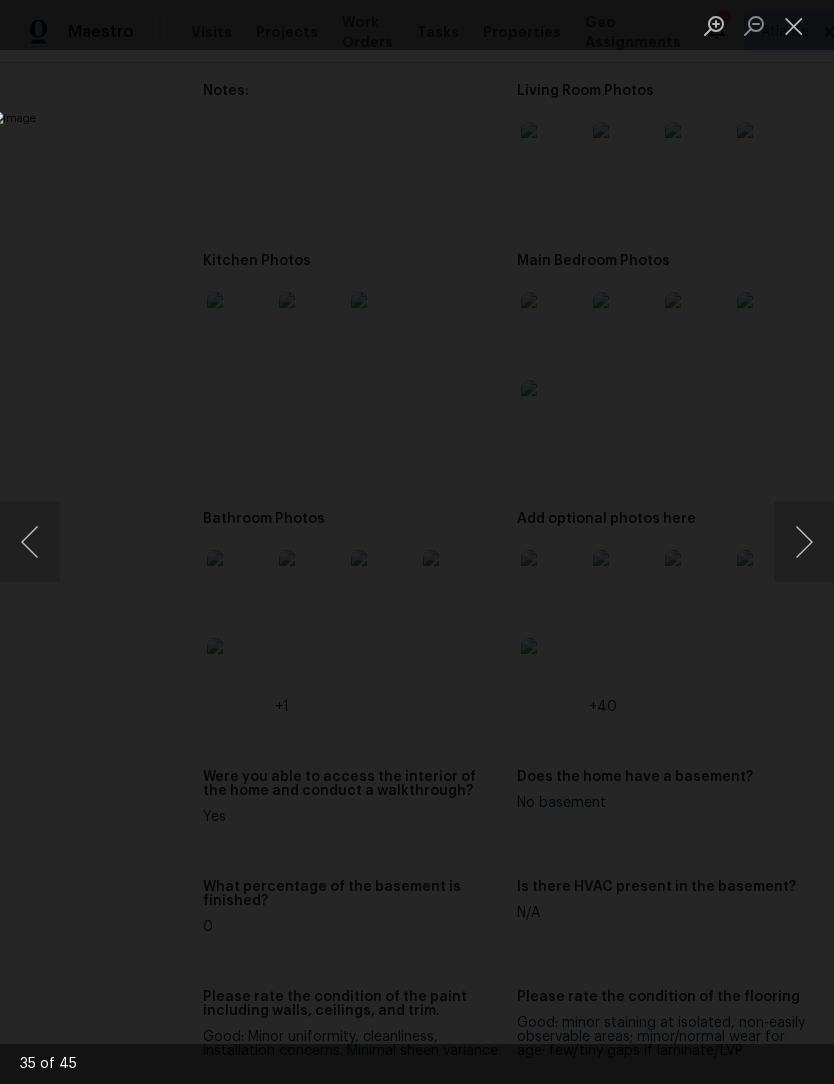 click at bounding box center (804, 542) 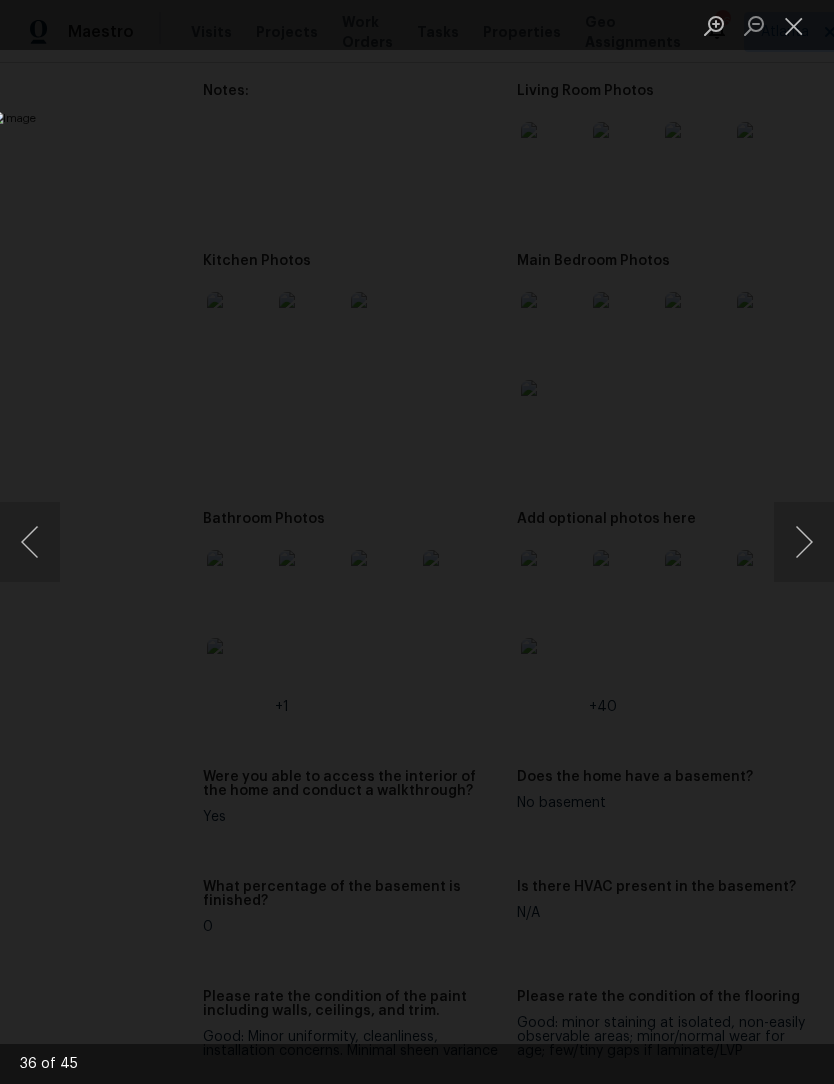 click at bounding box center [804, 542] 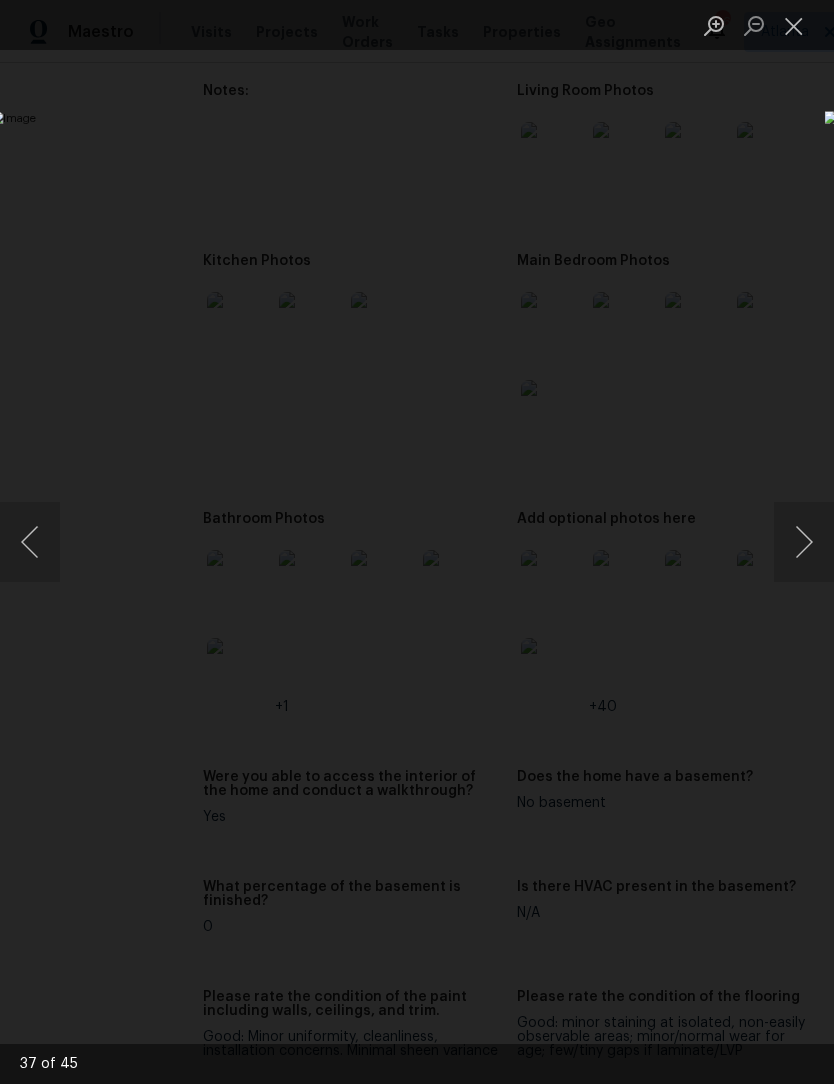 click at bounding box center [804, 542] 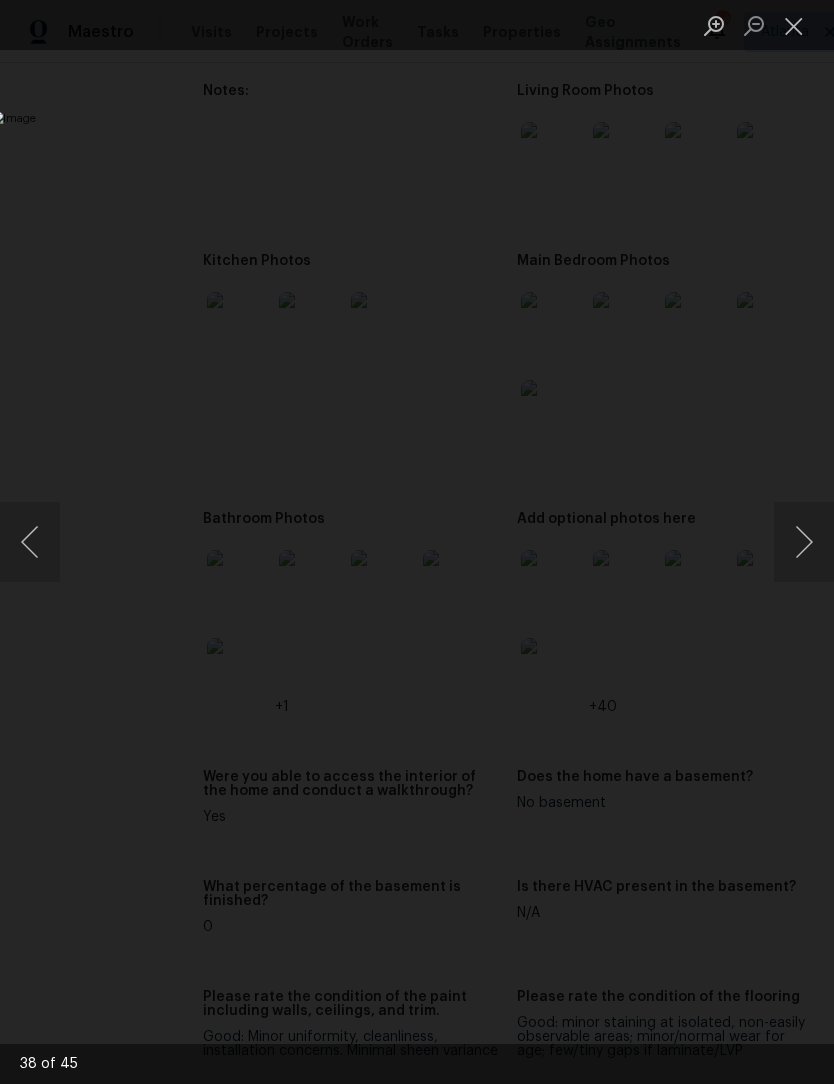 click at bounding box center (804, 542) 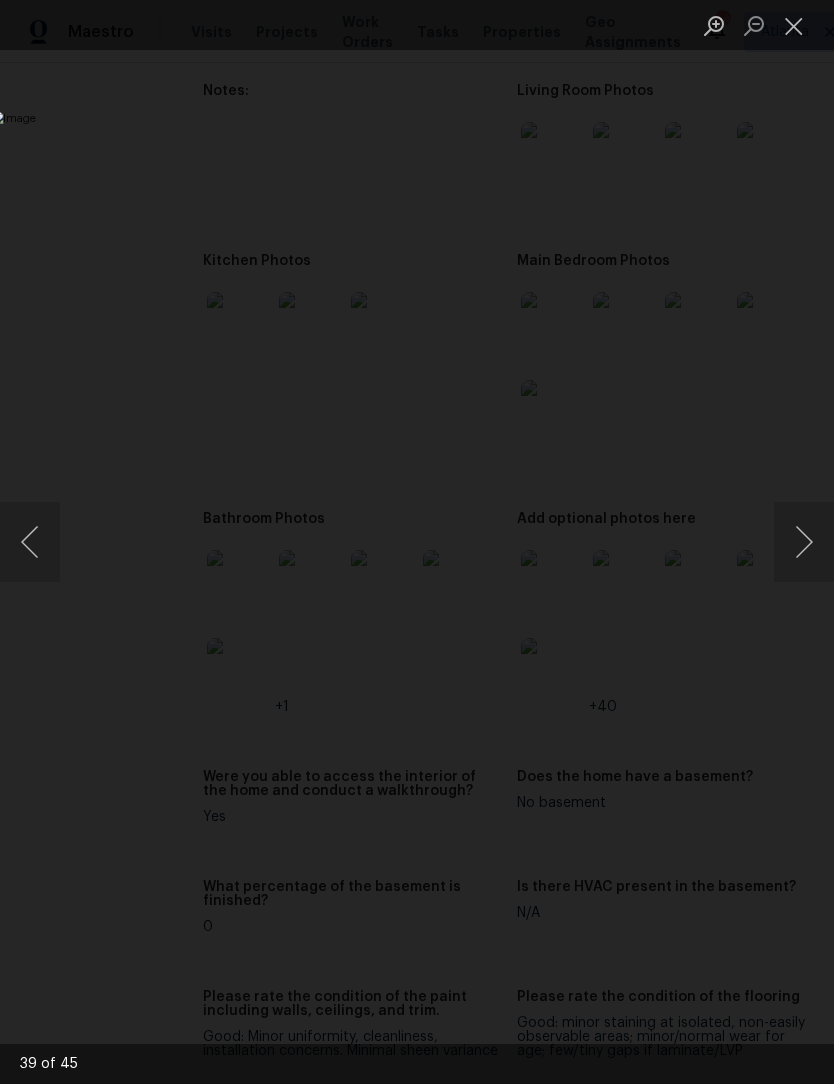 click at bounding box center (804, 542) 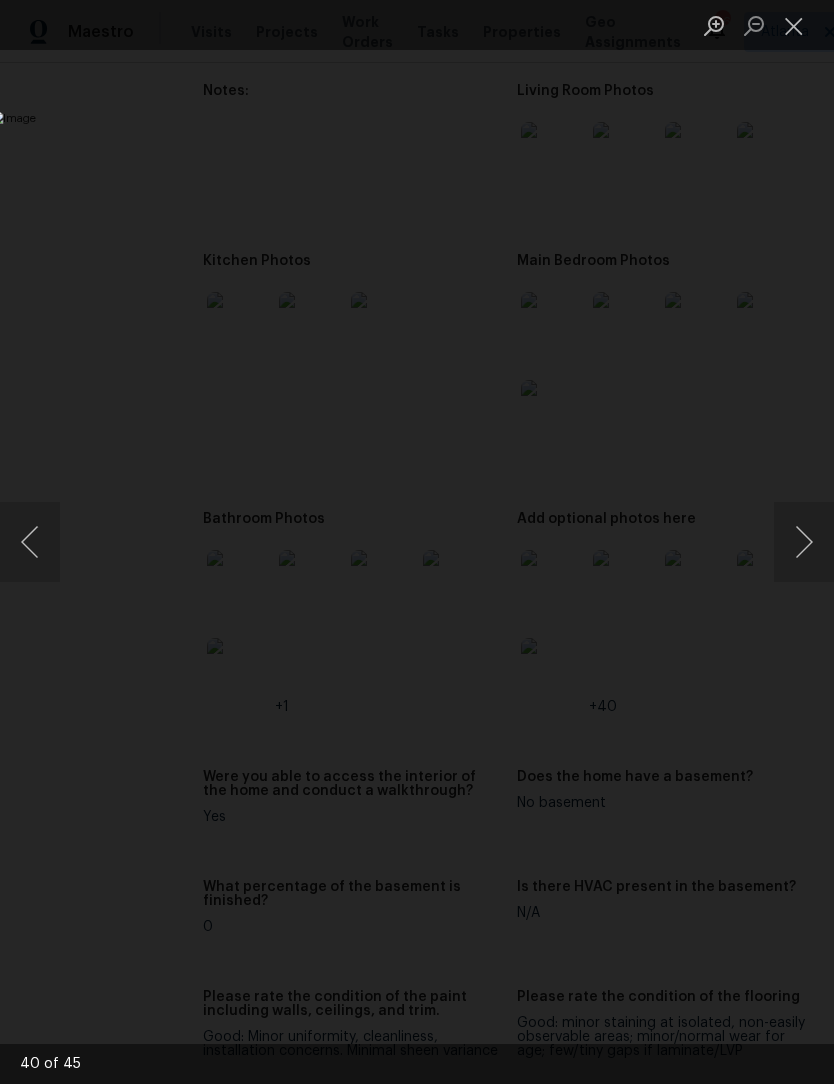 click at bounding box center (804, 542) 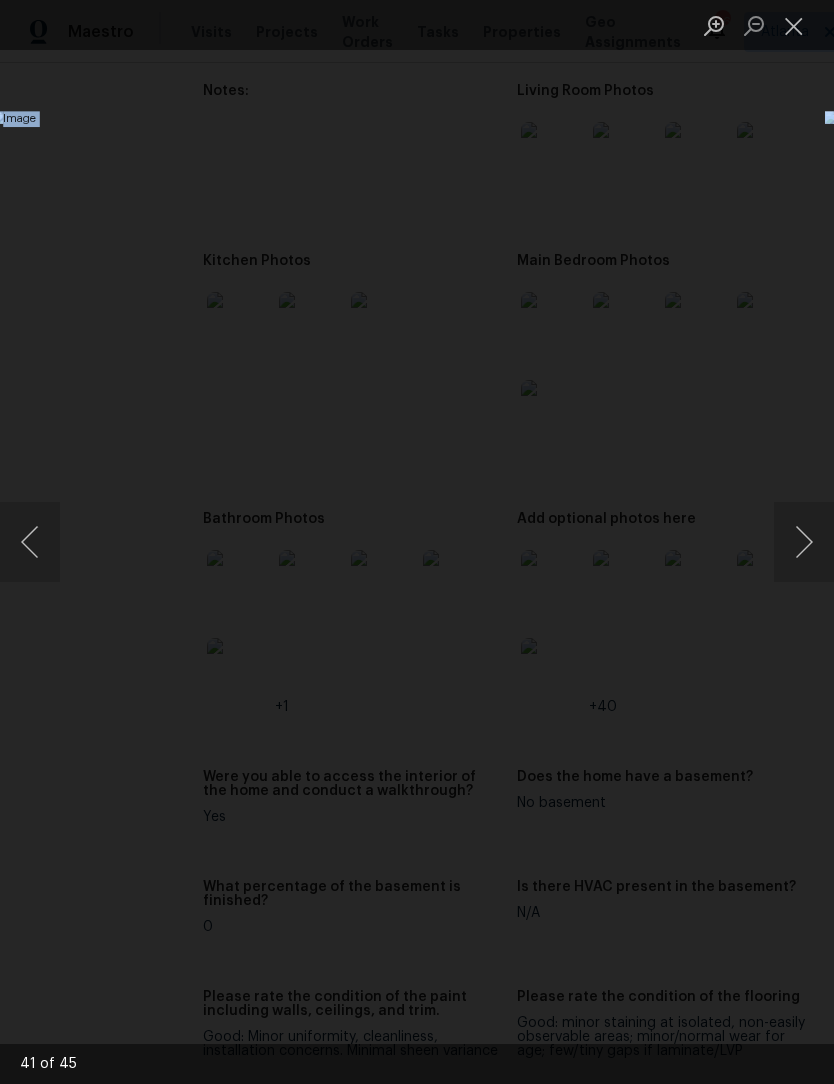 click at bounding box center (322, 542) 